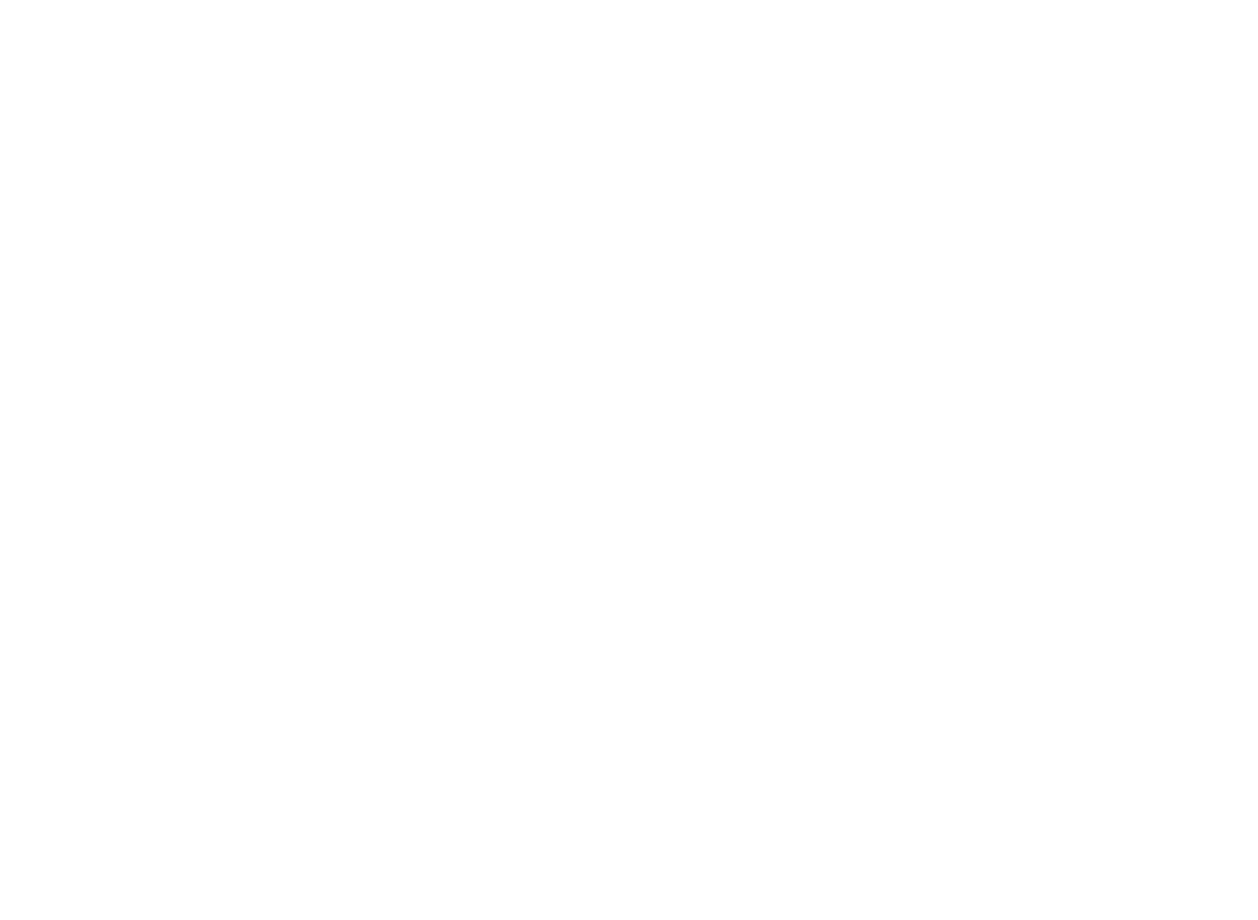 scroll, scrollTop: 0, scrollLeft: 0, axis: both 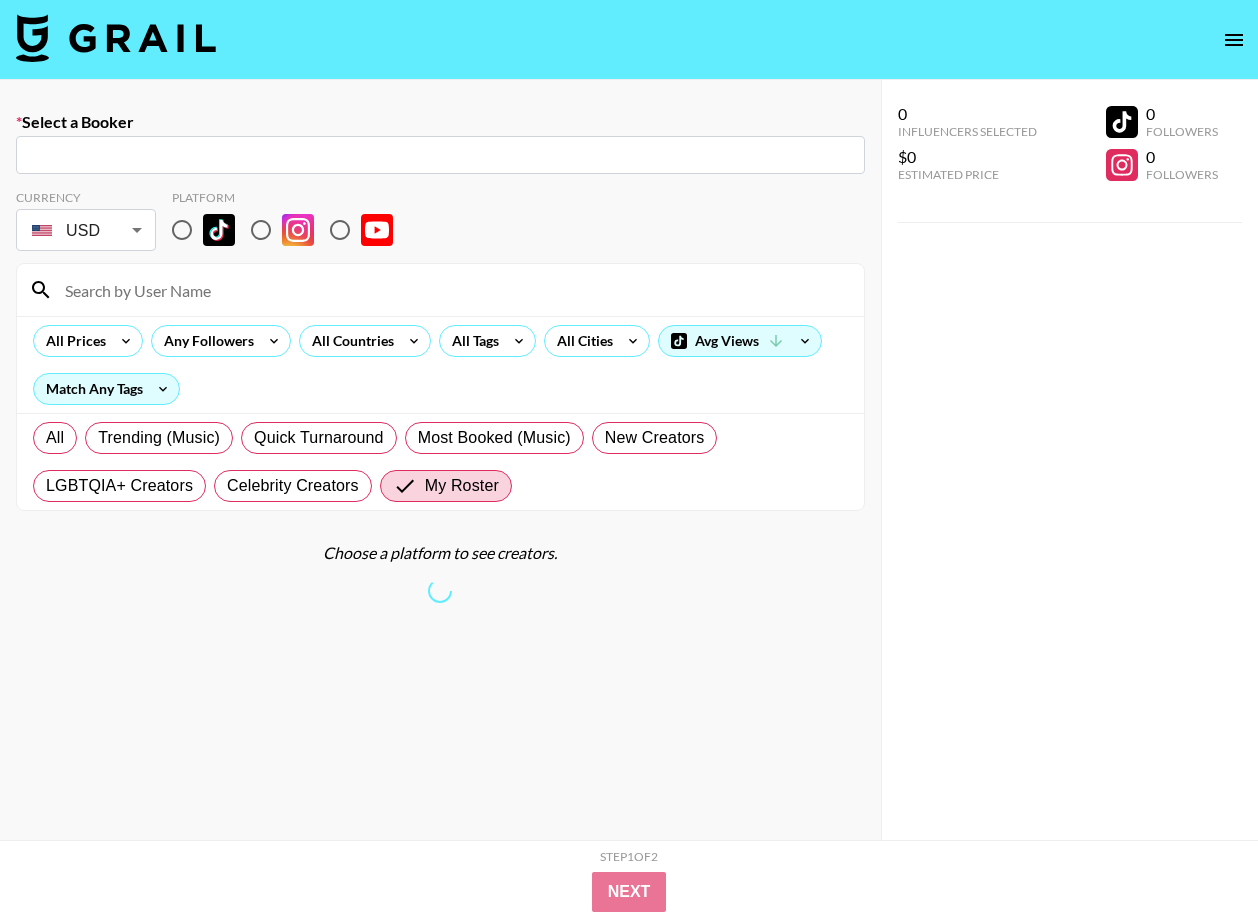 click at bounding box center (116, 38) 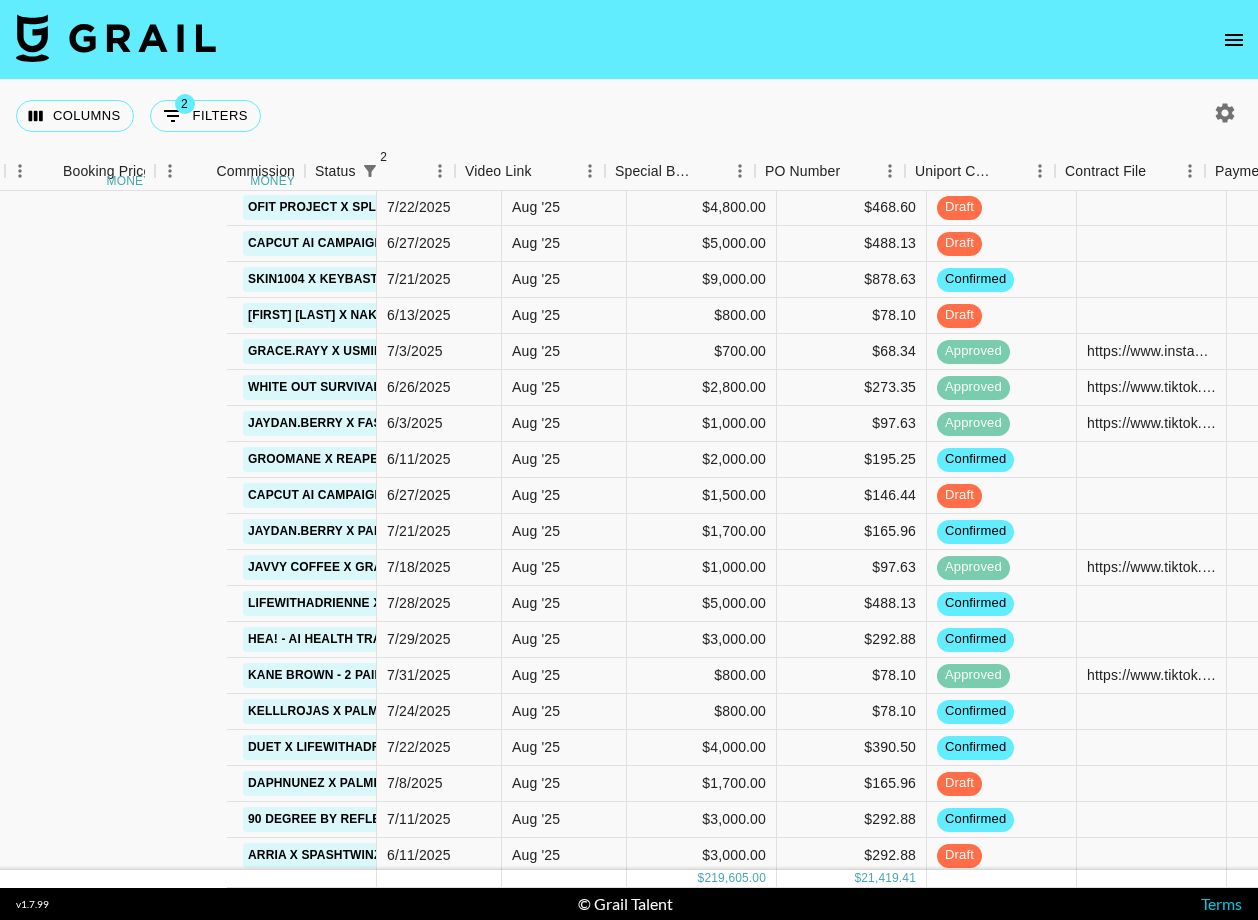 scroll, scrollTop: 203, scrollLeft: 1837, axis: both 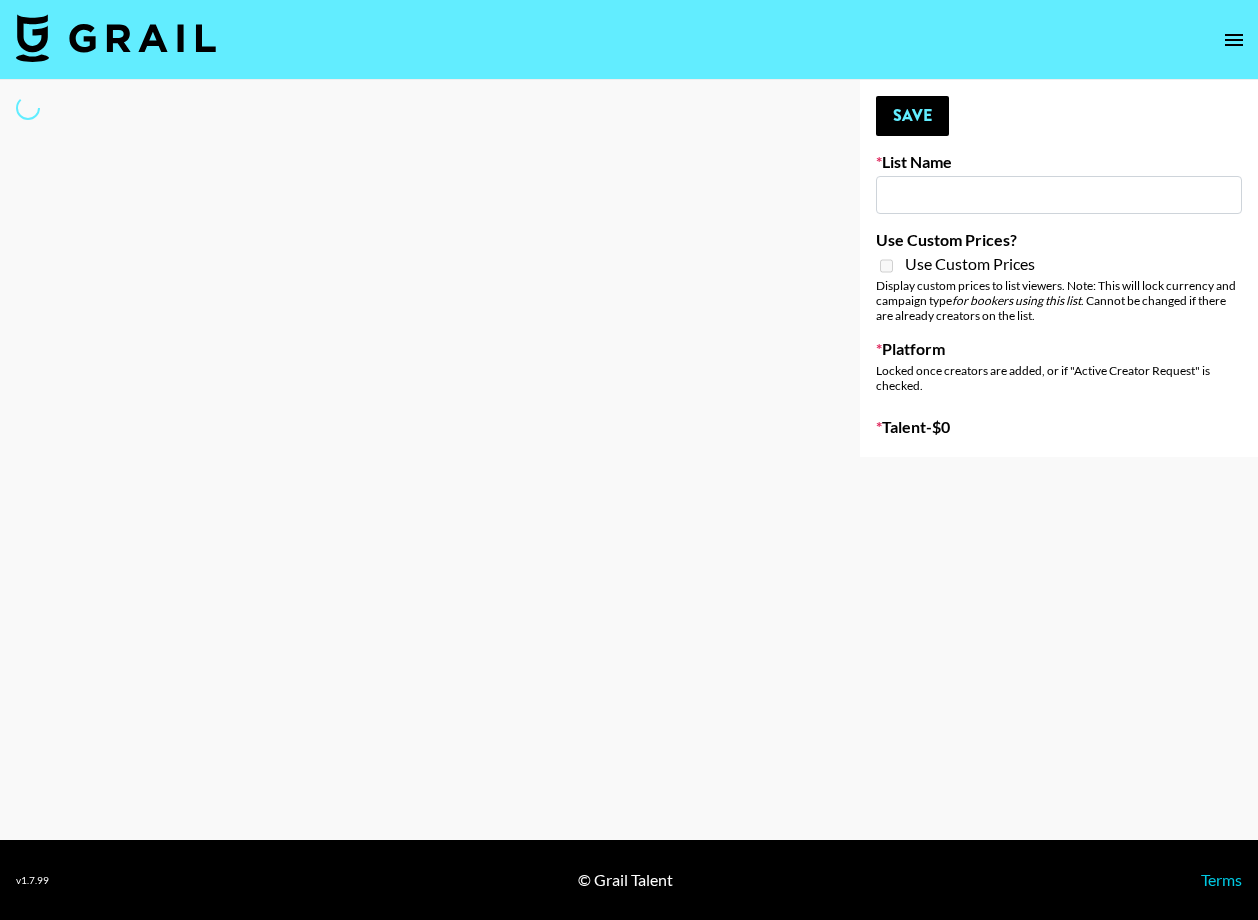 type on "Debut single for artist AVGUSTA" 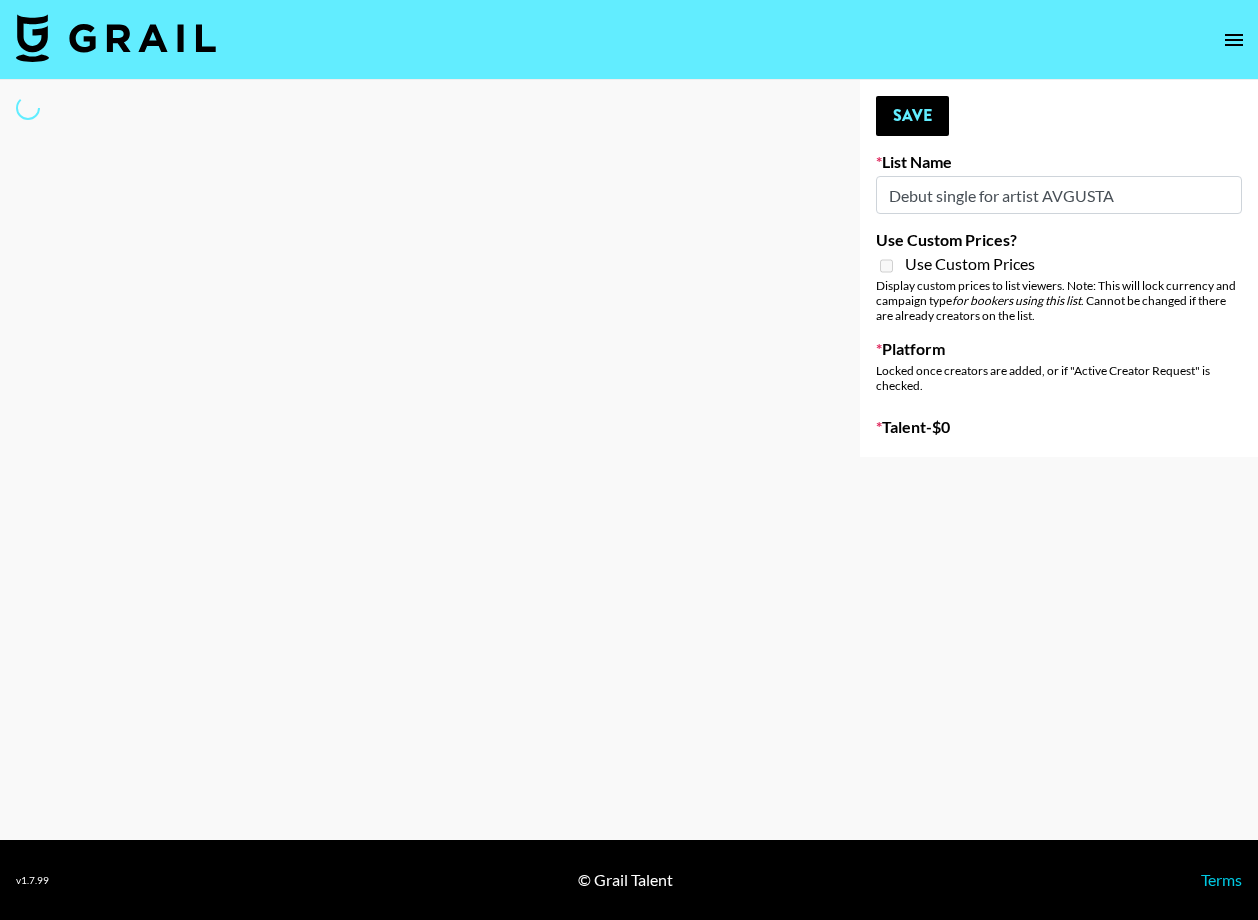 select on "Song" 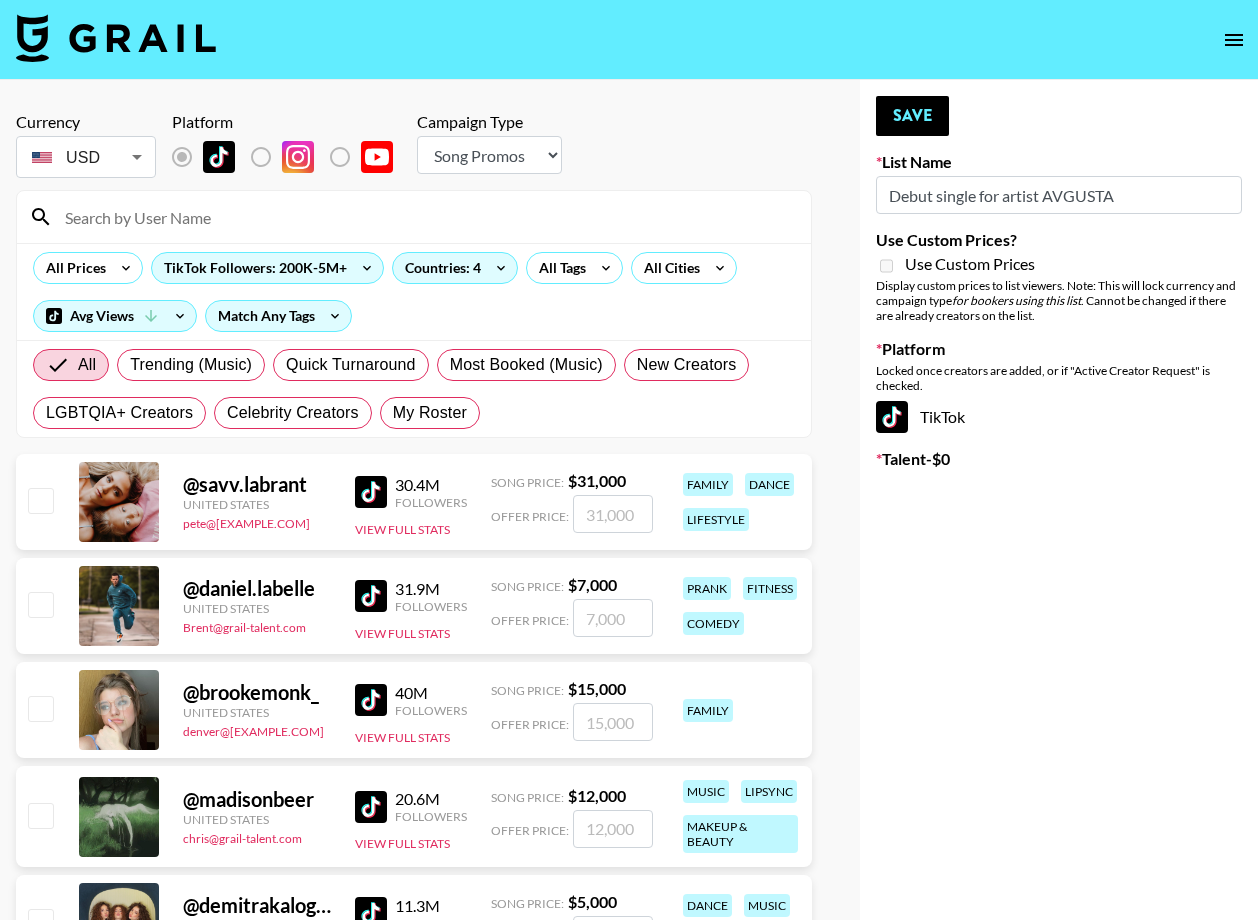 click at bounding box center [426, 217] 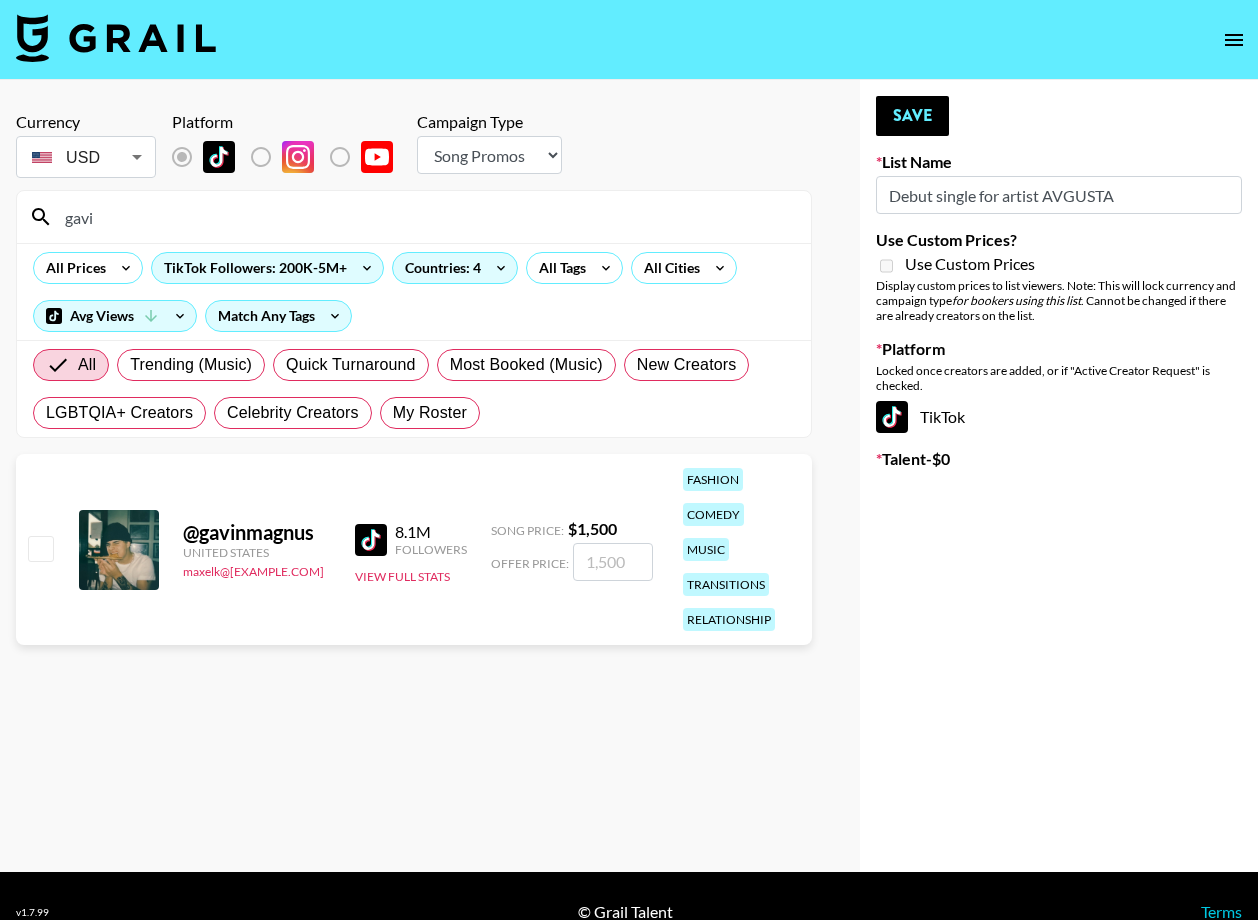 type on "gavi" 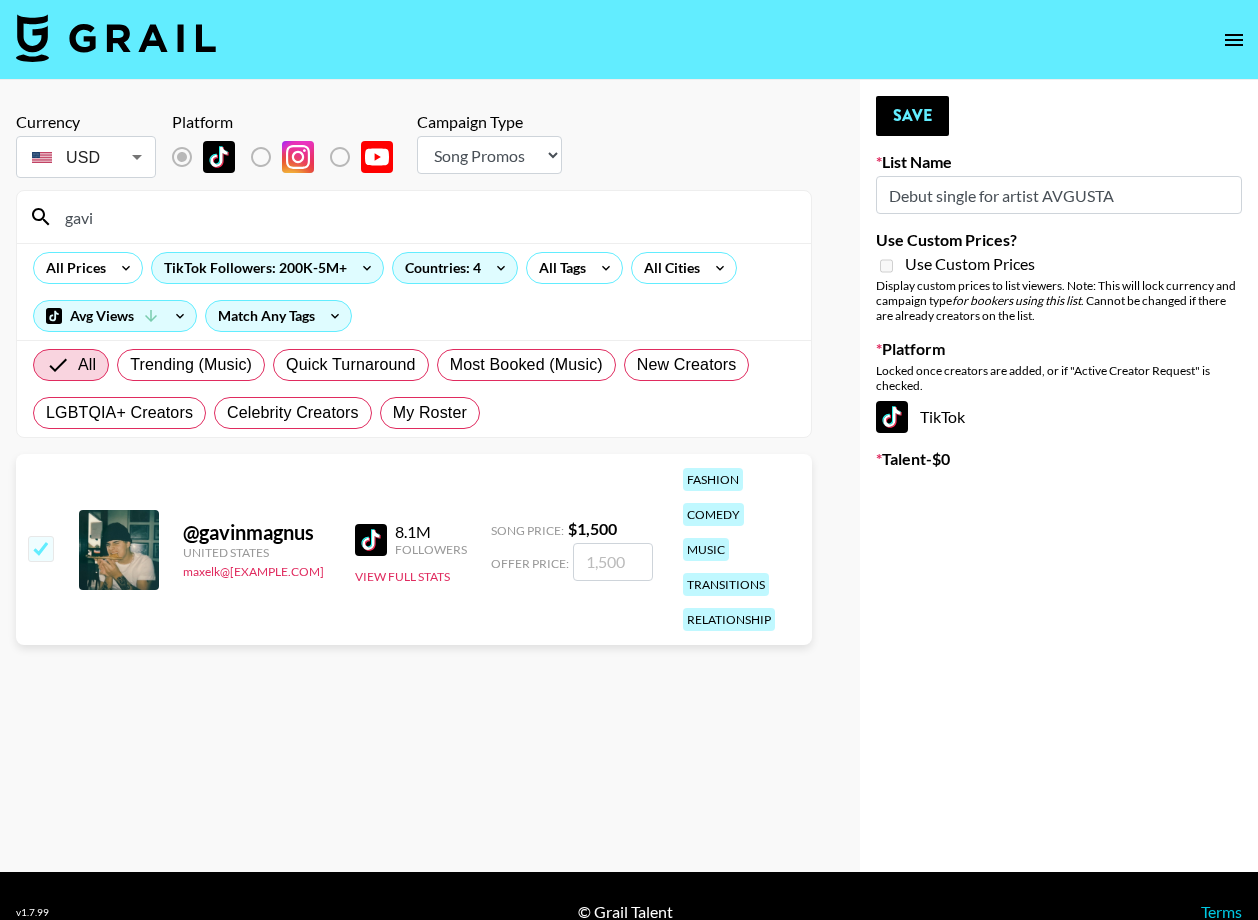 checkbox on "true" 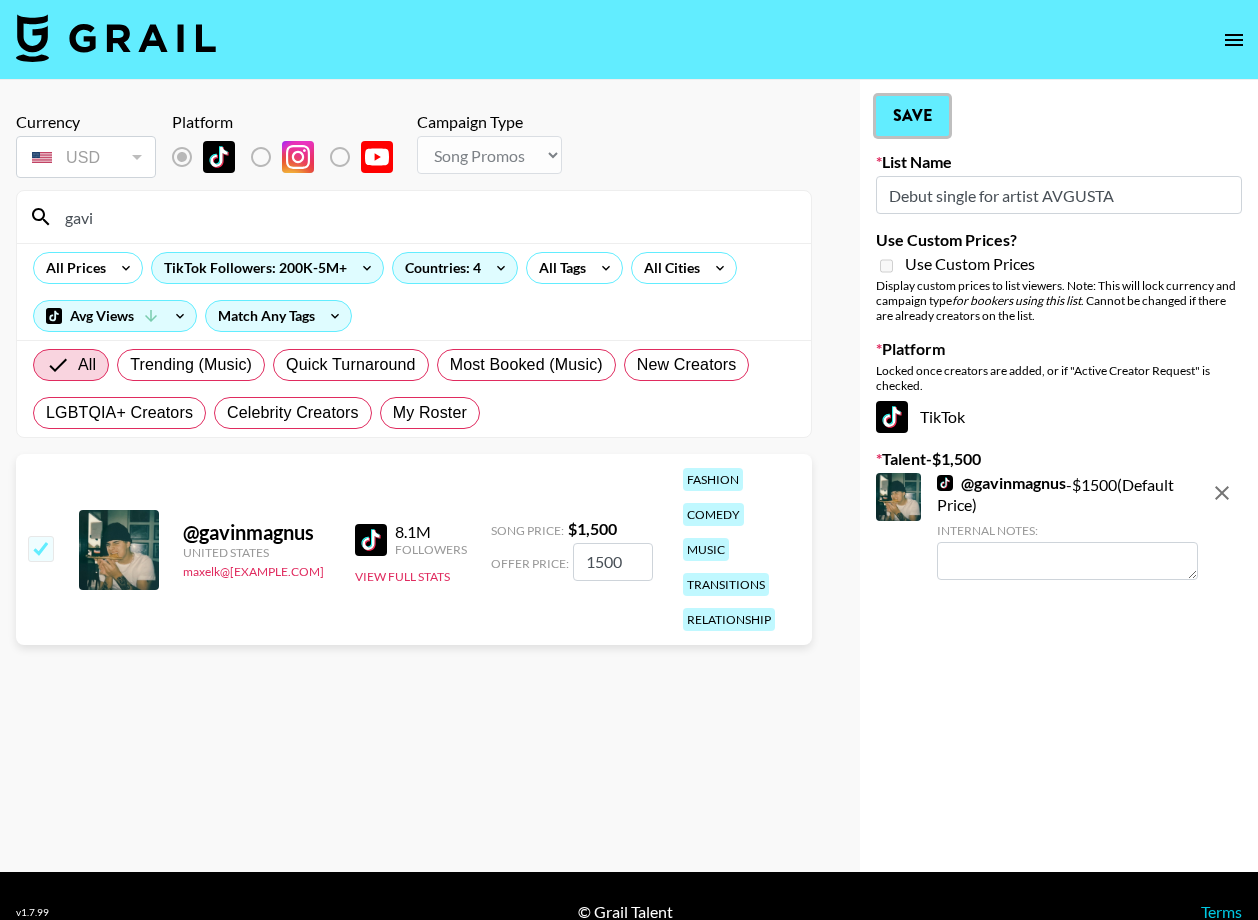 click on "Save" at bounding box center [912, 116] 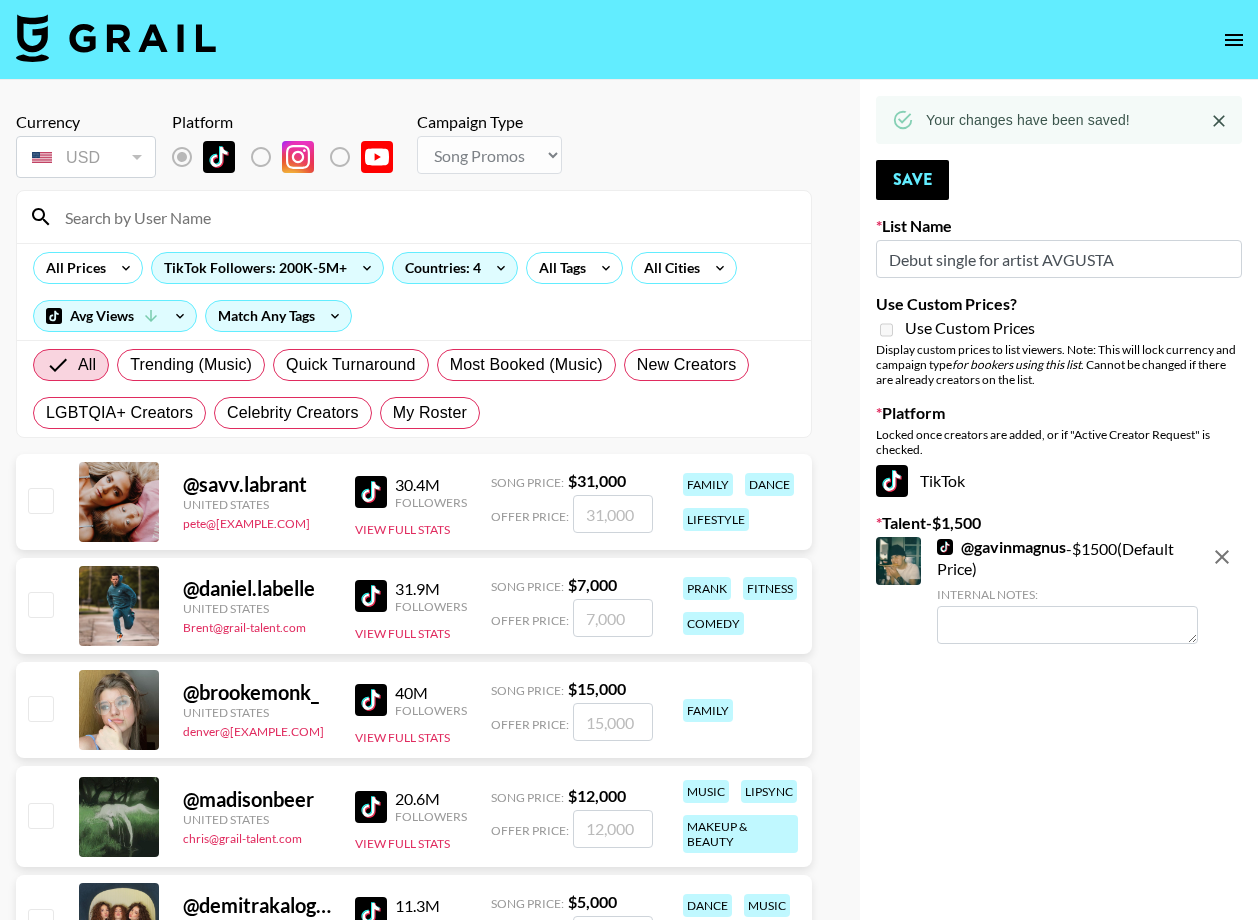 click at bounding box center (426, 217) 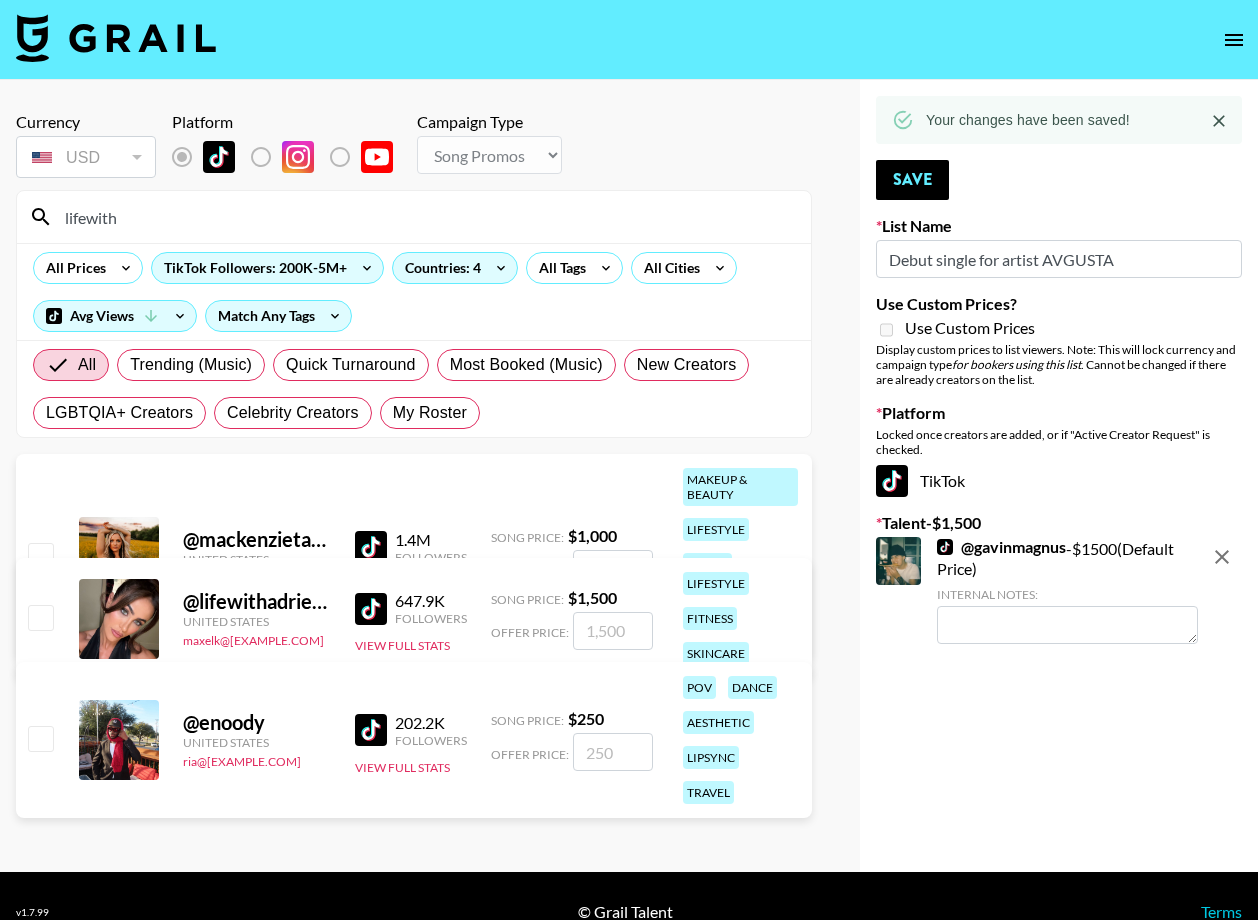type on "lifewith" 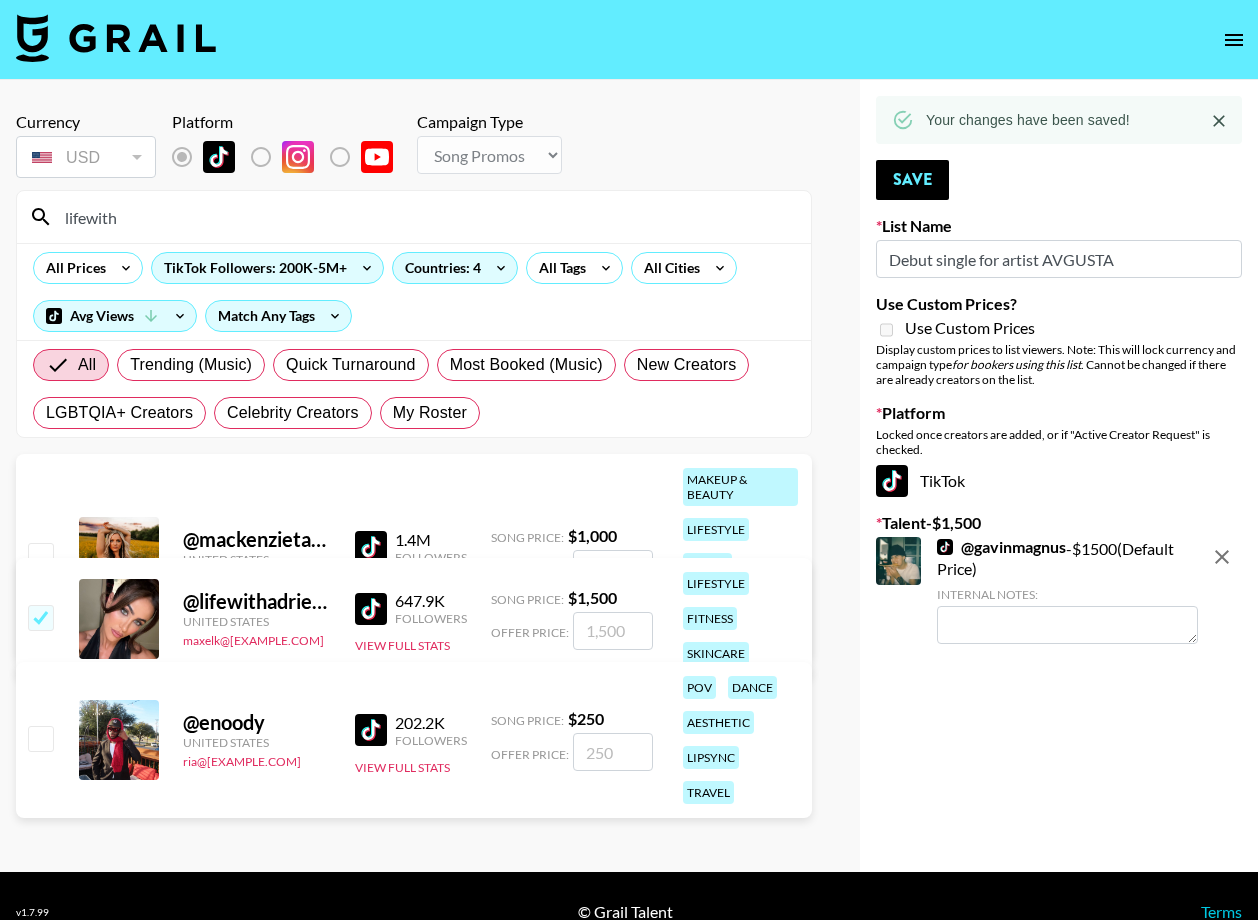 checkbox on "true" 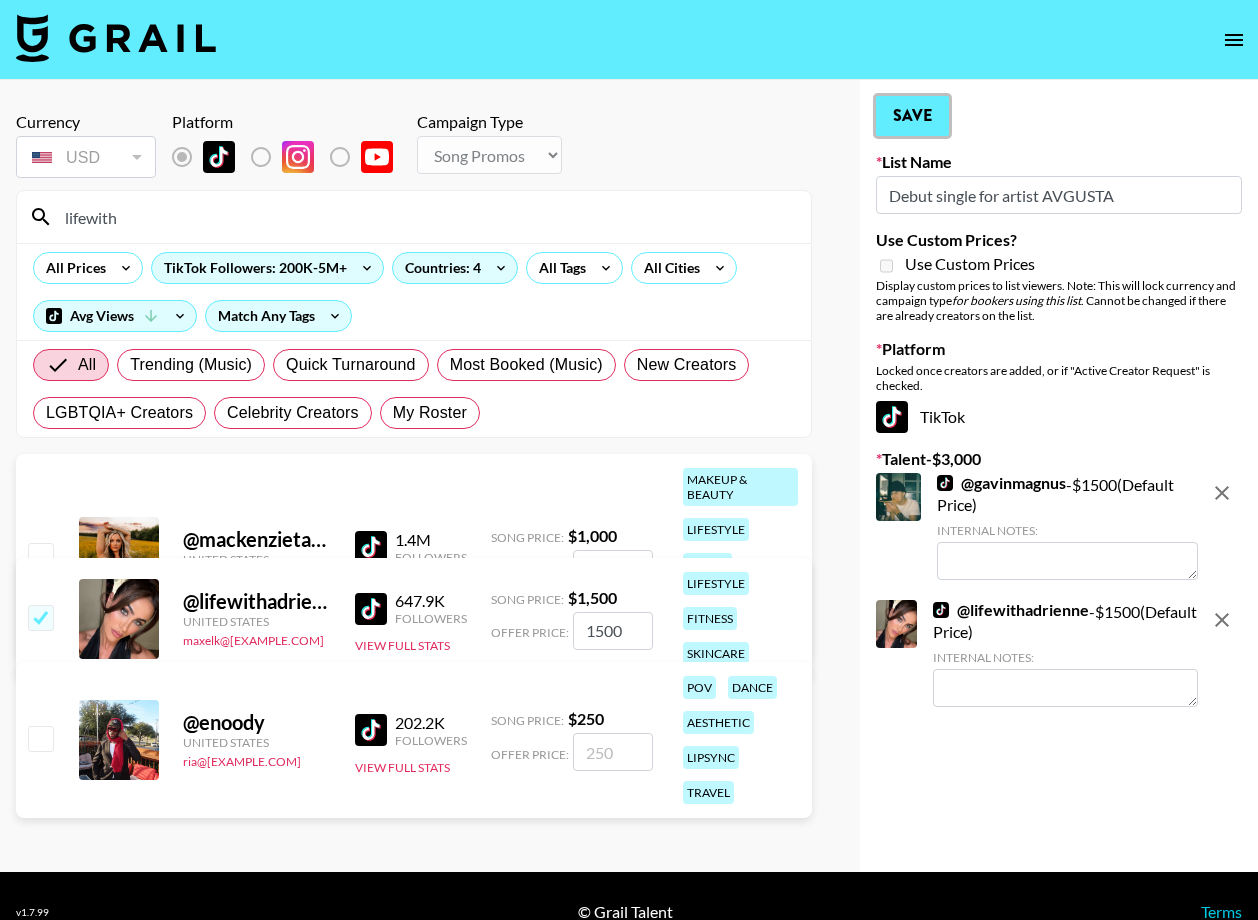 click on "Save" at bounding box center (912, 116) 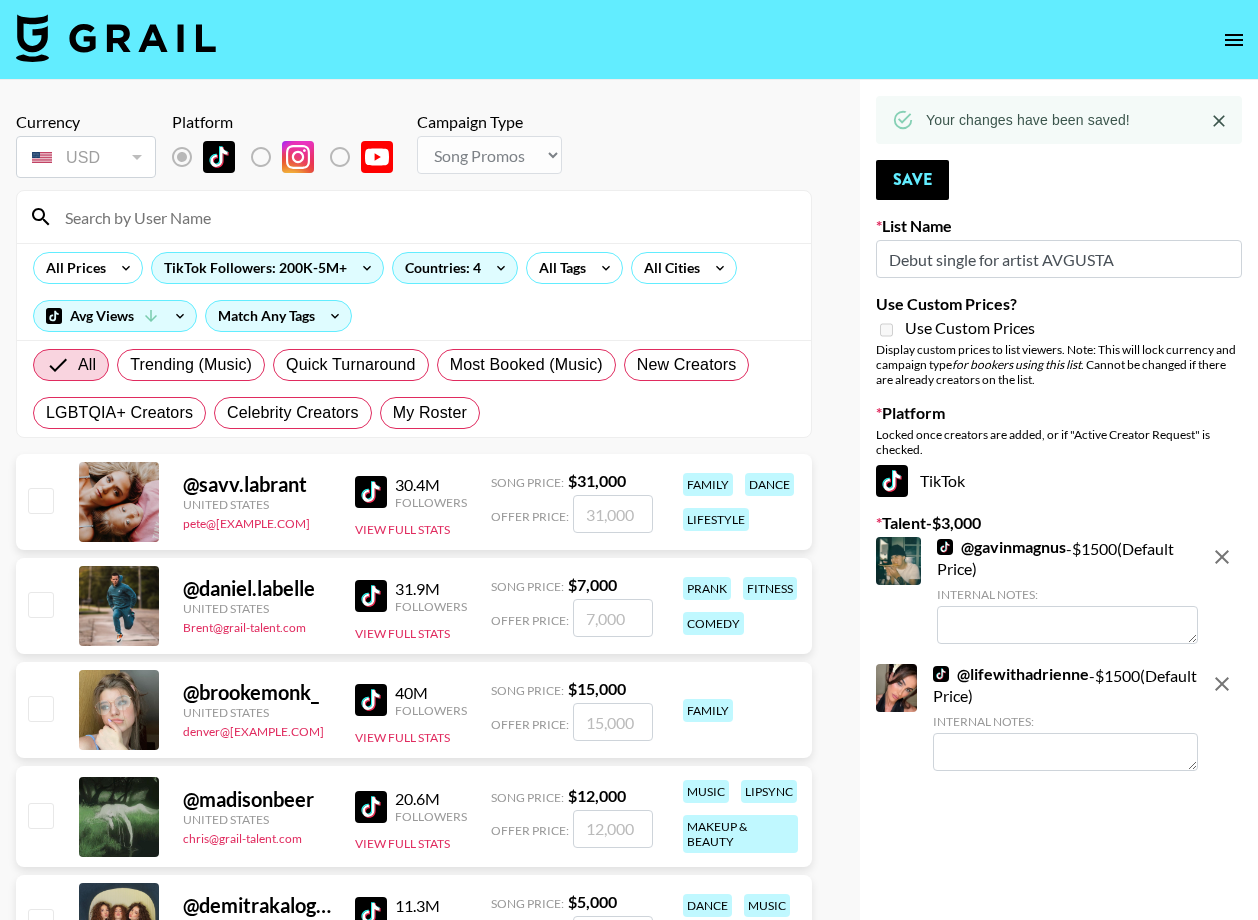 click at bounding box center (426, 217) 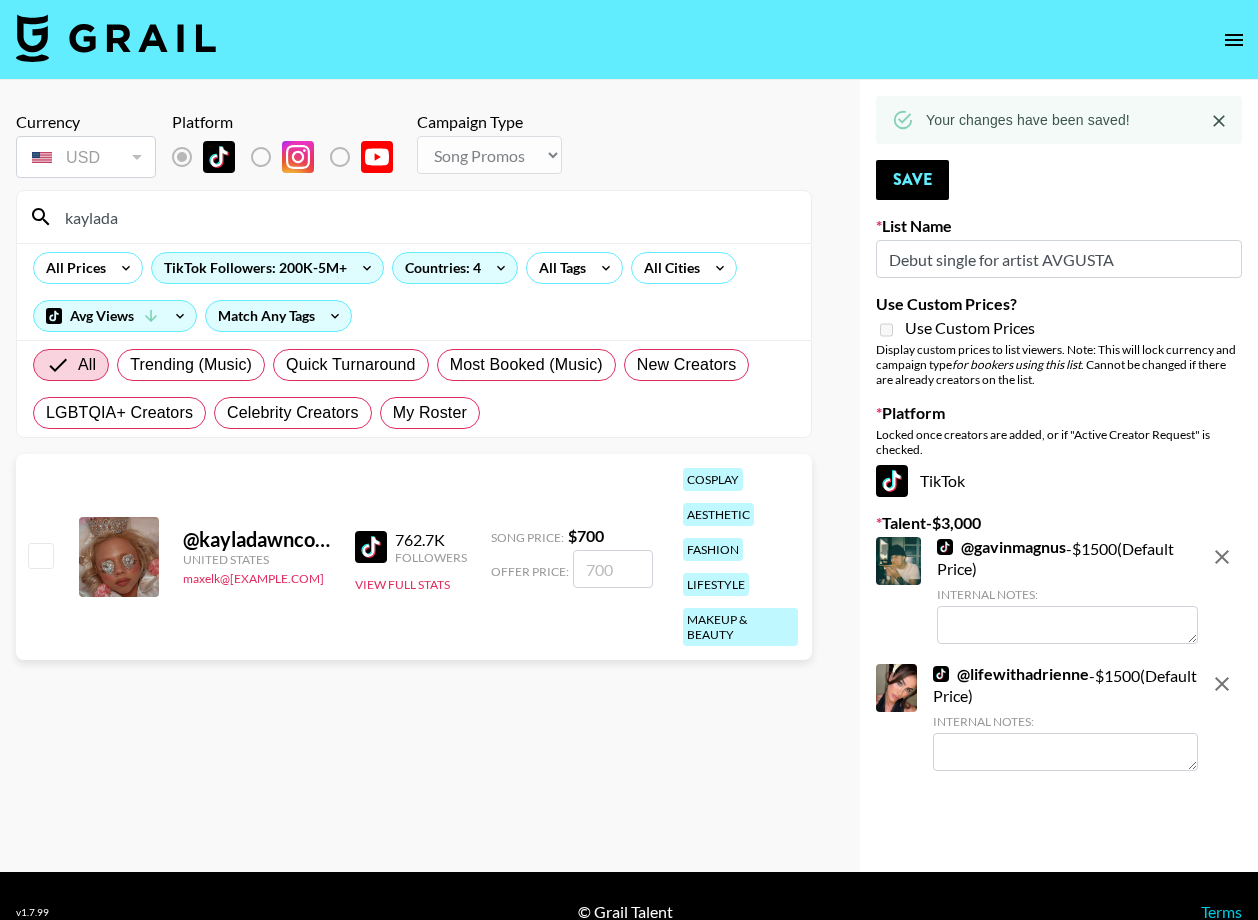 type on "kaylada" 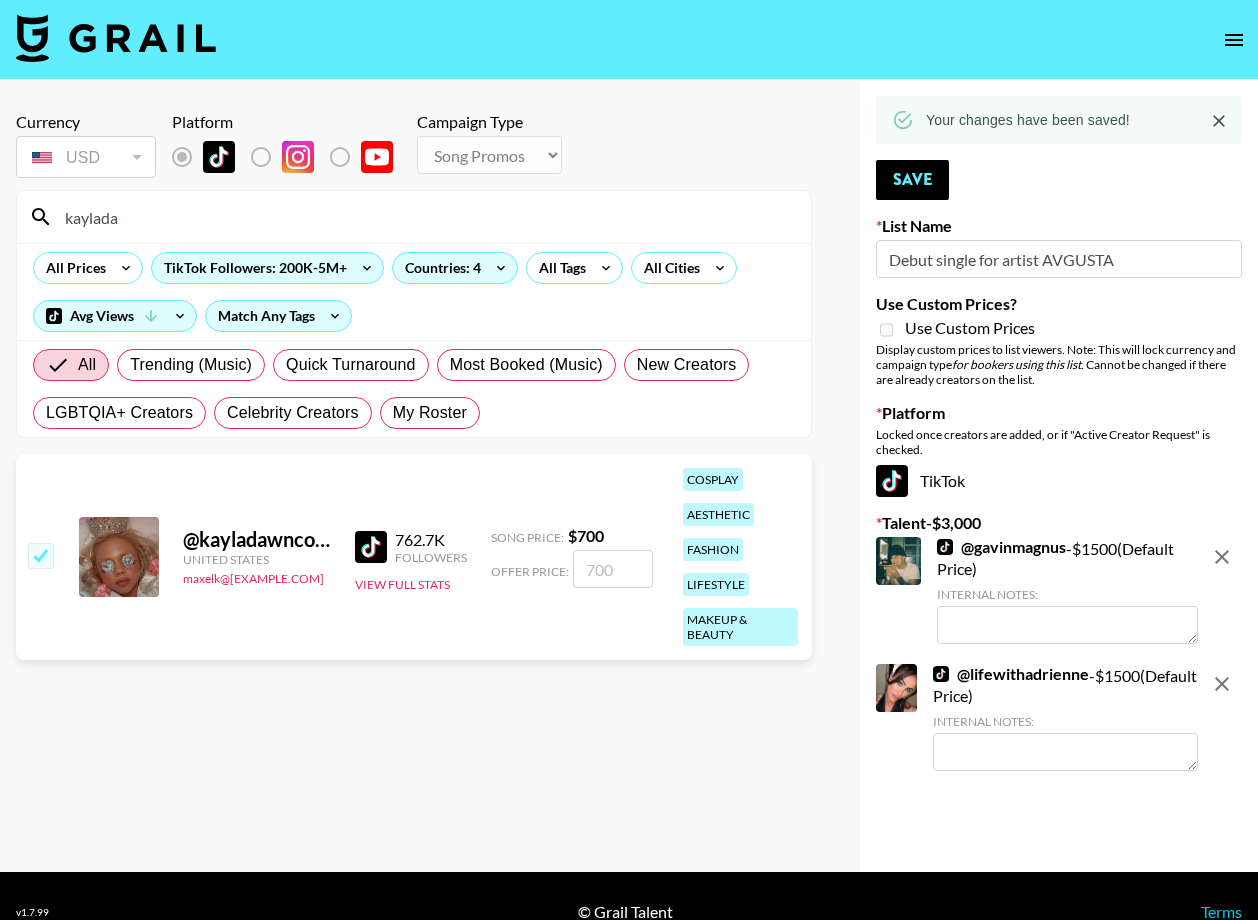 checkbox on "true" 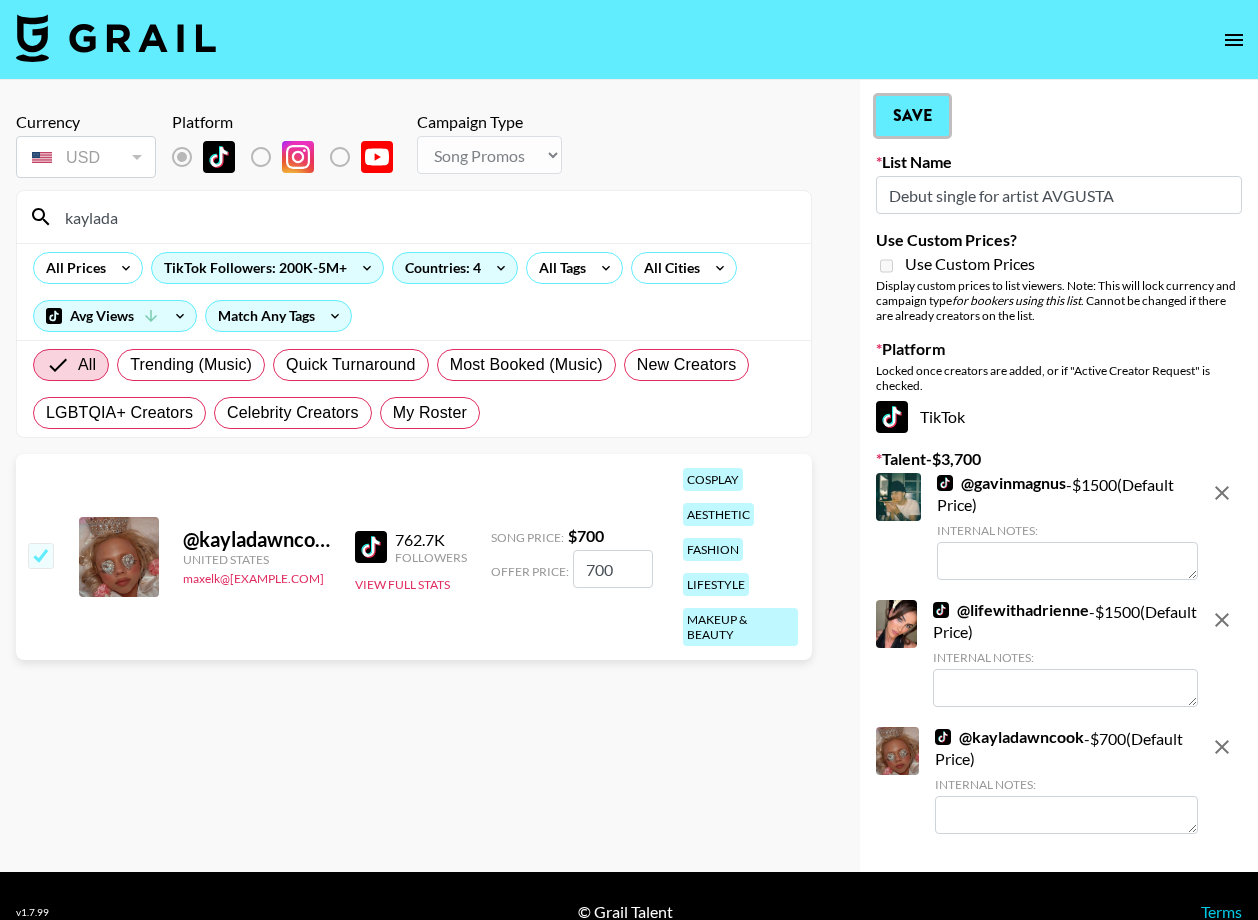 click on "Save" at bounding box center (912, 116) 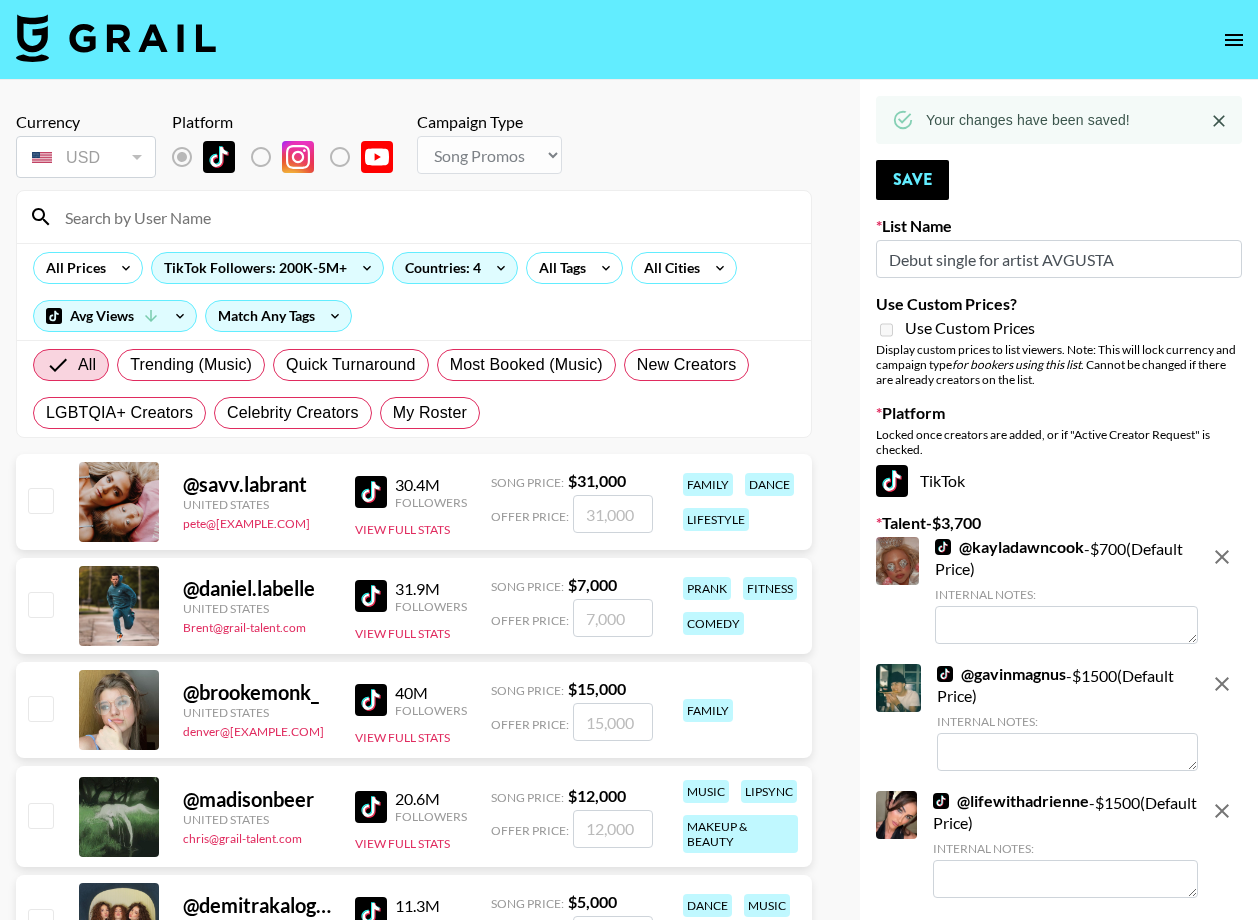 click at bounding box center [426, 217] 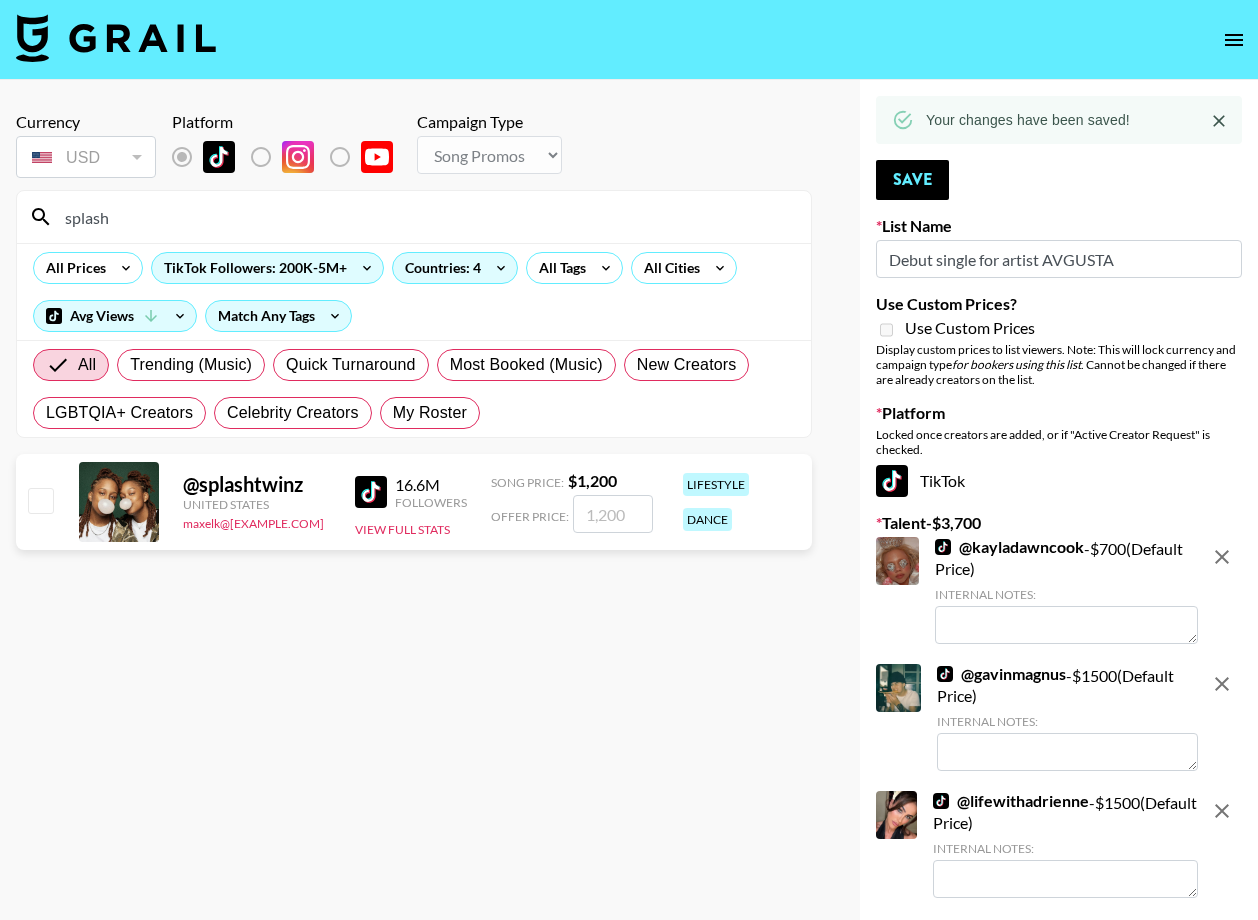 type on "splash" 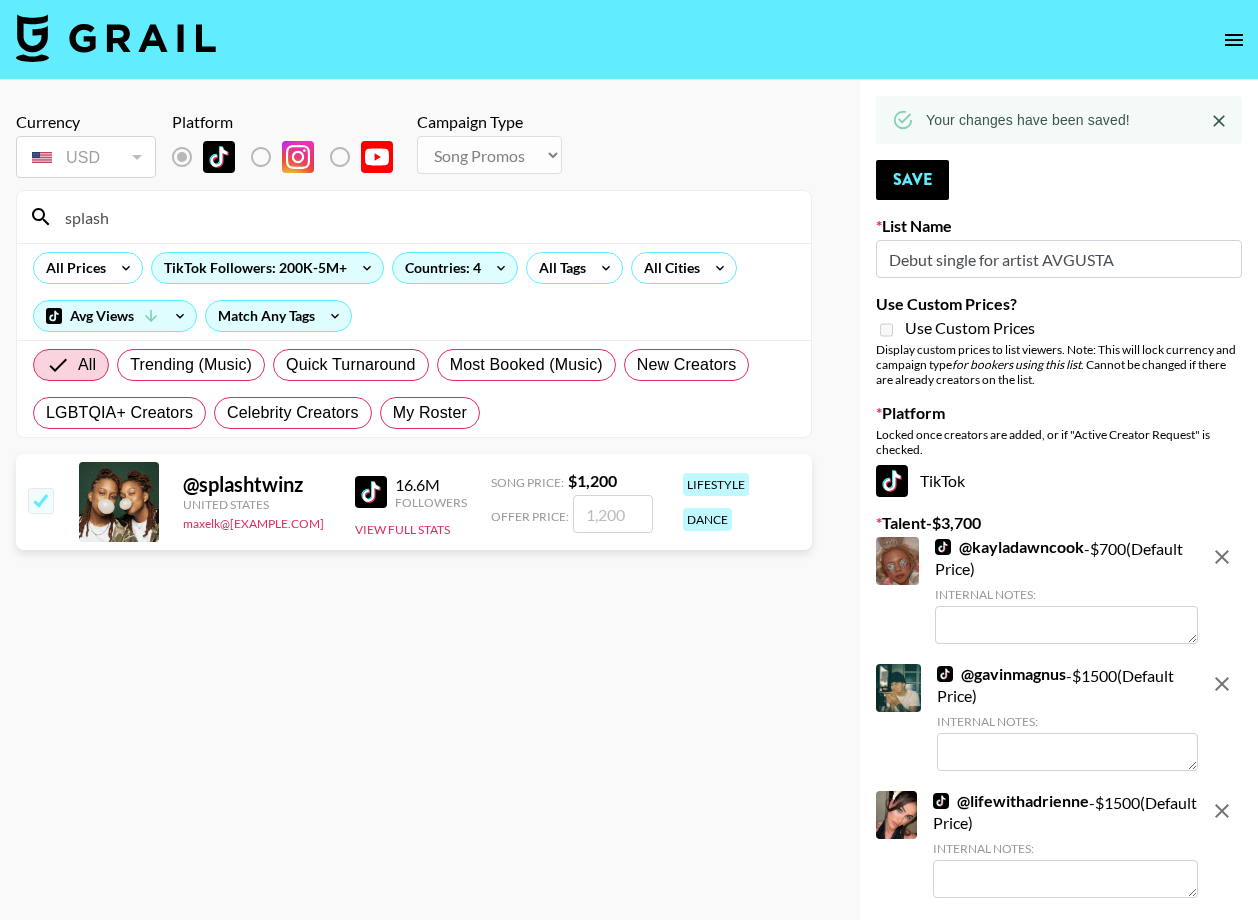 checkbox on "true" 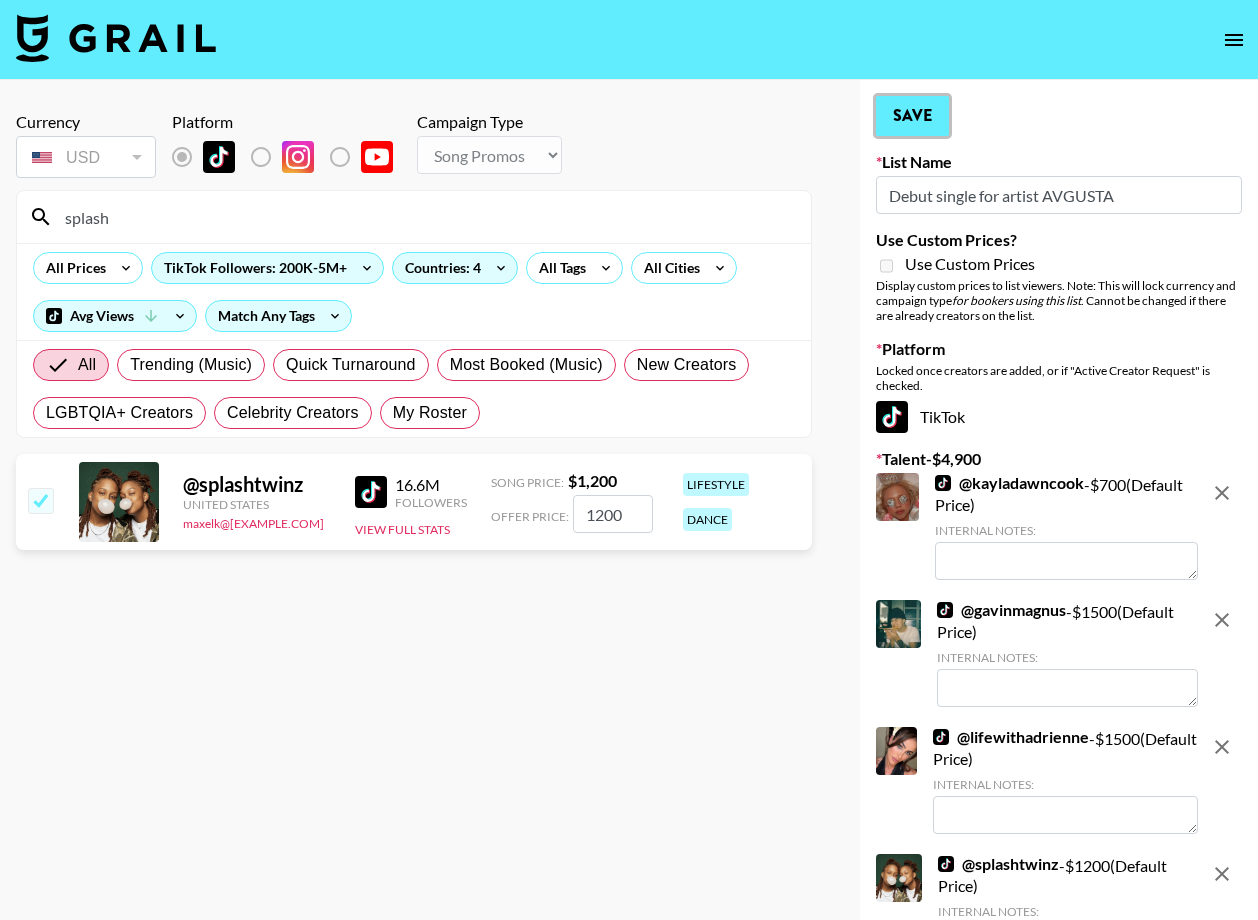 click on "Save" at bounding box center [912, 116] 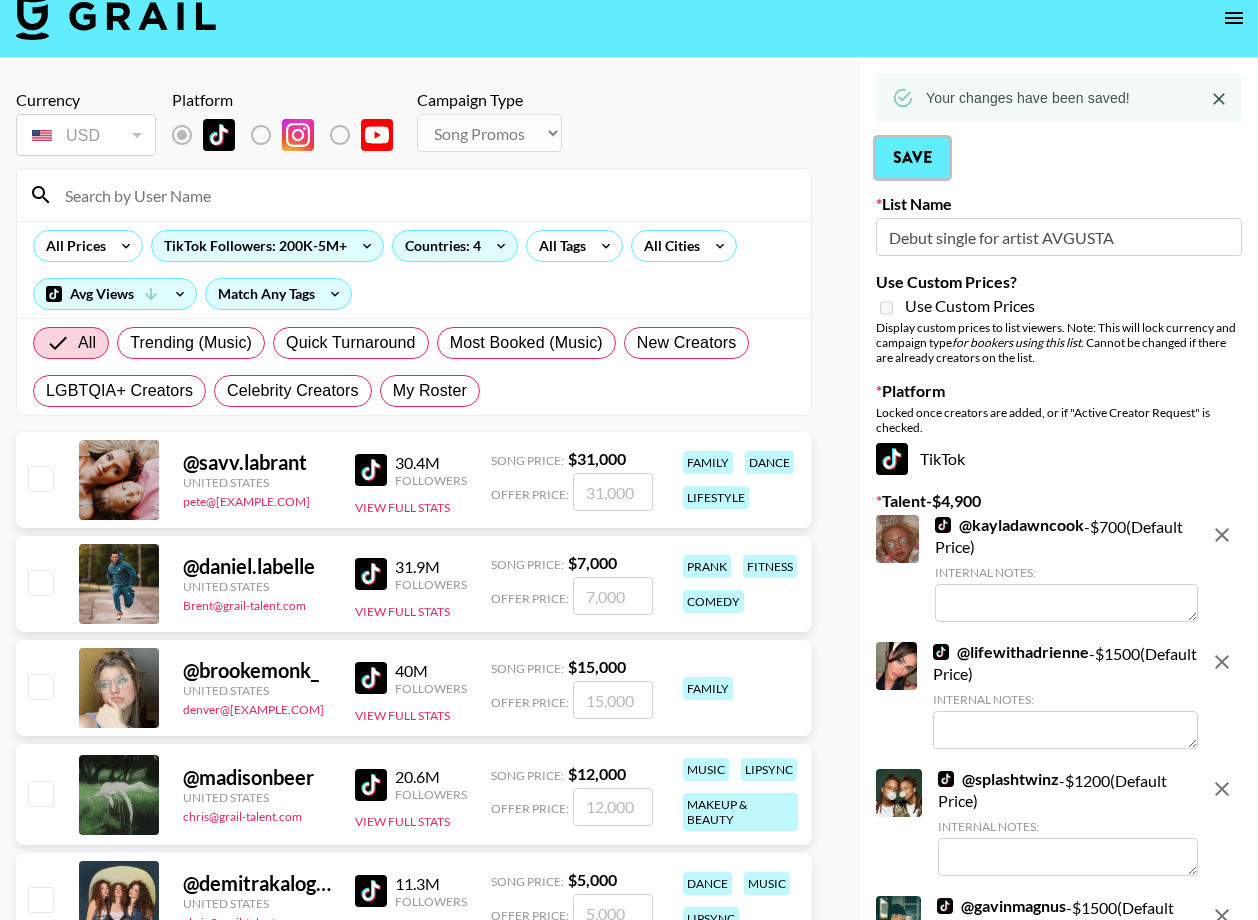 scroll, scrollTop: 0, scrollLeft: 0, axis: both 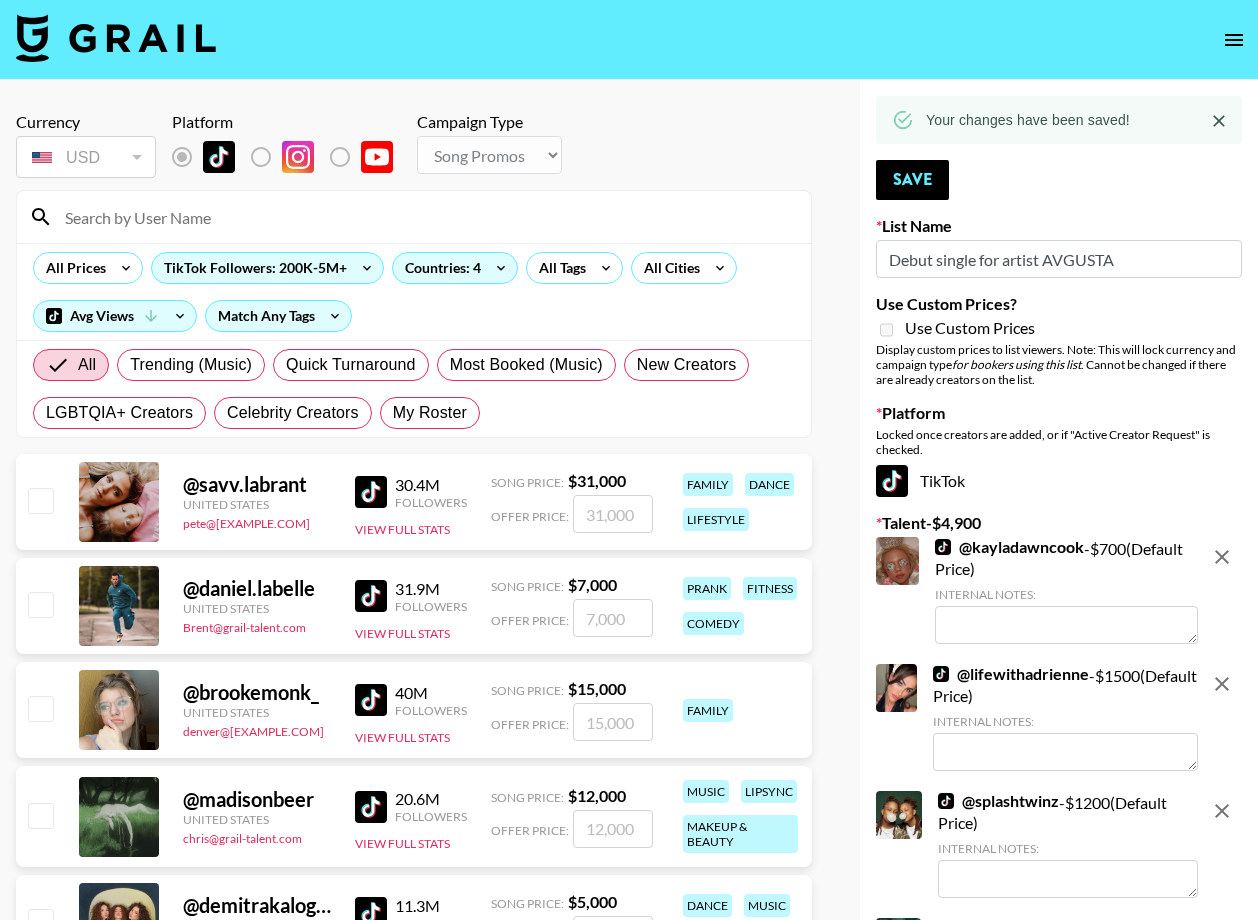 click at bounding box center (426, 217) 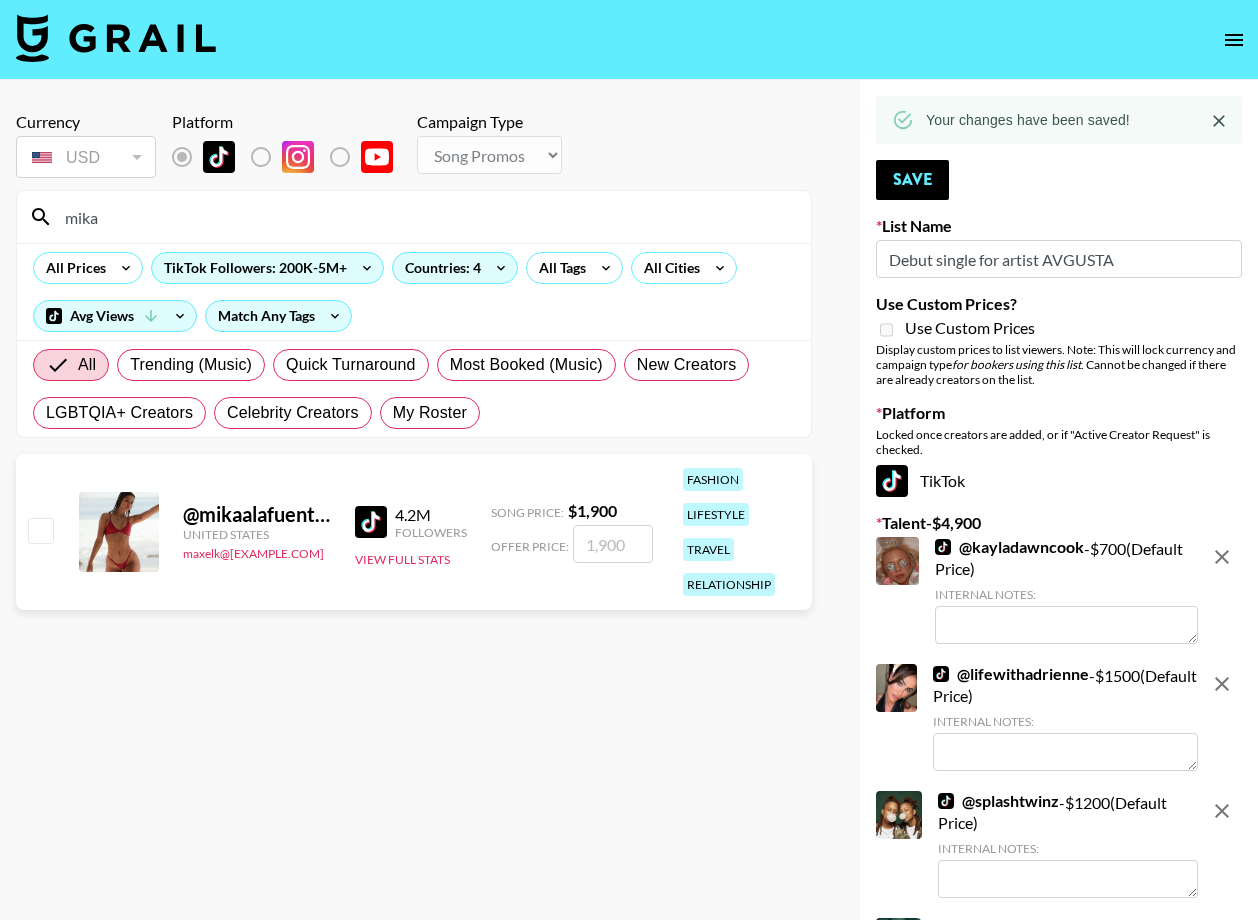 type on "mika" 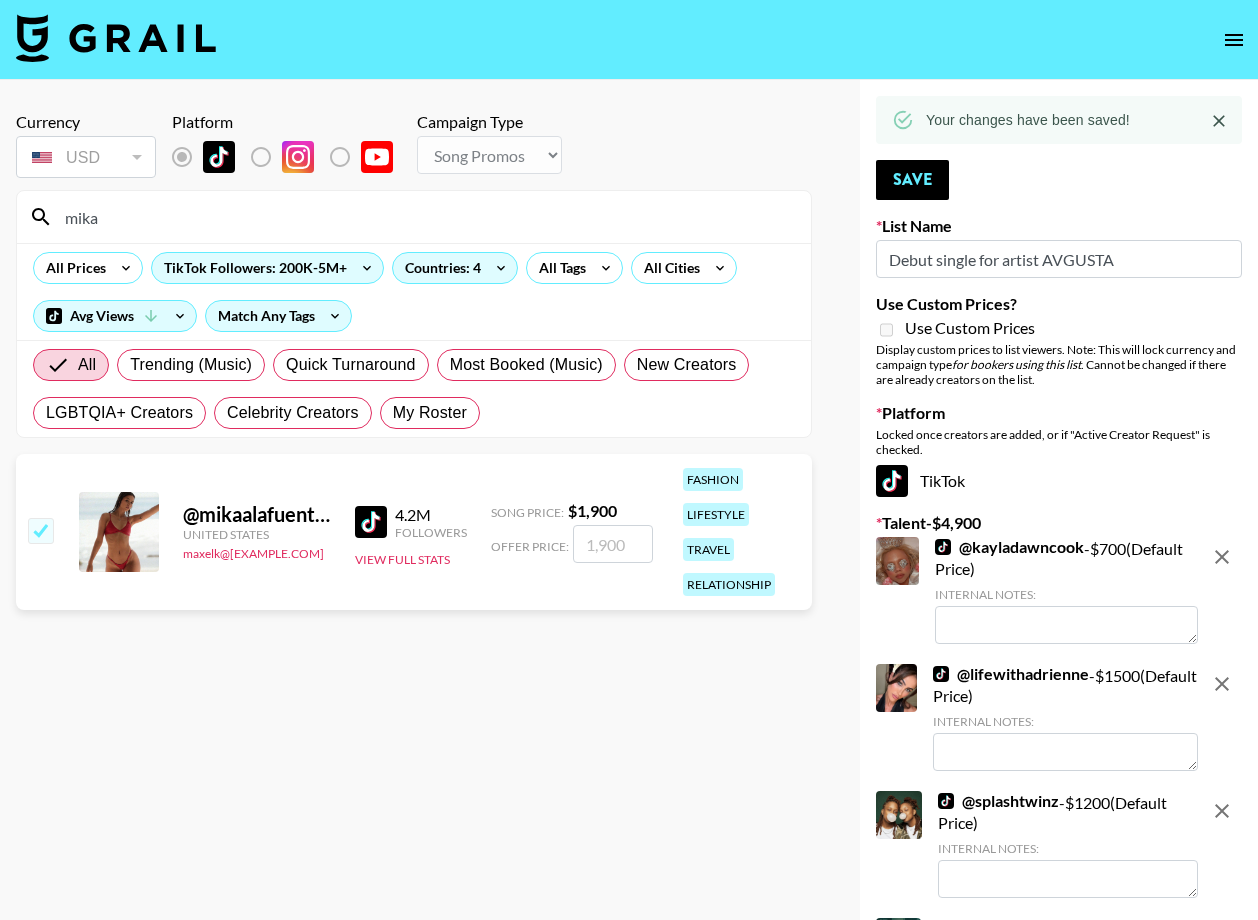 checkbox on "true" 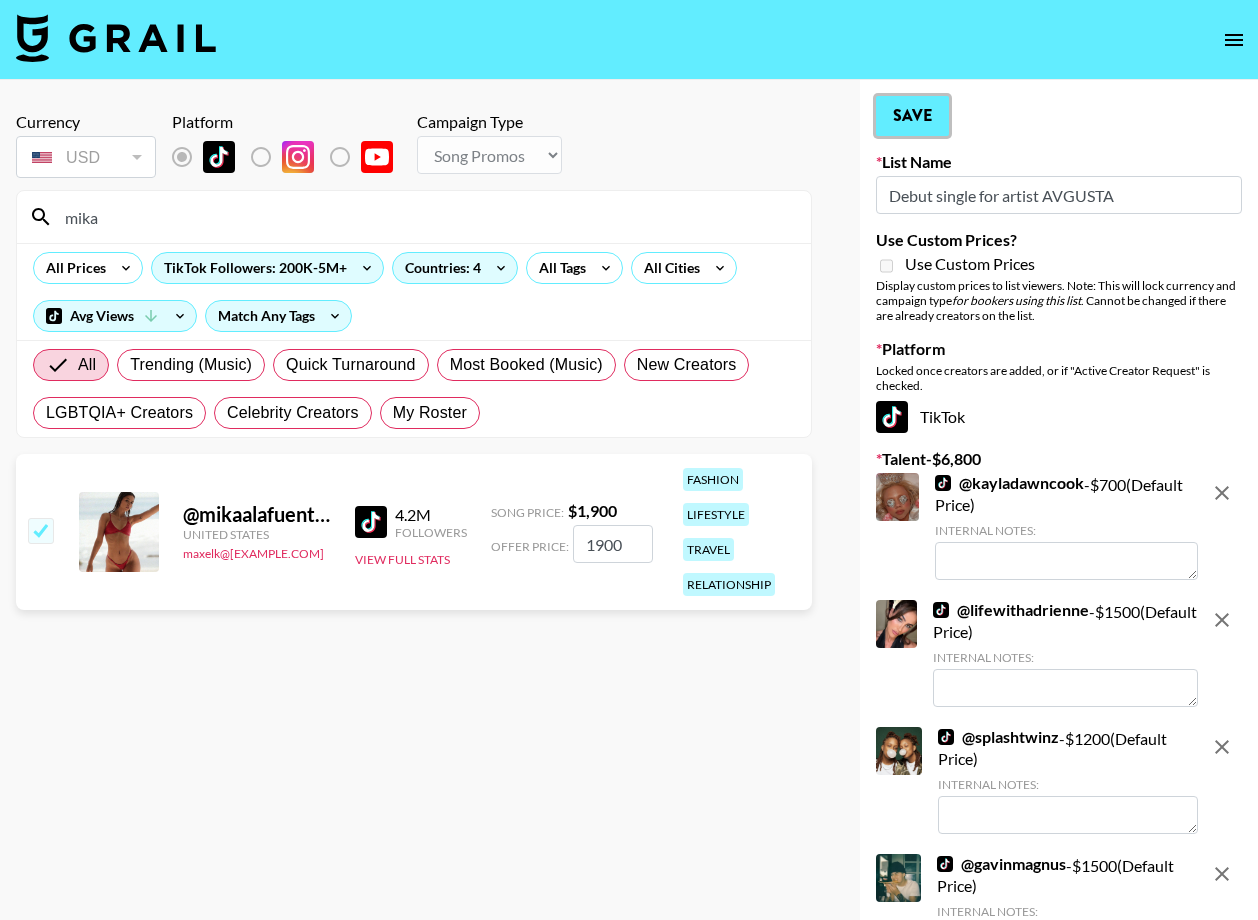 click on "Save" at bounding box center [912, 116] 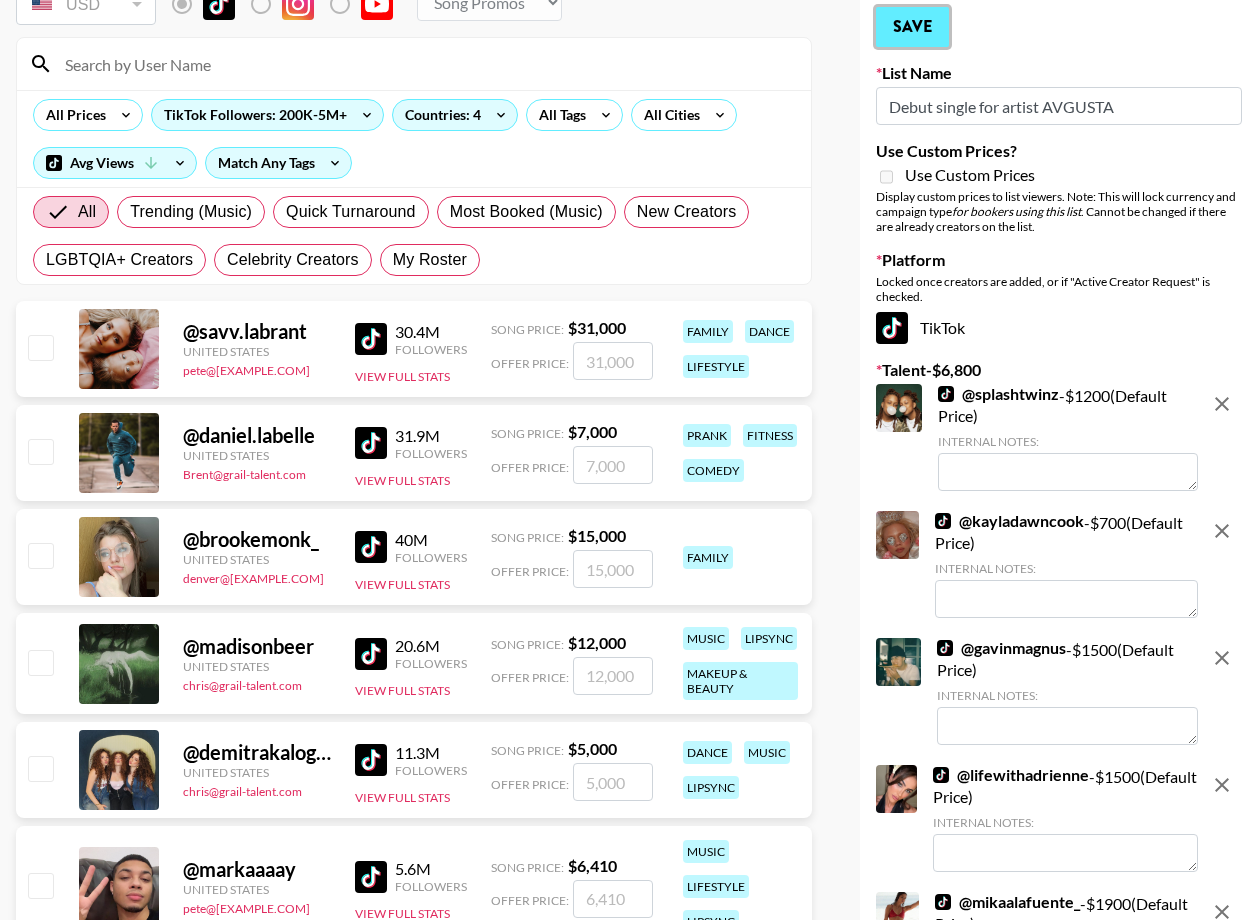 scroll, scrollTop: 0, scrollLeft: 0, axis: both 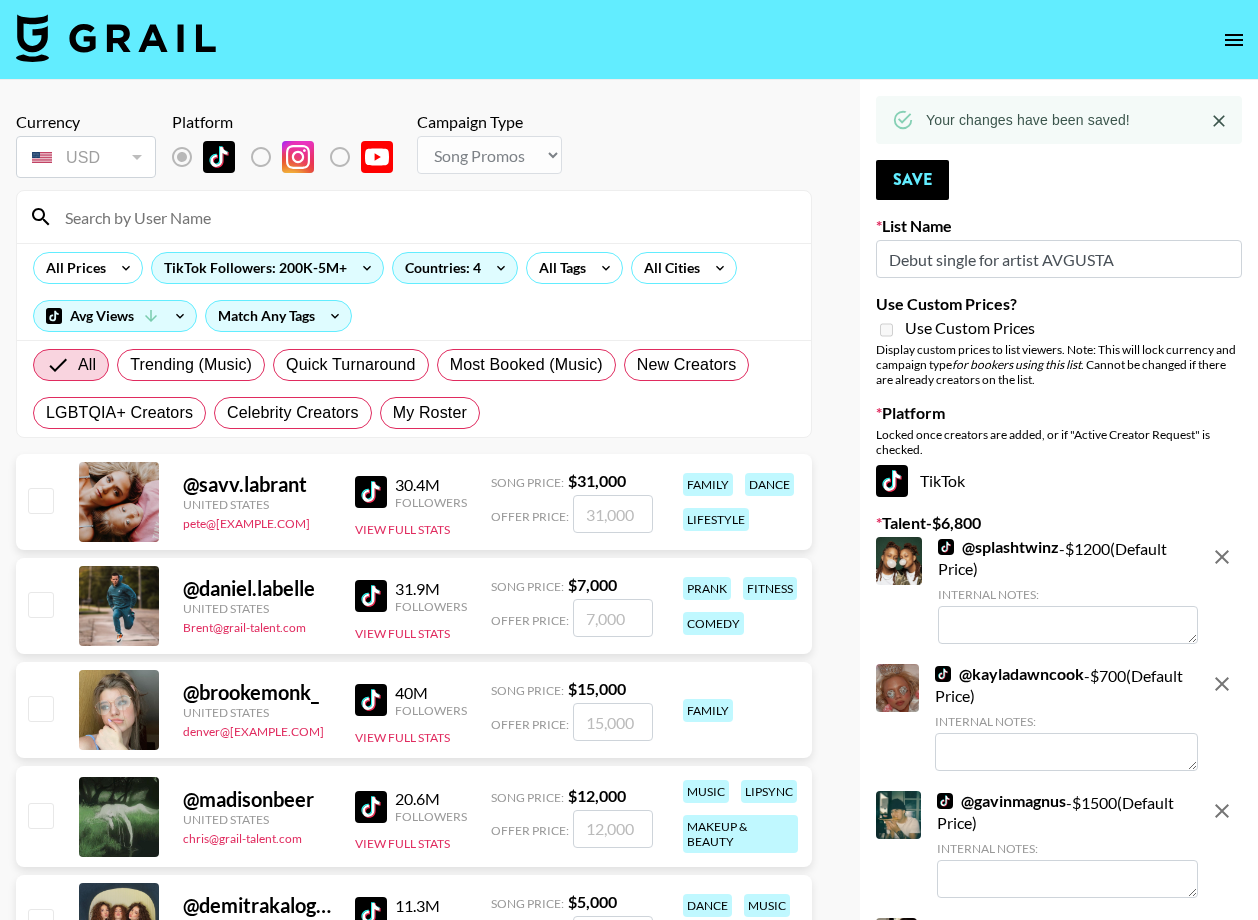 click at bounding box center [426, 217] 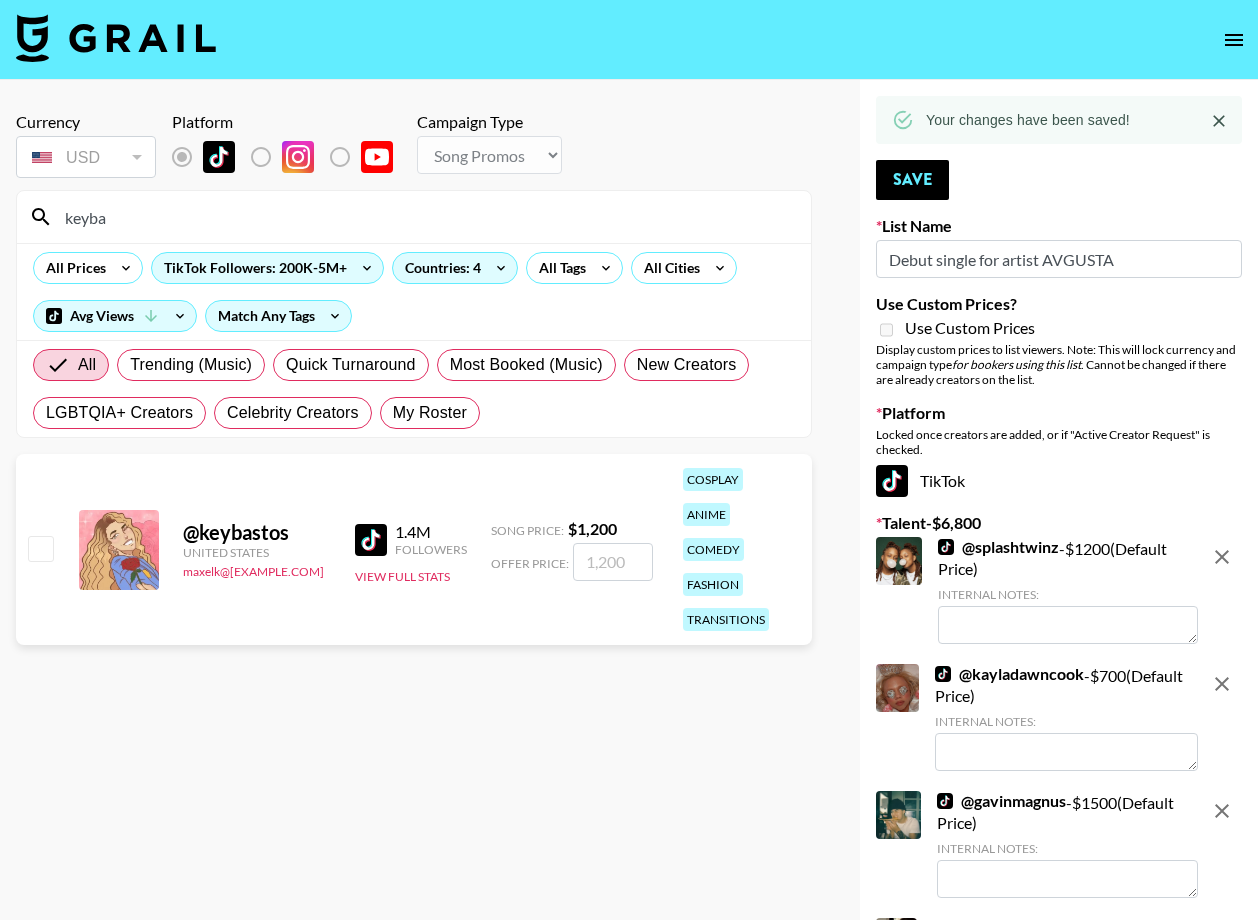 type on "keyba" 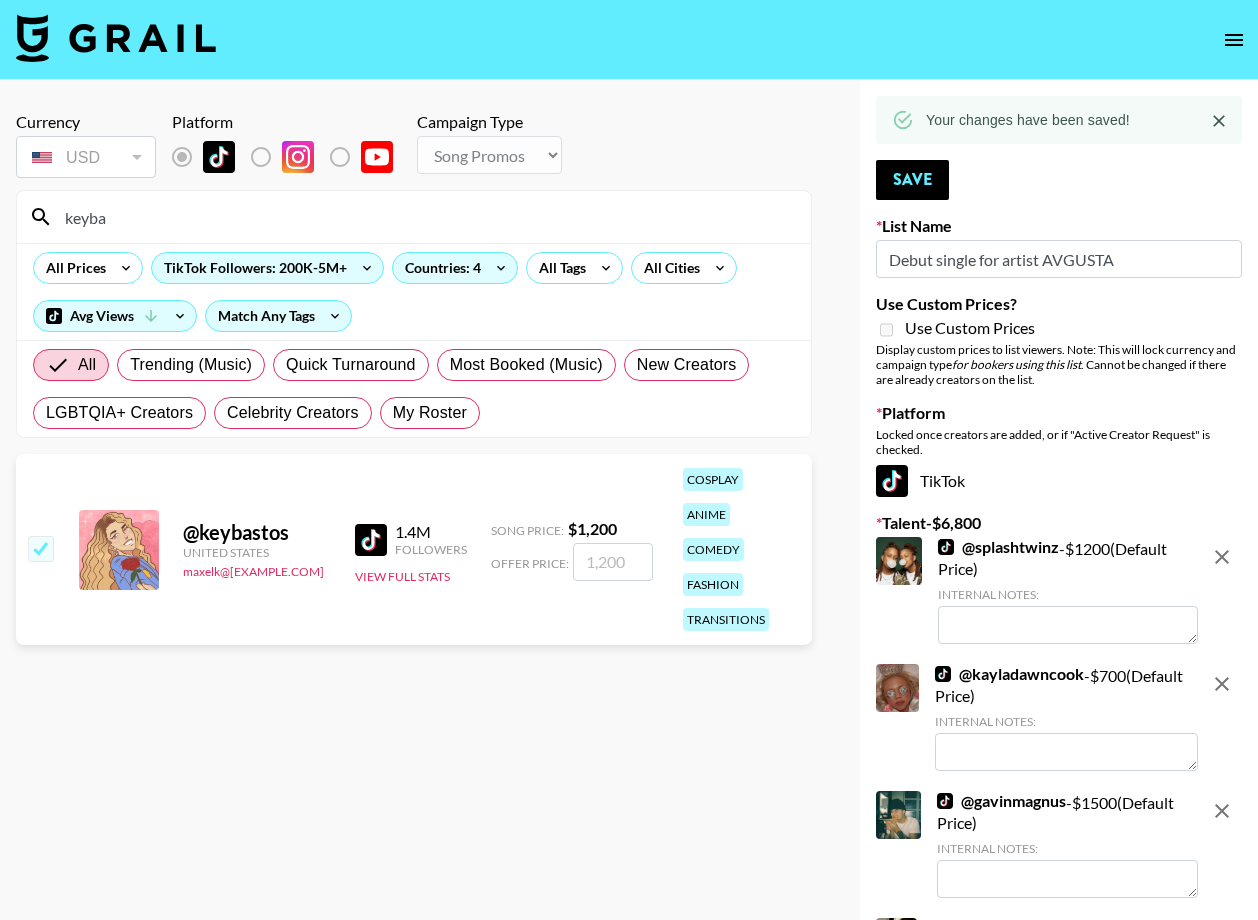 checkbox on "true" 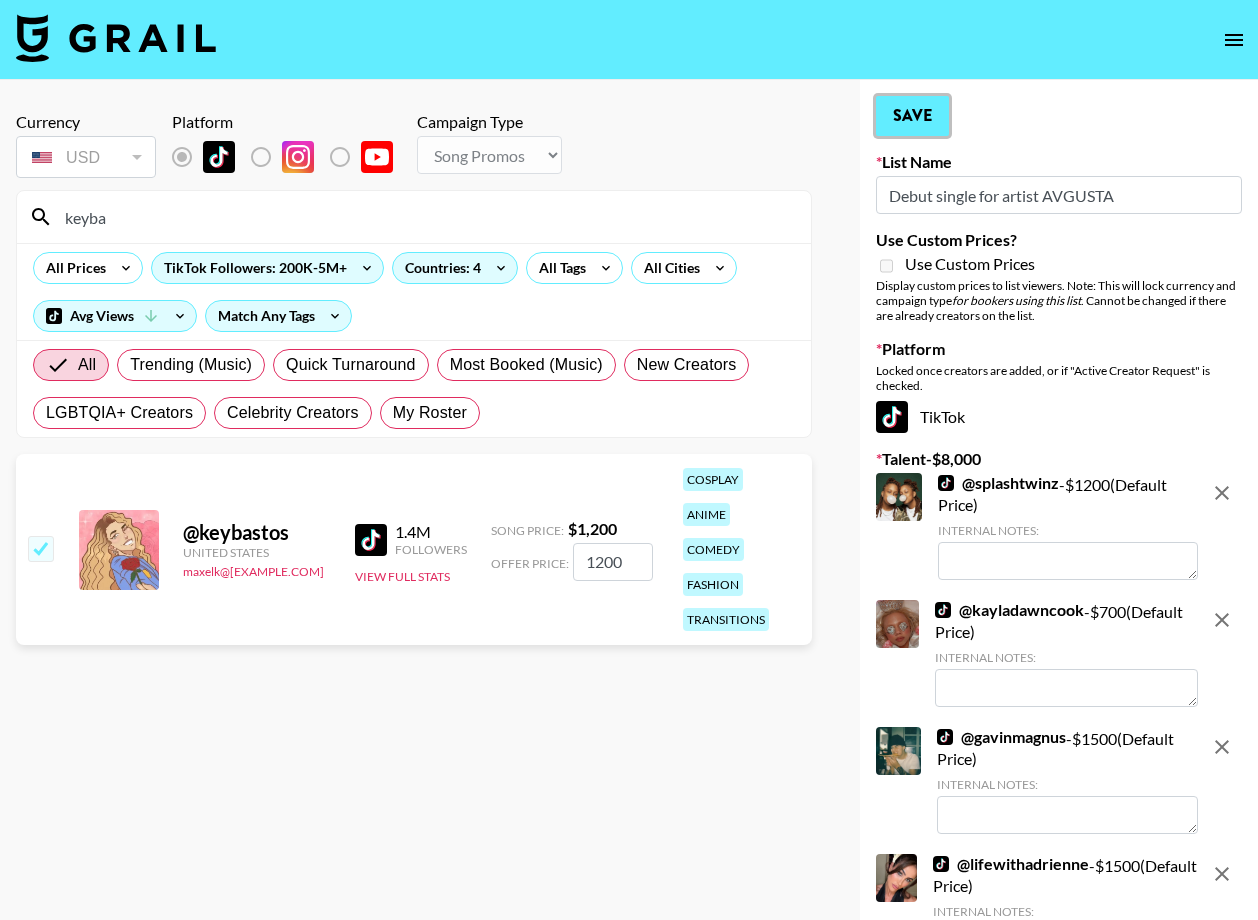 click on "Save" at bounding box center [912, 116] 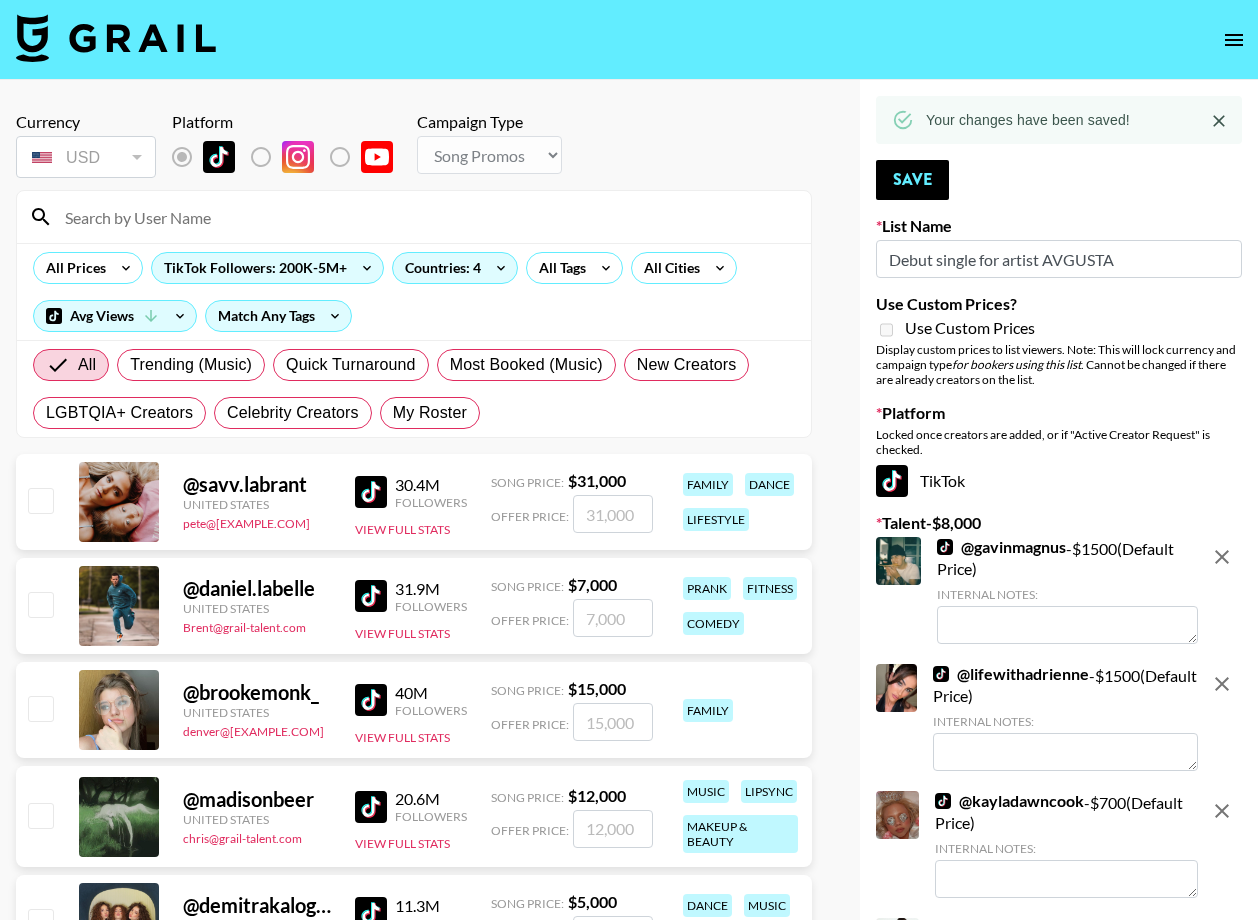 click at bounding box center (426, 217) 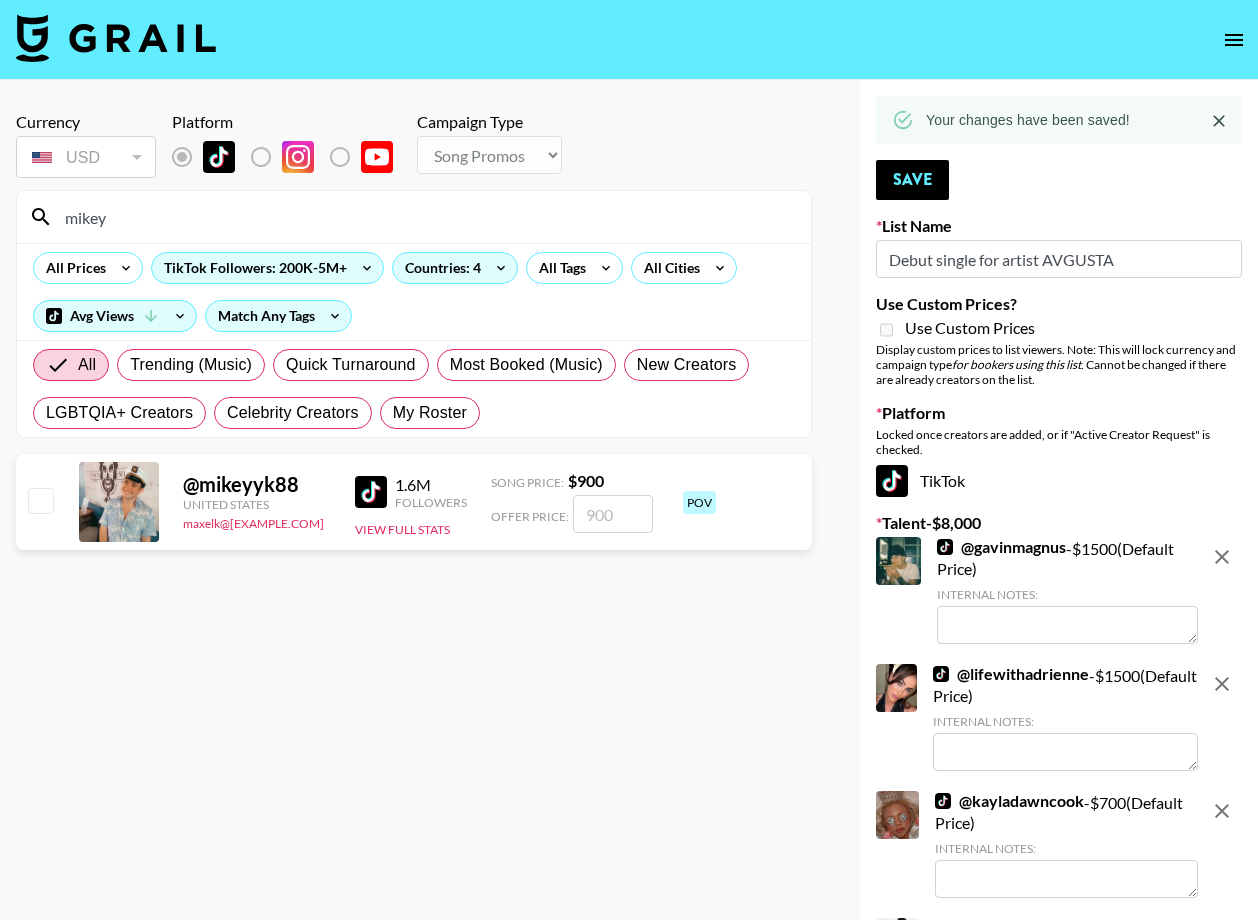 type on "mikey" 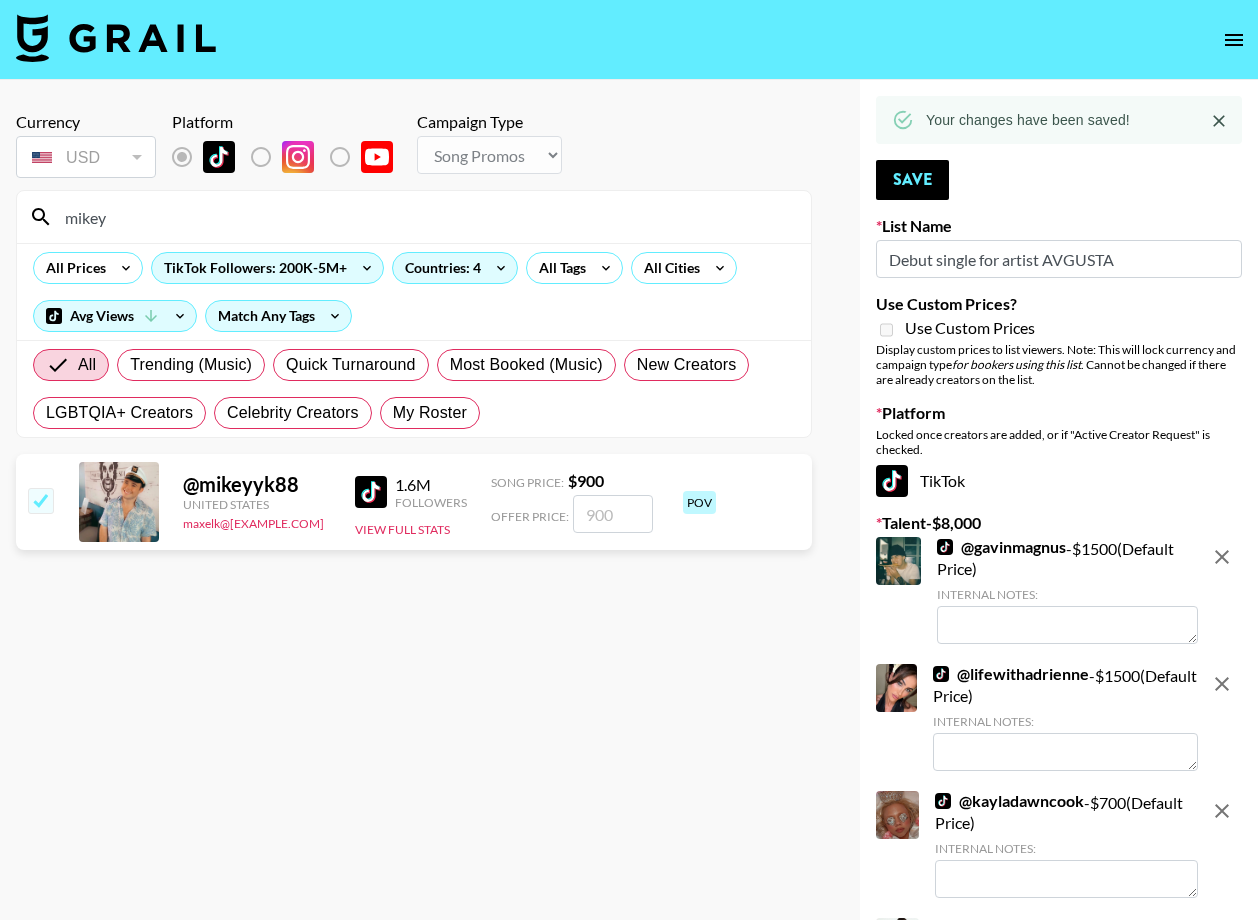 checkbox on "true" 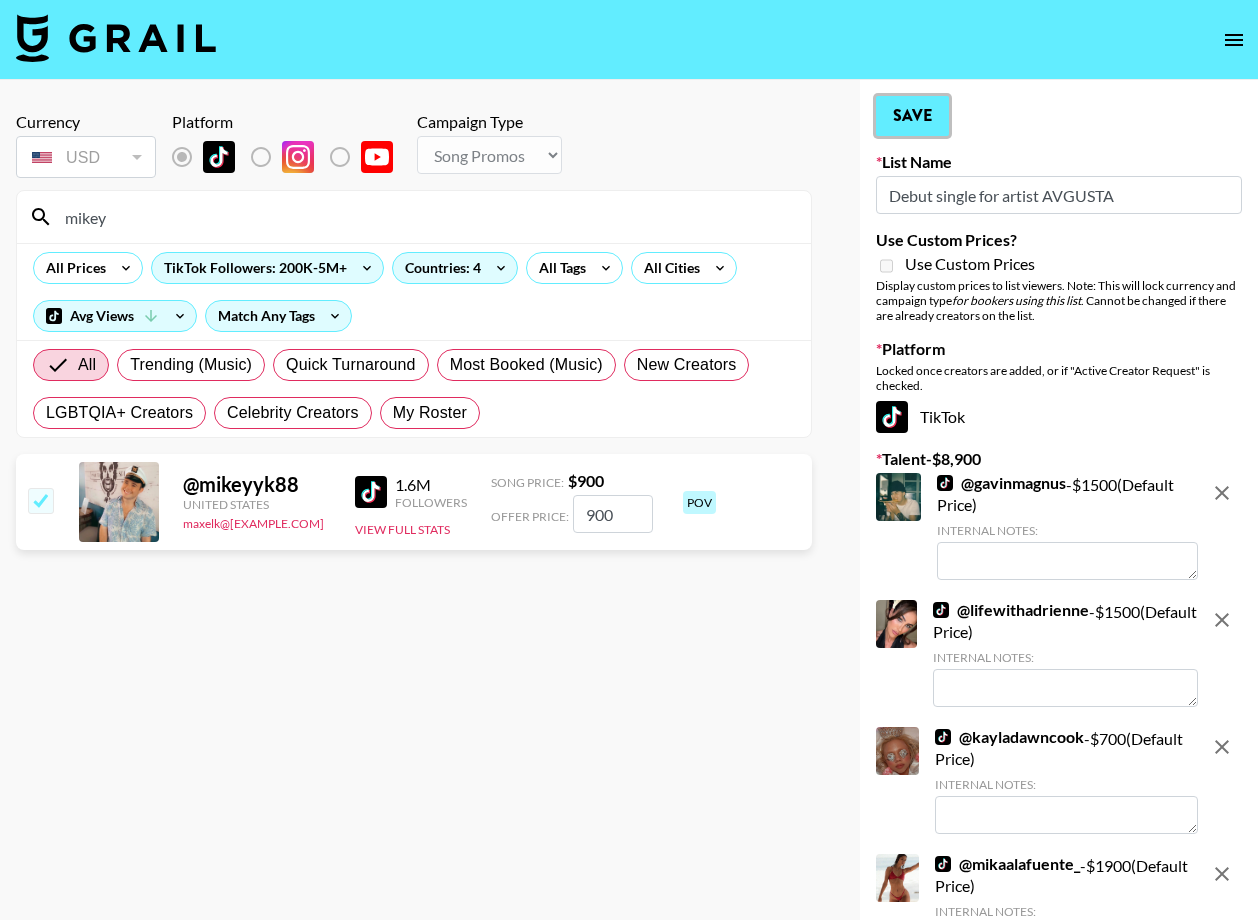 click on "Save" at bounding box center [912, 116] 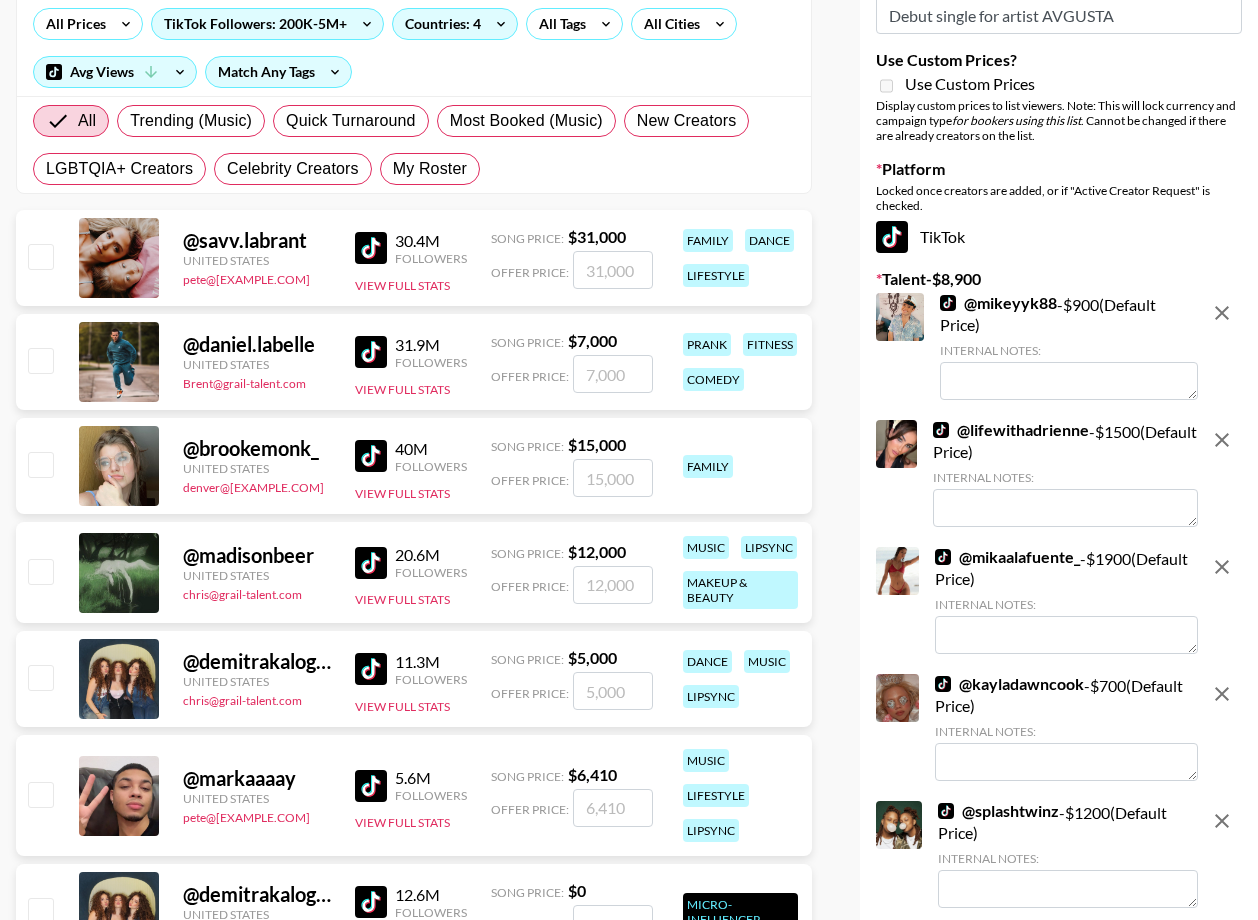scroll, scrollTop: 0, scrollLeft: 0, axis: both 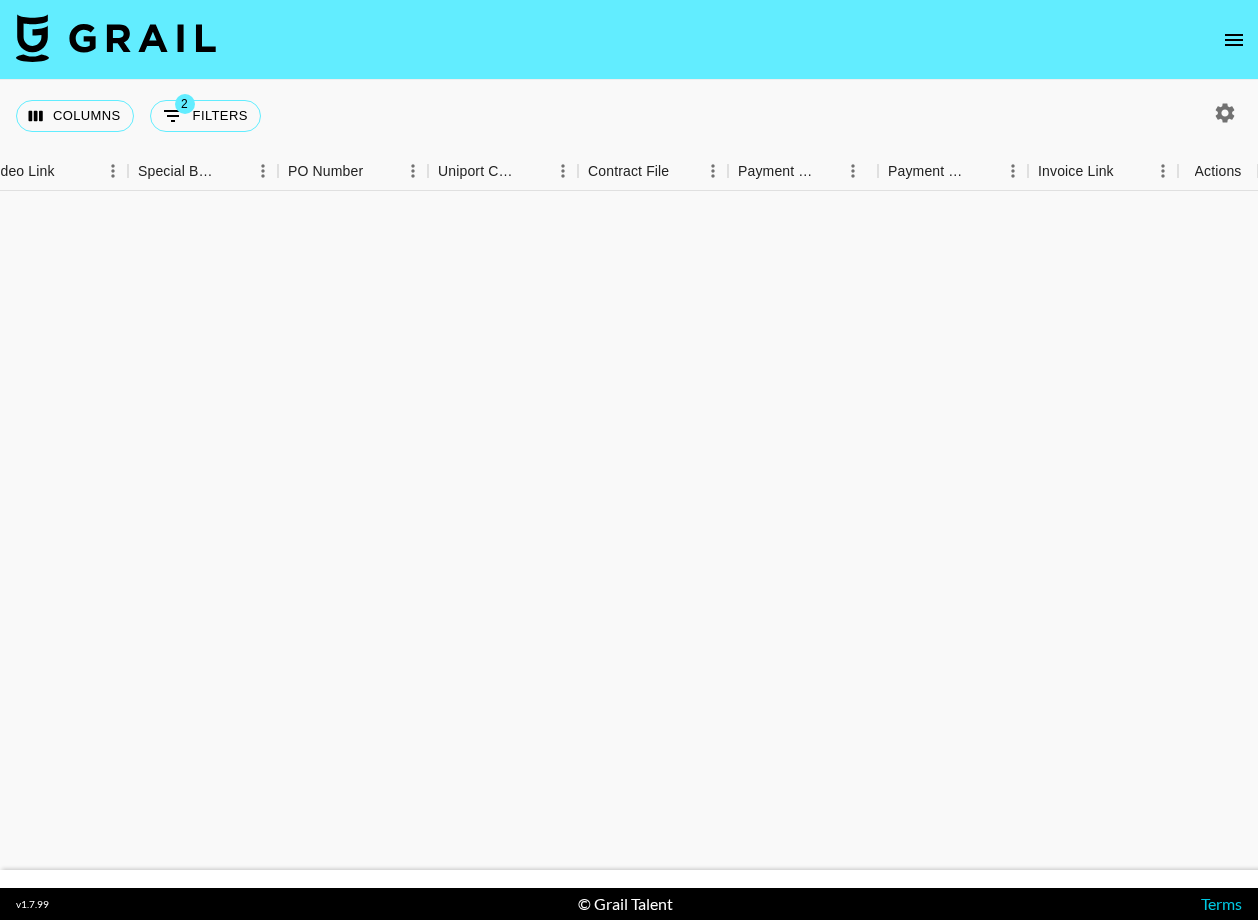 click 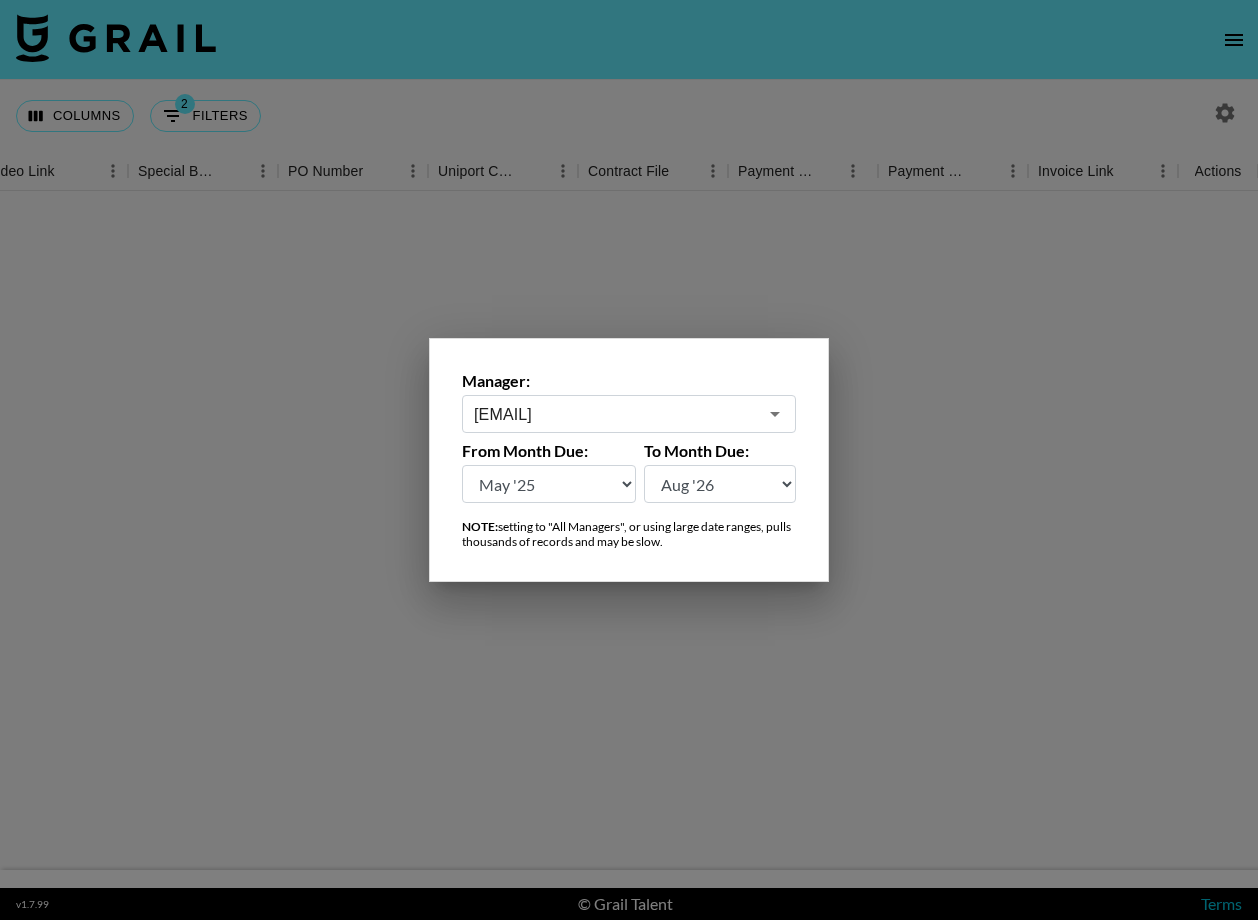 scroll, scrollTop: 203, scrollLeft: 1837, axis: both 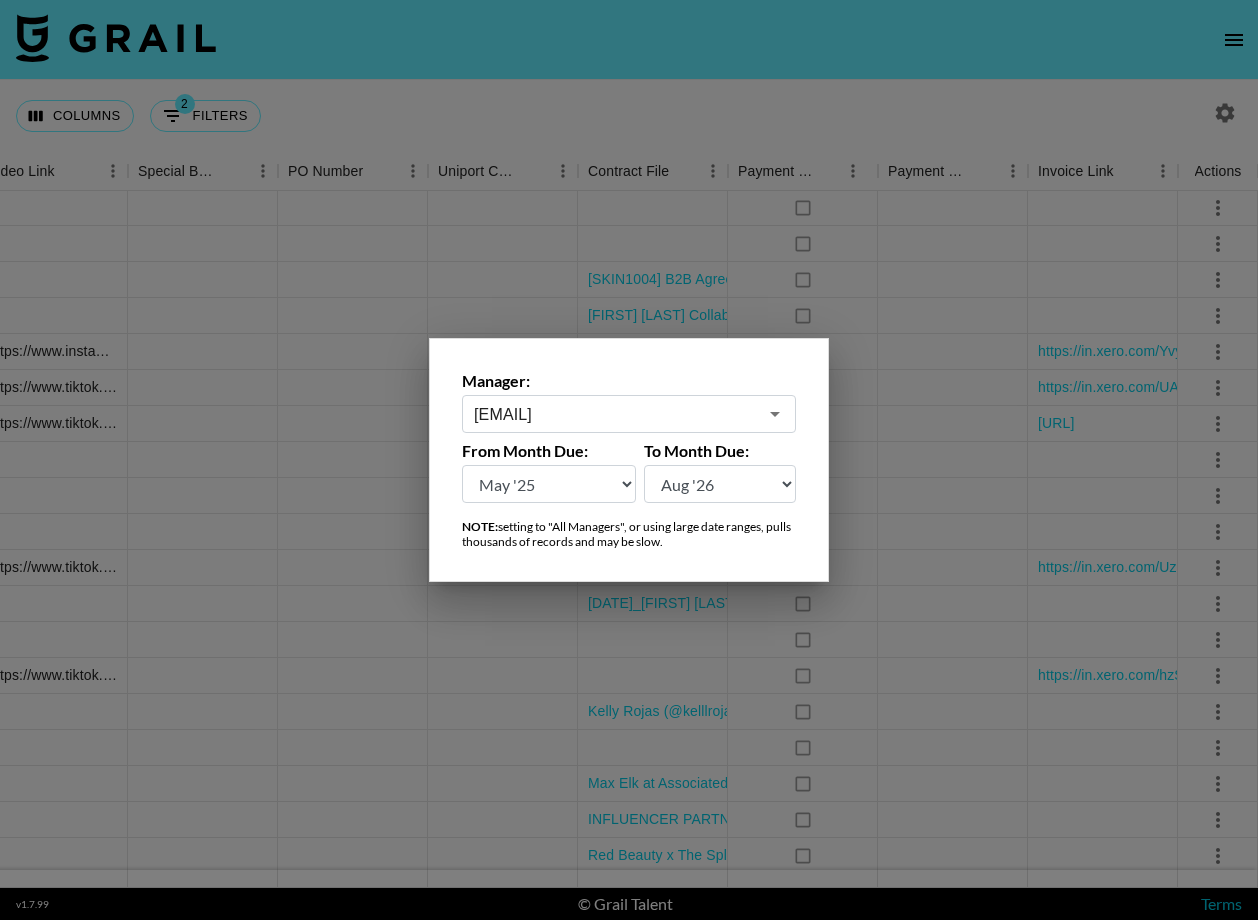 click on "maxelk@grail-talent.com" at bounding box center [615, 414] 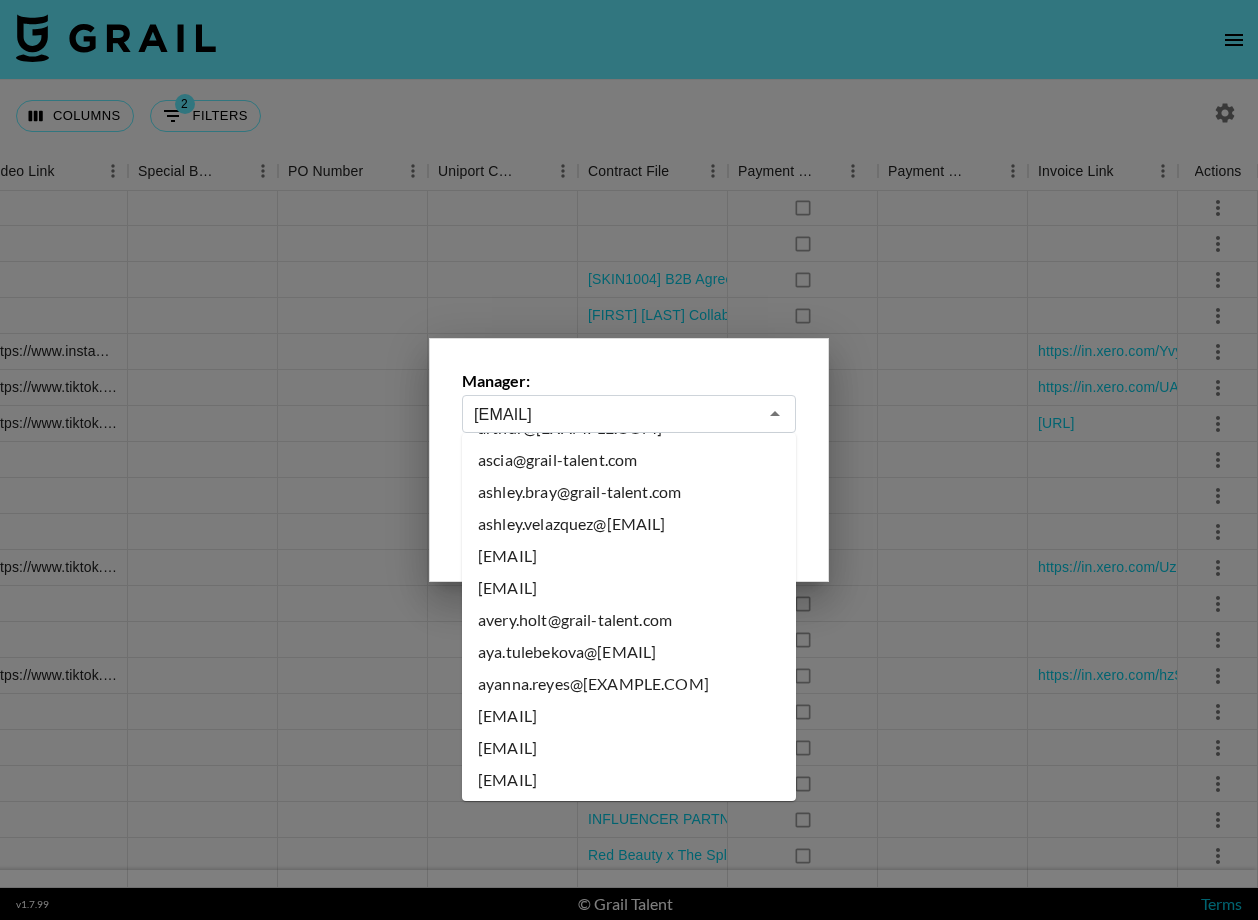 scroll, scrollTop: 0, scrollLeft: 0, axis: both 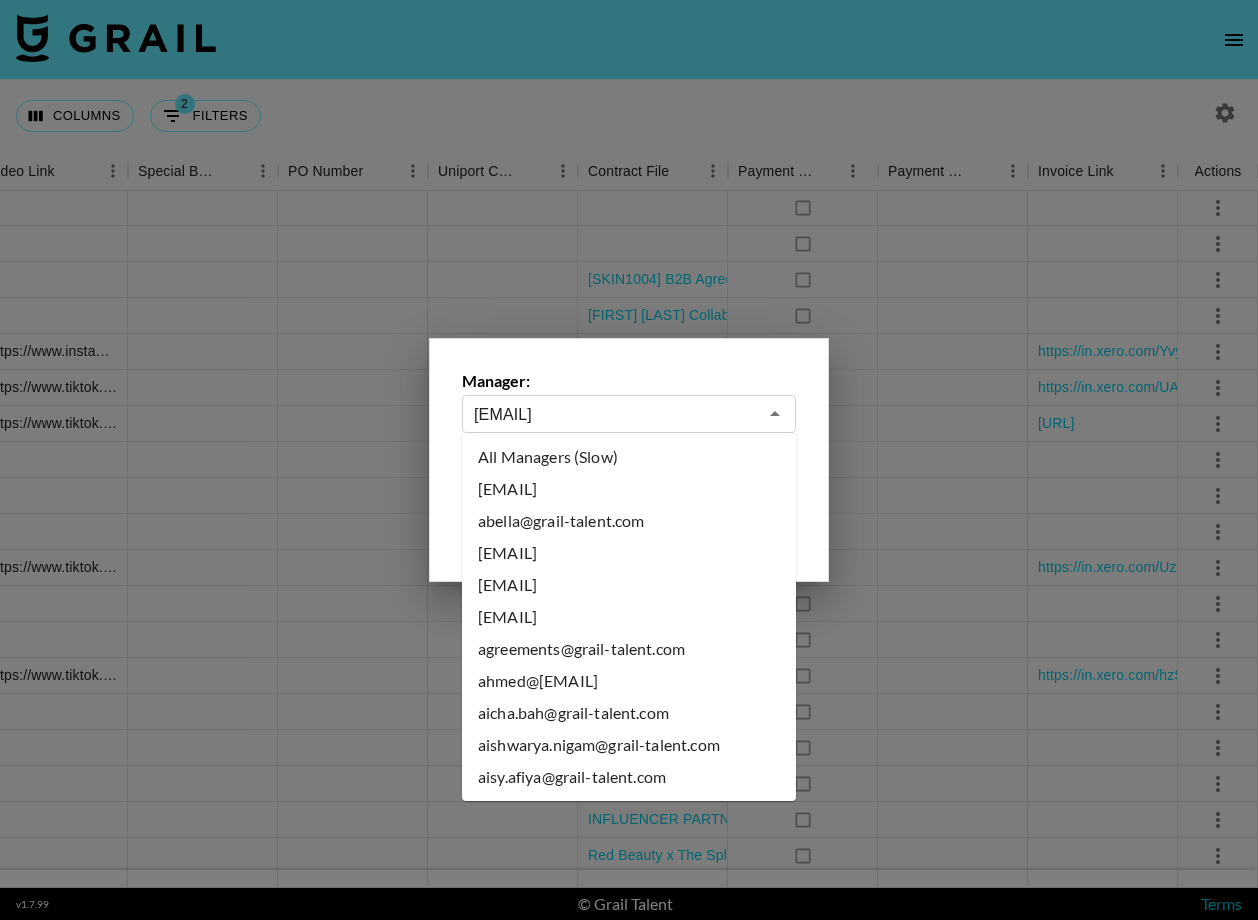 click on "All Managers (Slow)" at bounding box center (629, 457) 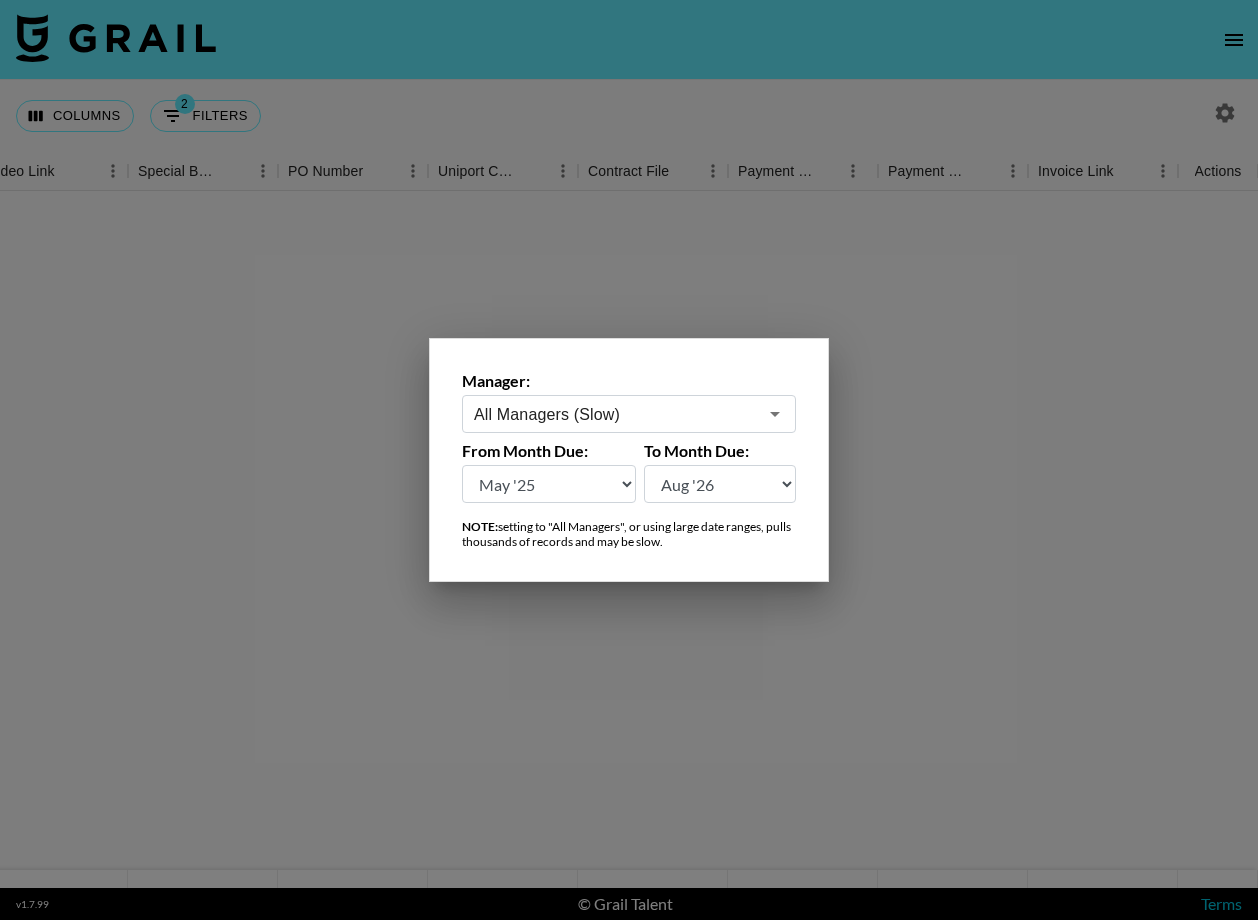 scroll, scrollTop: 0, scrollLeft: 1837, axis: horizontal 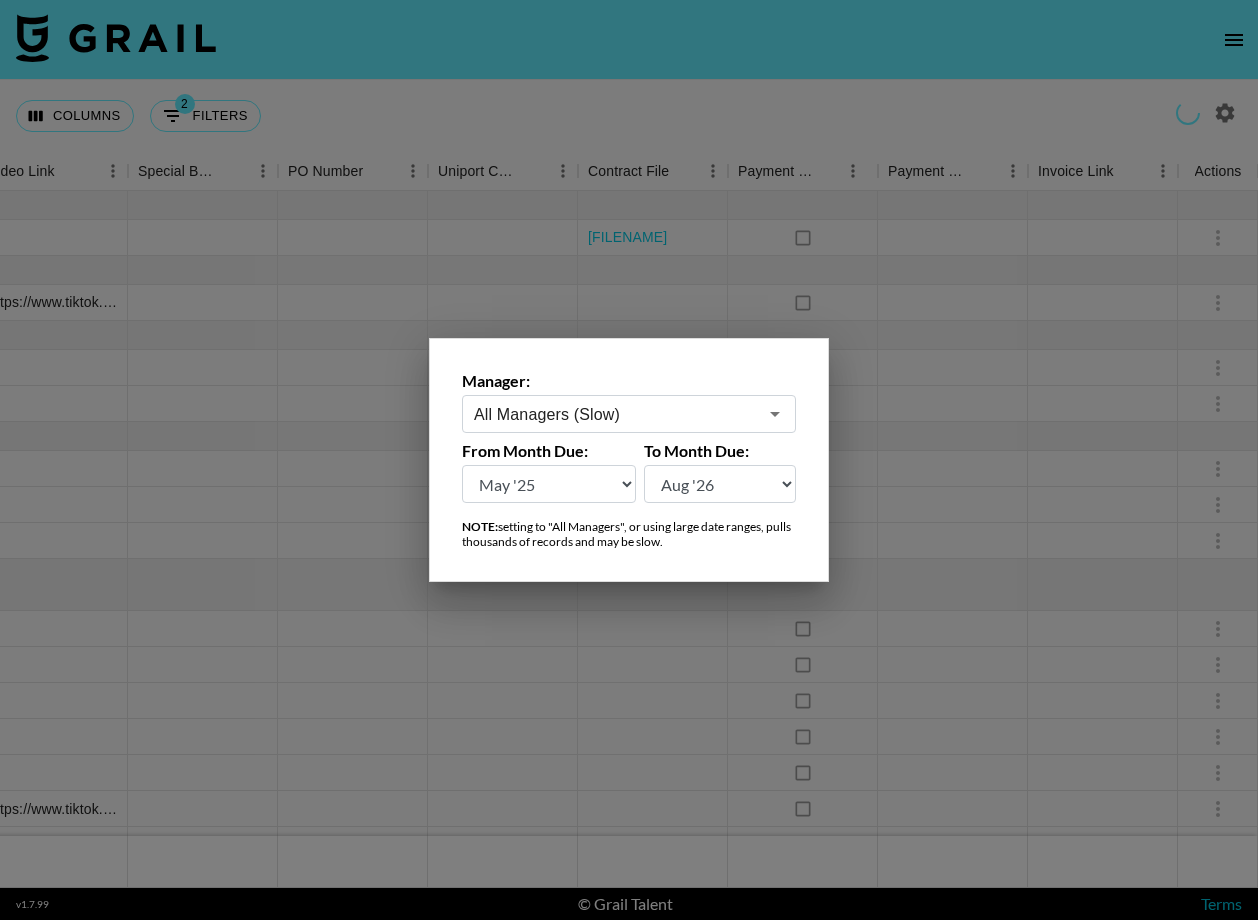 click at bounding box center [629, 460] 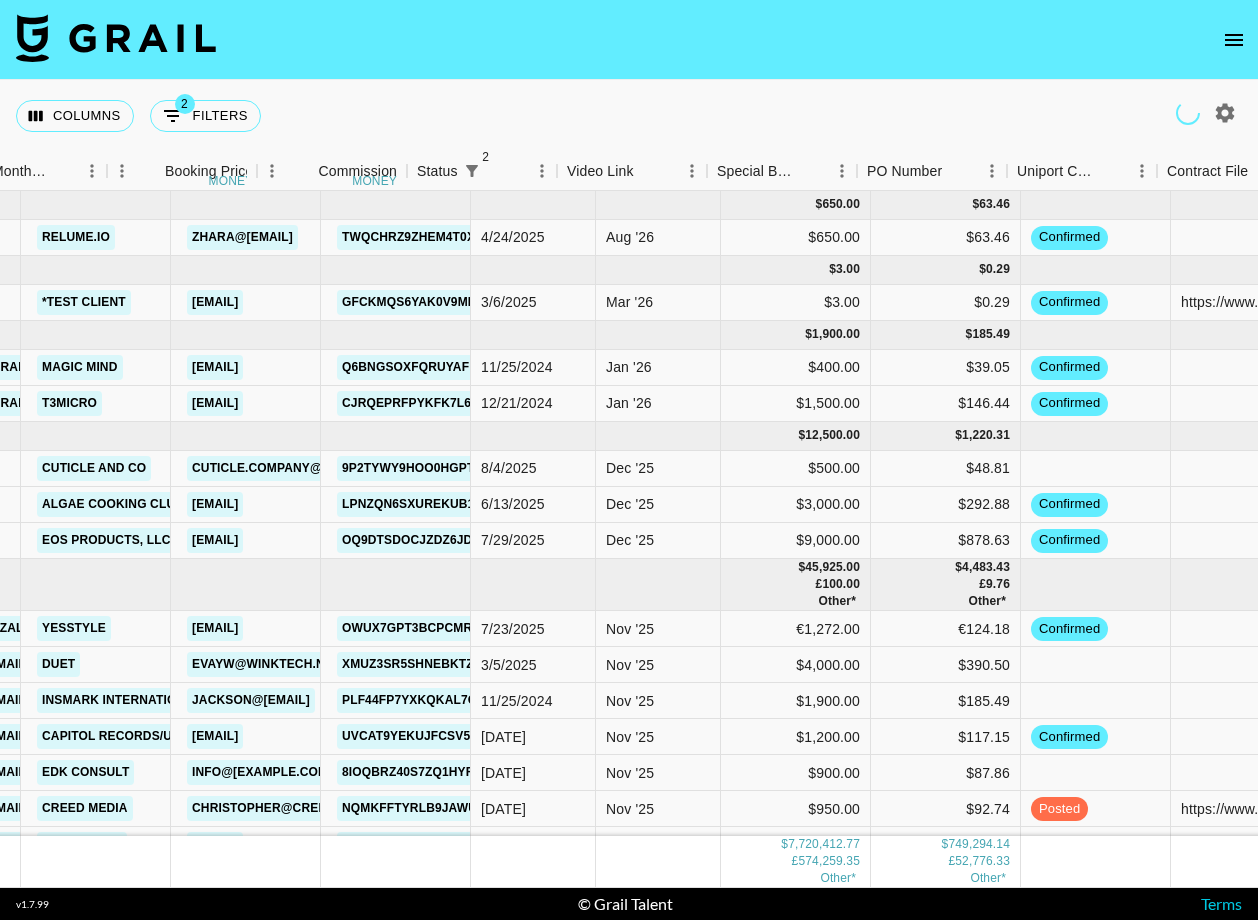 scroll, scrollTop: 0, scrollLeft: 279, axis: horizontal 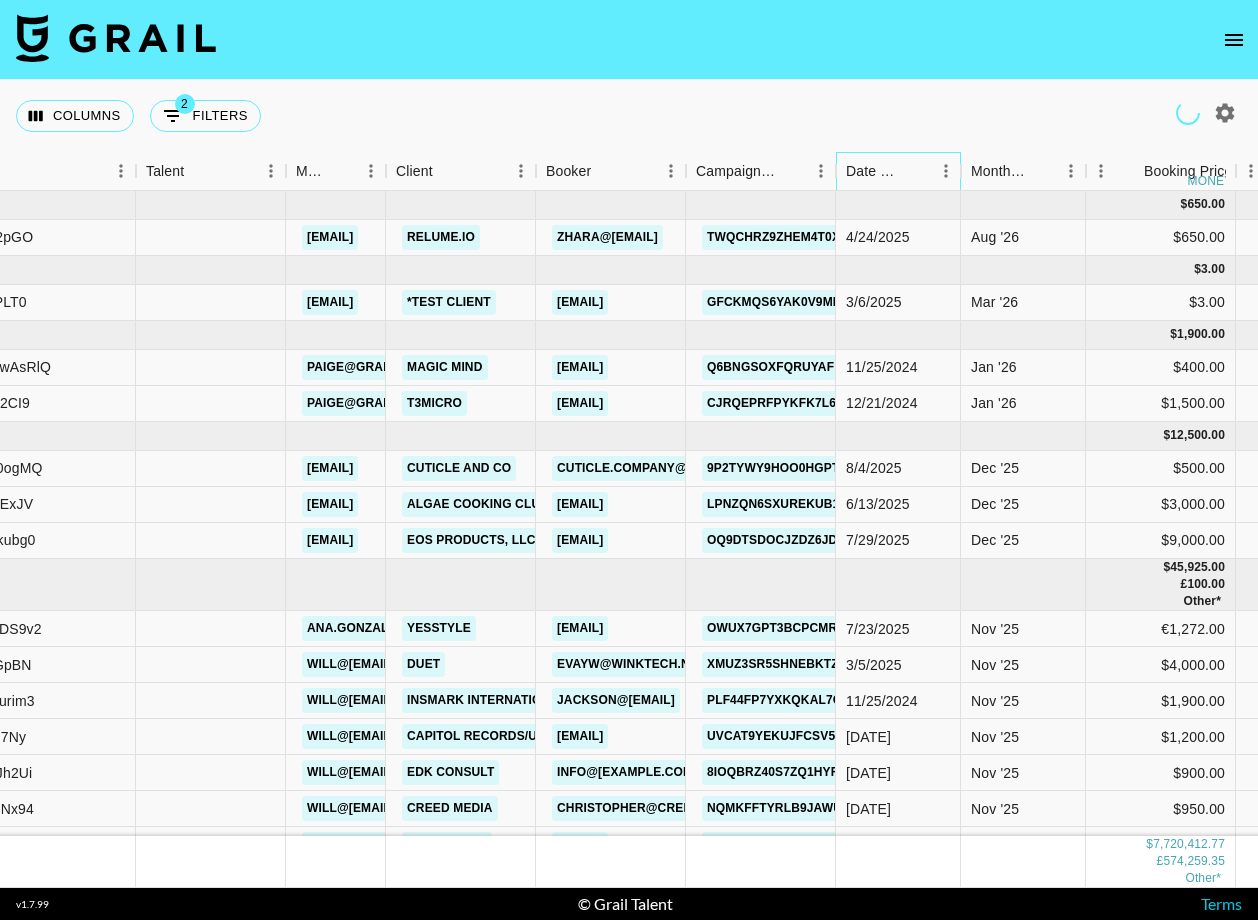 click on "Date Created" at bounding box center [874, 171] 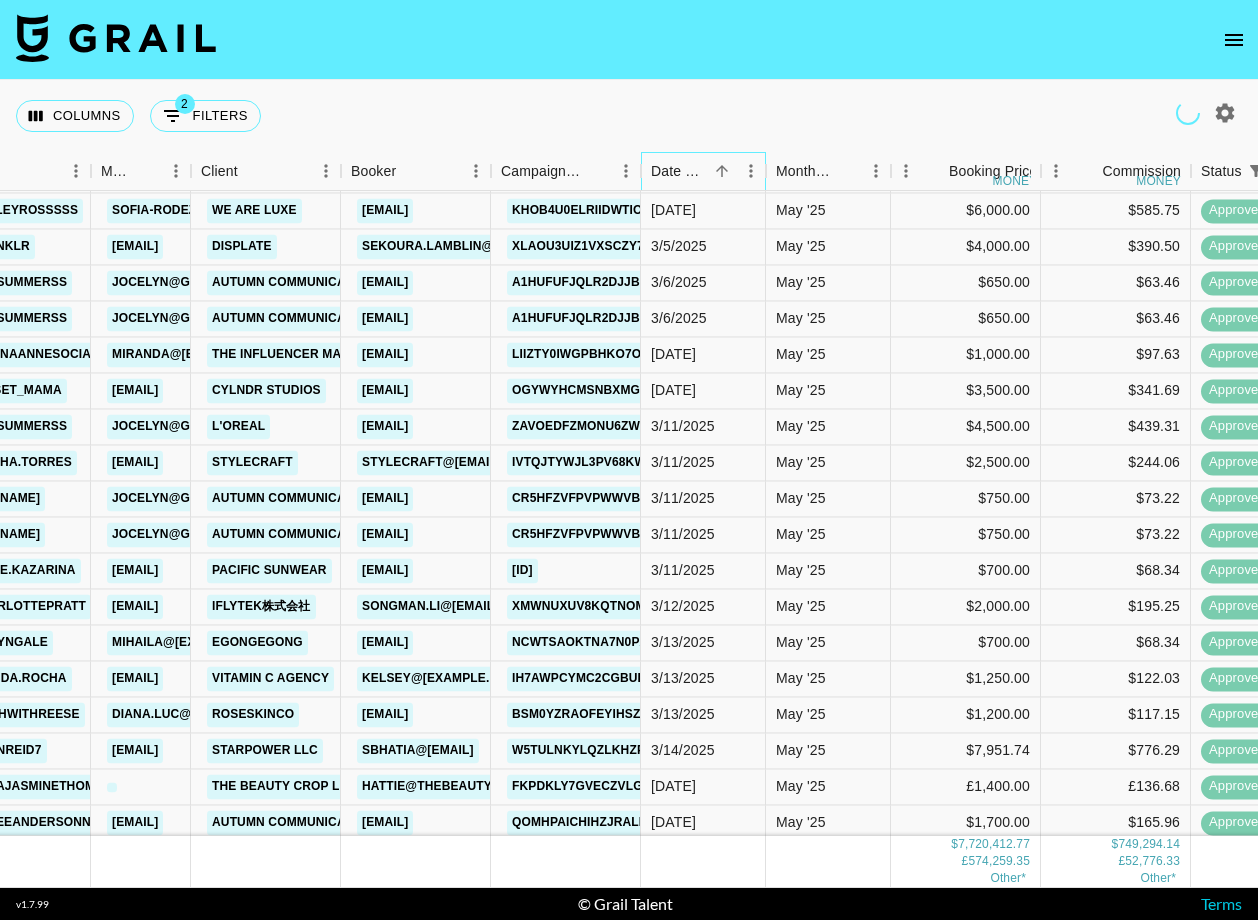 scroll, scrollTop: 1182, scrollLeft: 474, axis: both 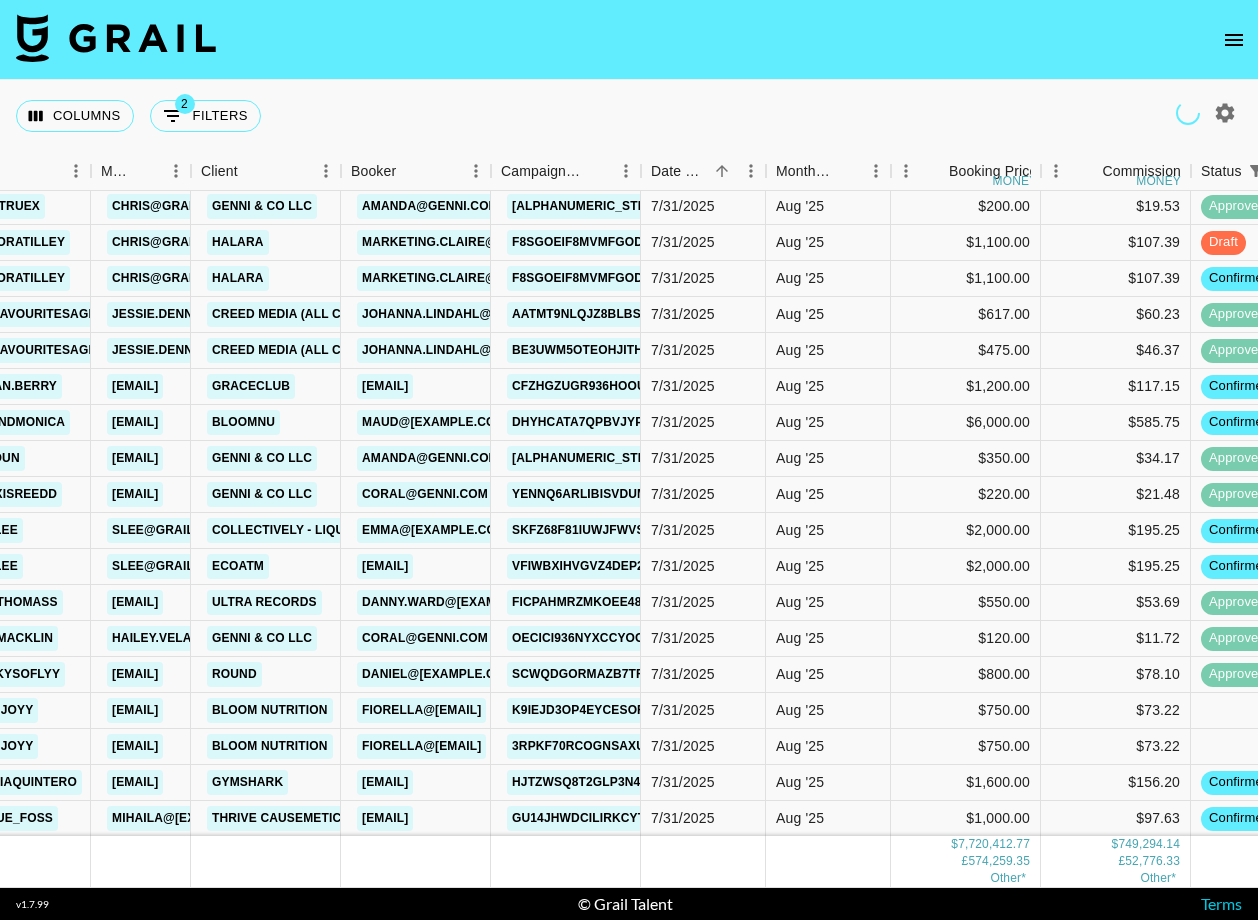drag, startPoint x: 1240, startPoint y: 579, endPoint x: 1211, endPoint y: 820, distance: 242.73854 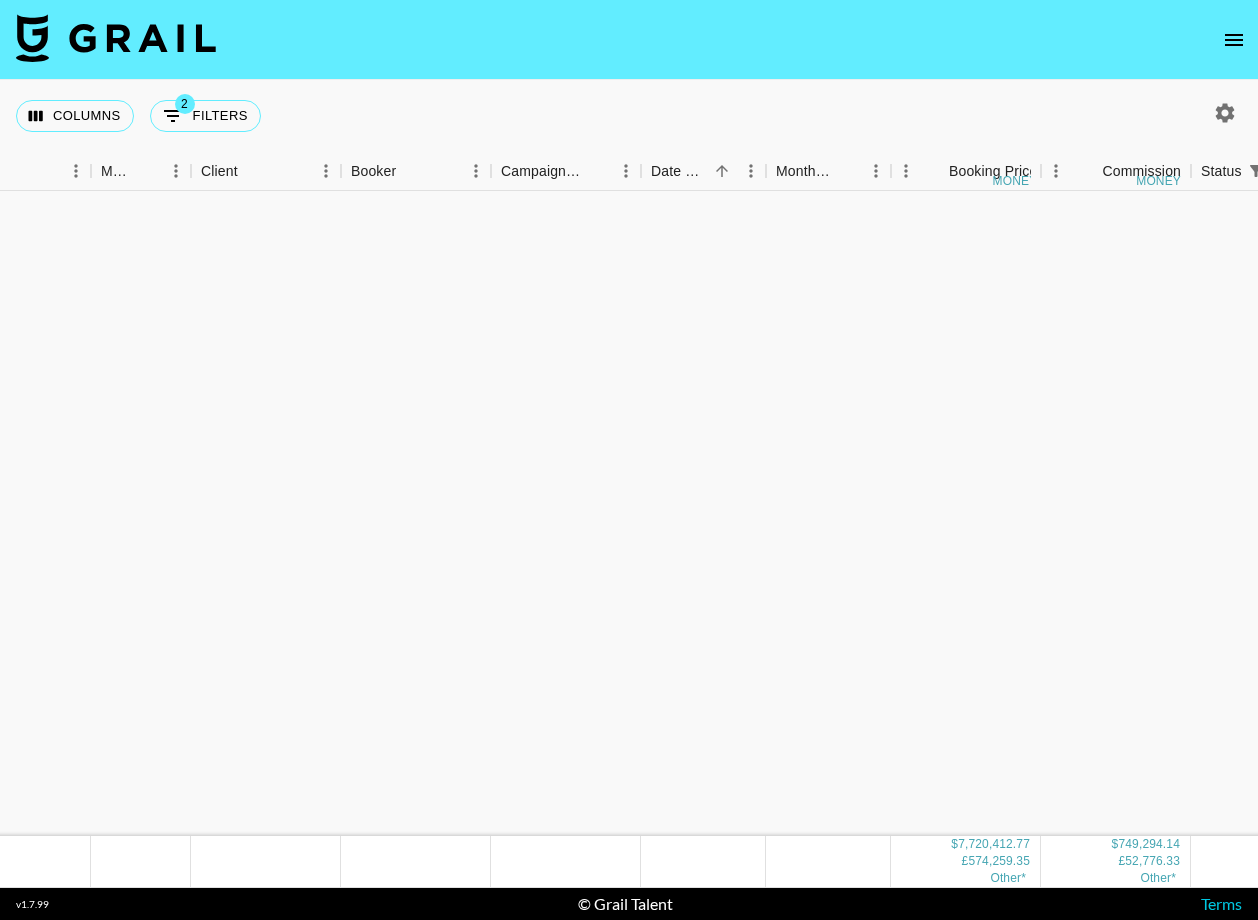 scroll, scrollTop: 213240, scrollLeft: 474, axis: both 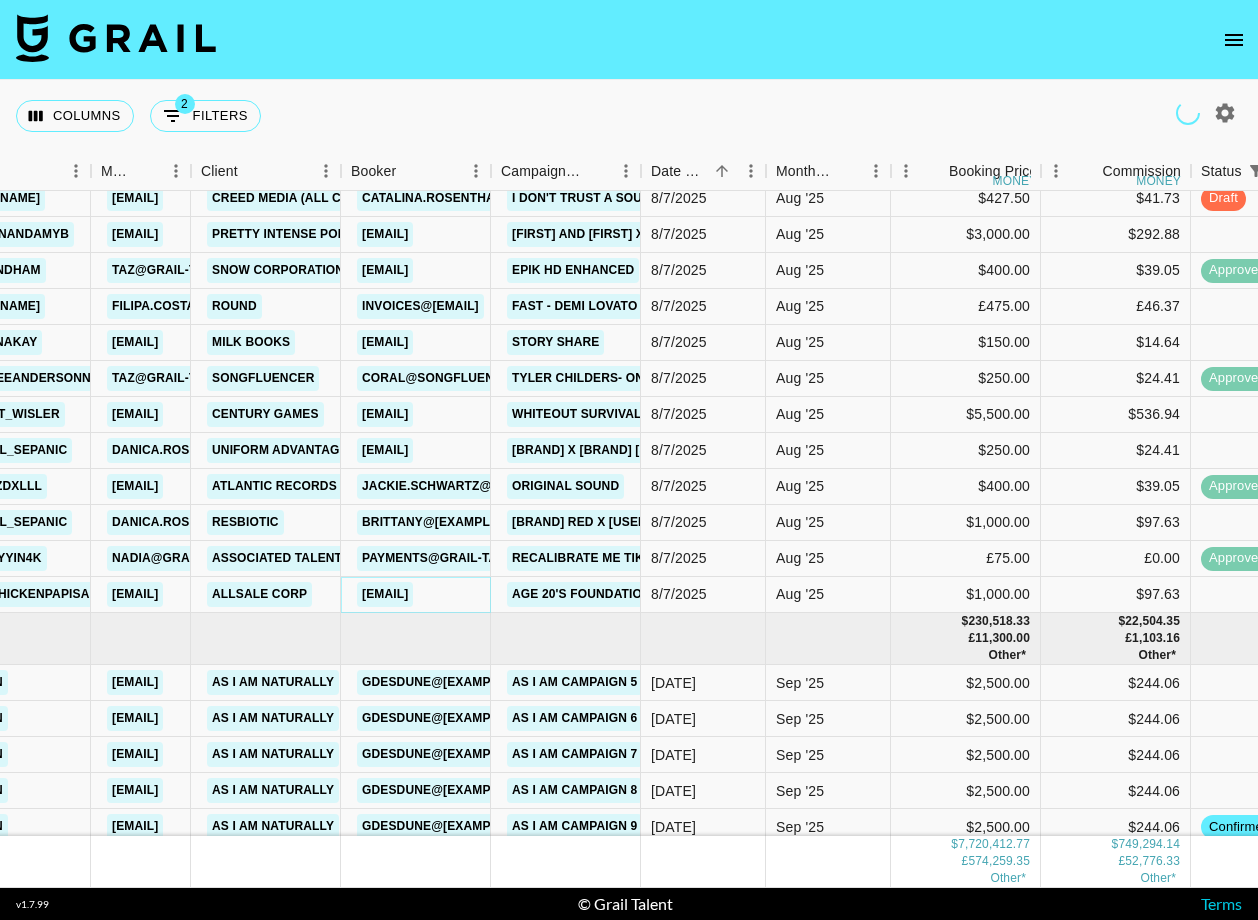 click on "iris@hubbrandvantage.com" at bounding box center [385, 594] 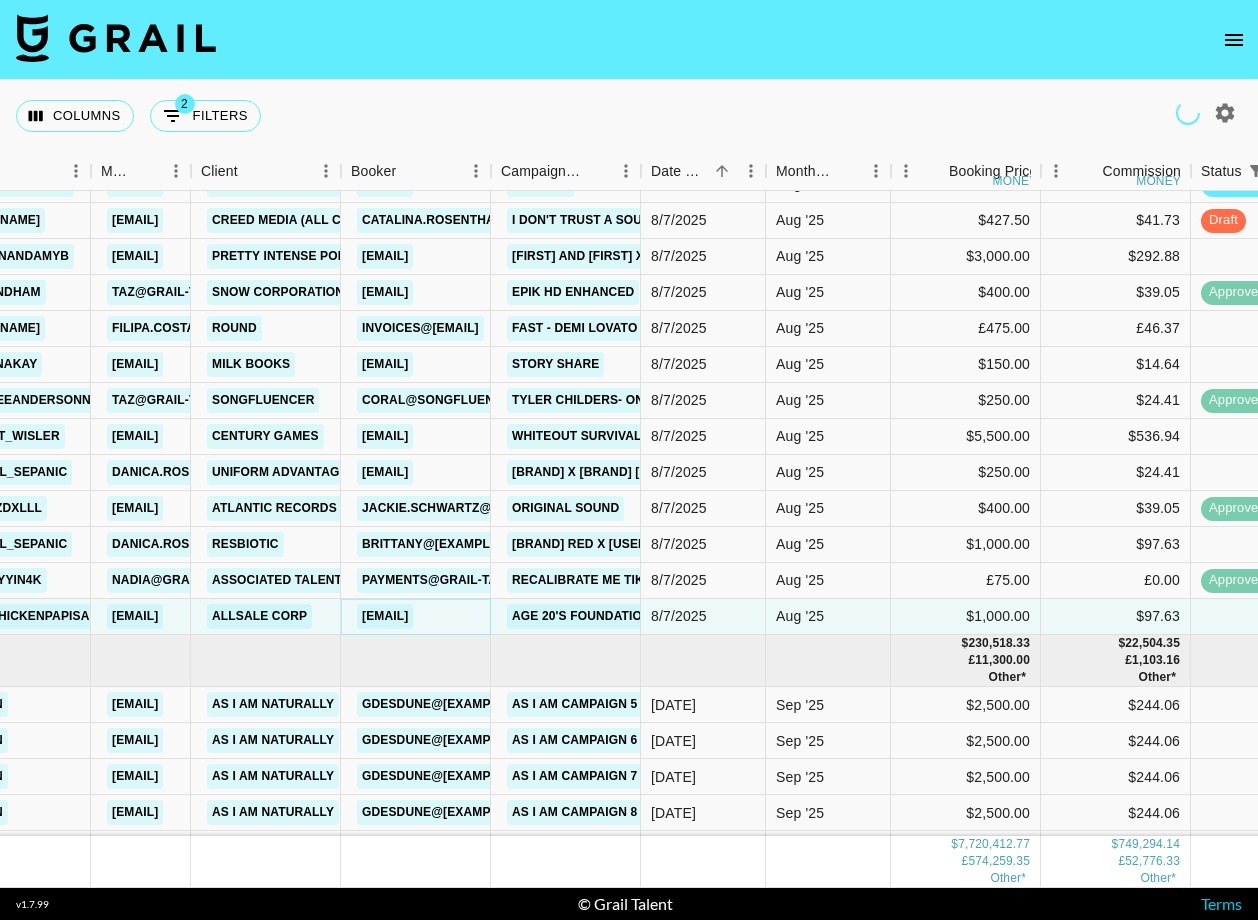 scroll, scrollTop: 213216, scrollLeft: 474, axis: both 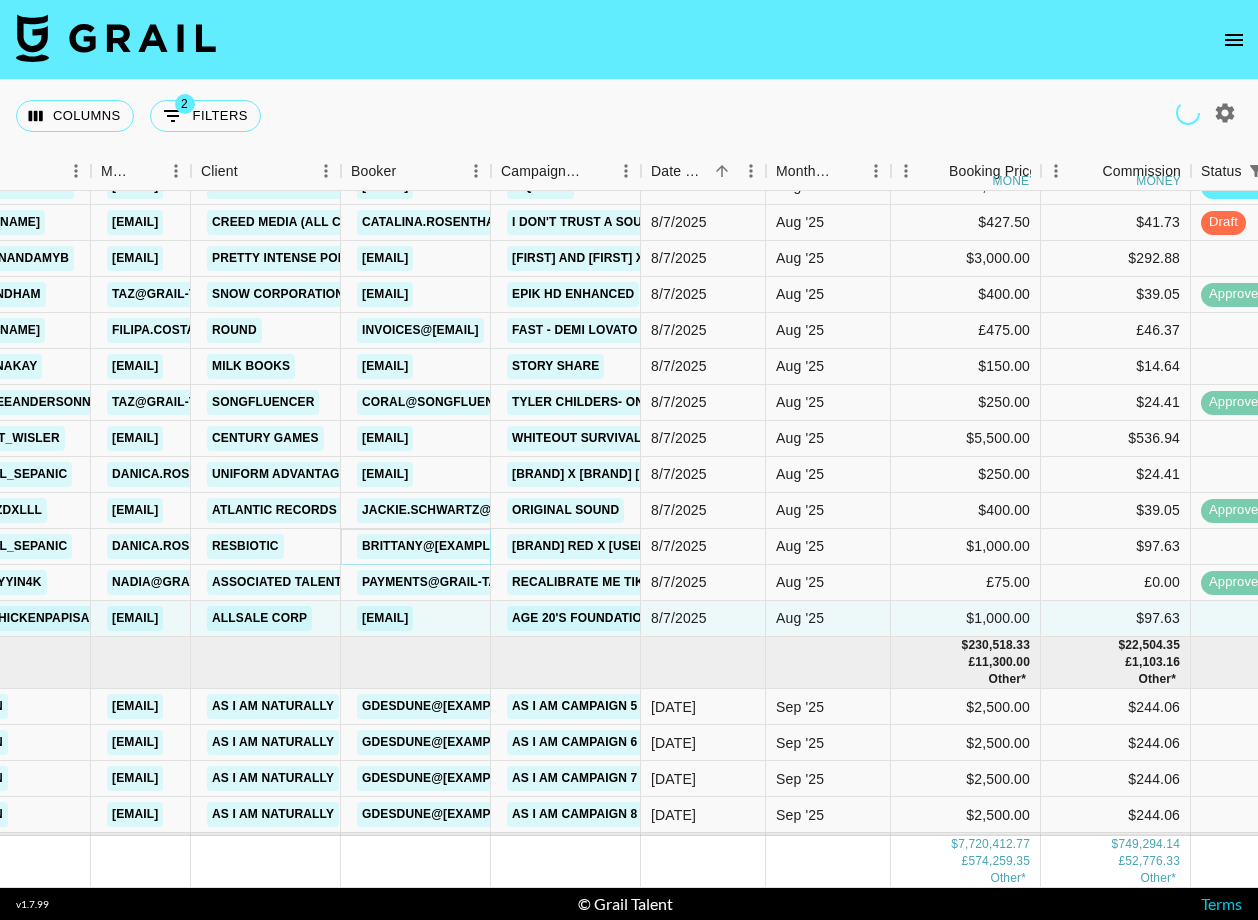 click on "brittany@resbiotic.com" at bounding box center (448, 546) 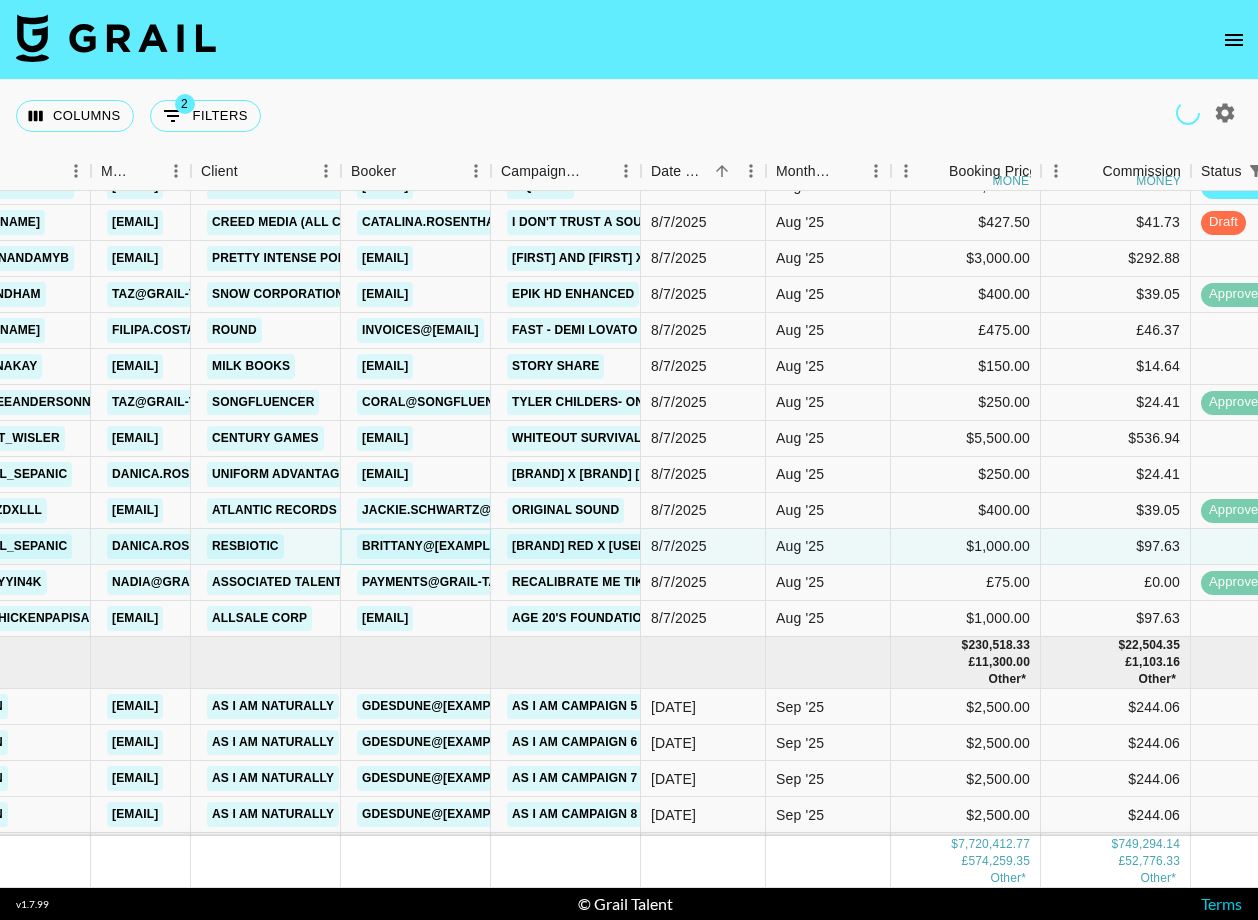 scroll, scrollTop: 213179, scrollLeft: 474, axis: both 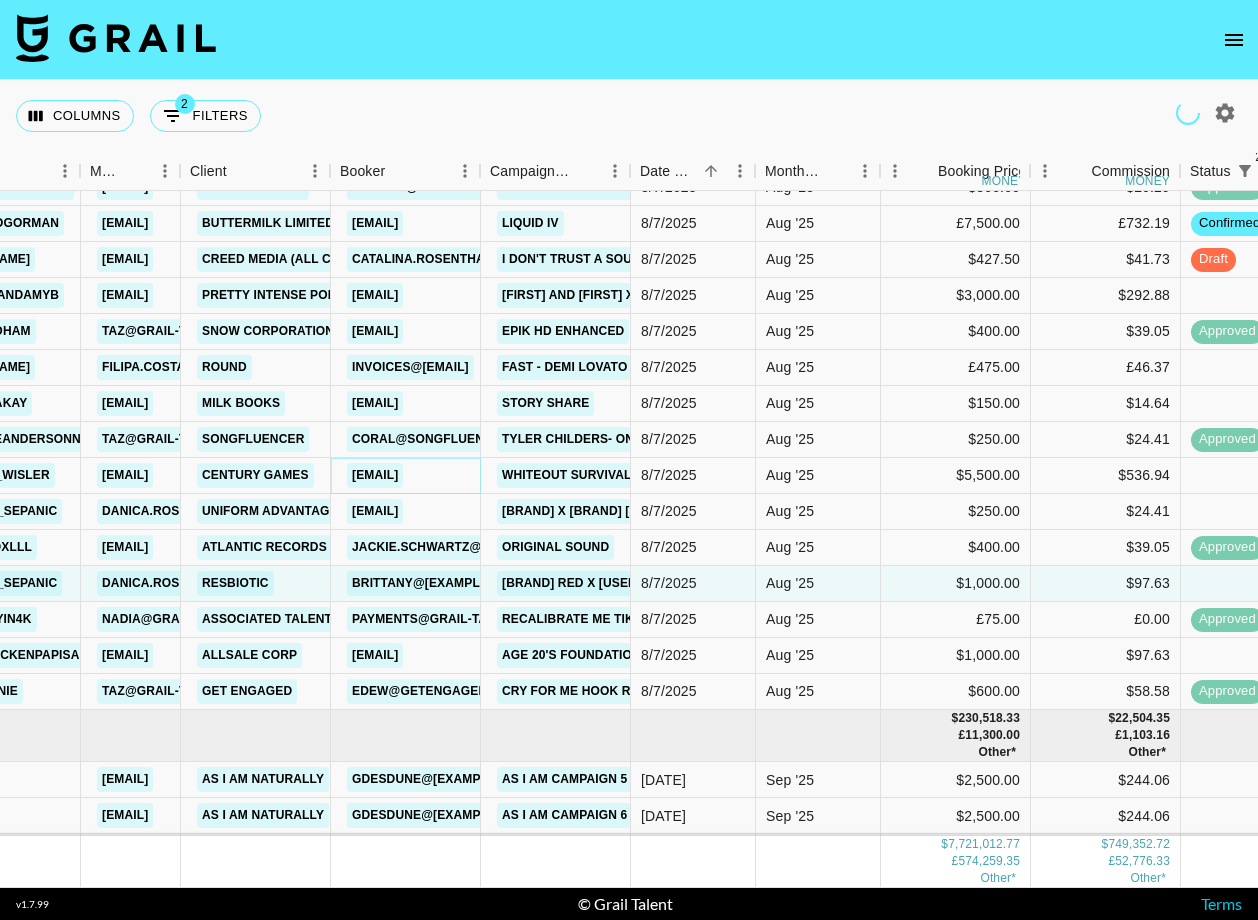 click on "xiaotong.lu@centurygame.com" at bounding box center (375, 475) 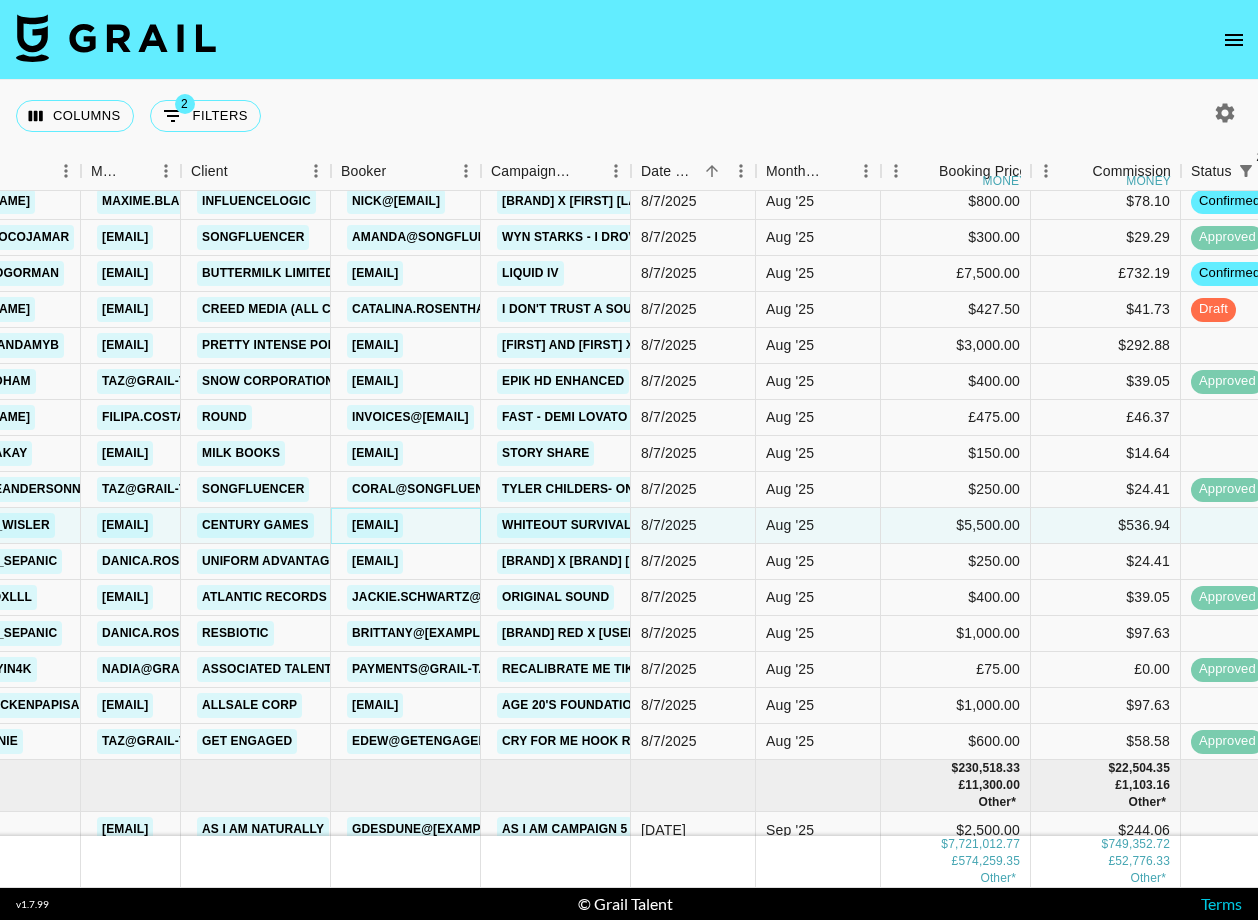 scroll, scrollTop: 213126, scrollLeft: 484, axis: both 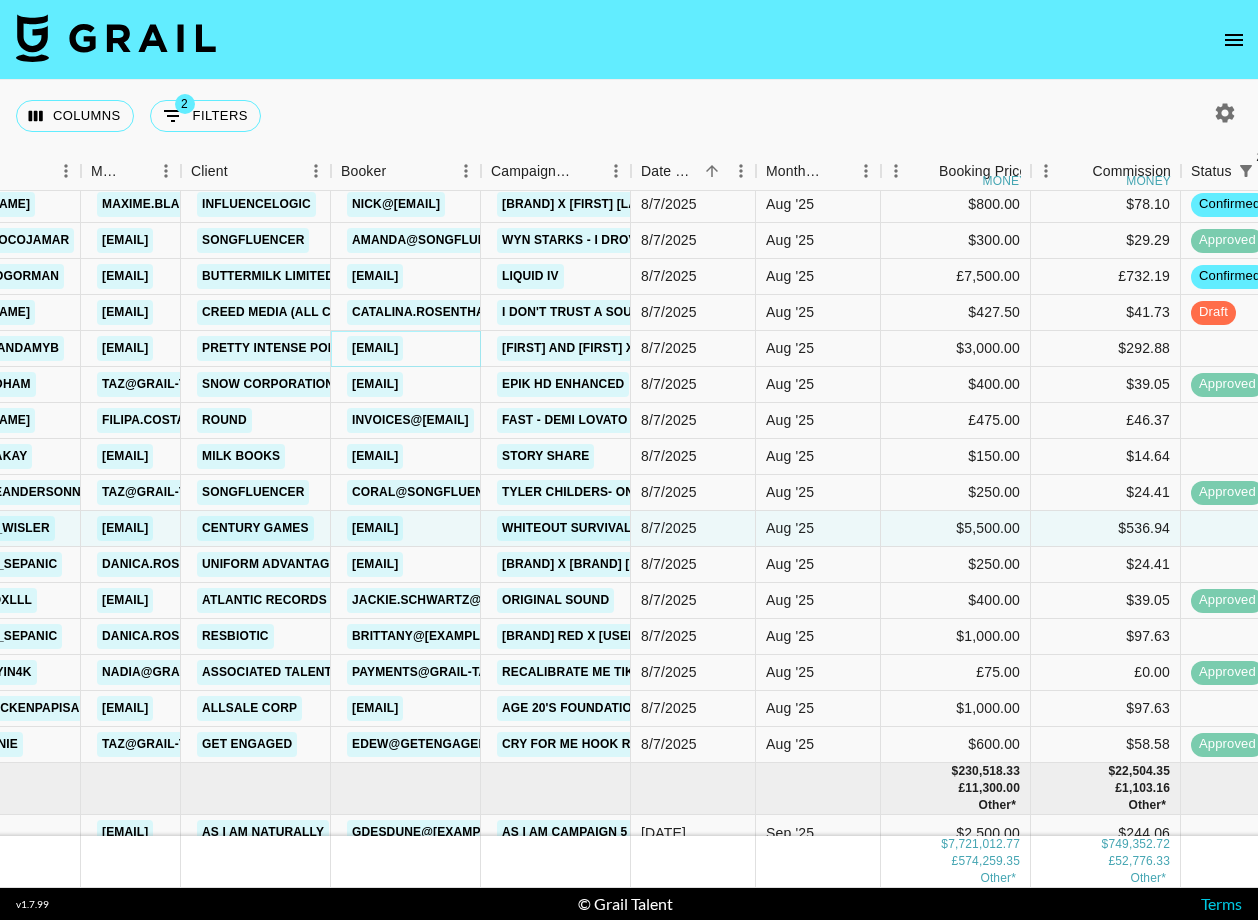 click on "benjamintaylorcoordinator@gmail.com" at bounding box center (375, 348) 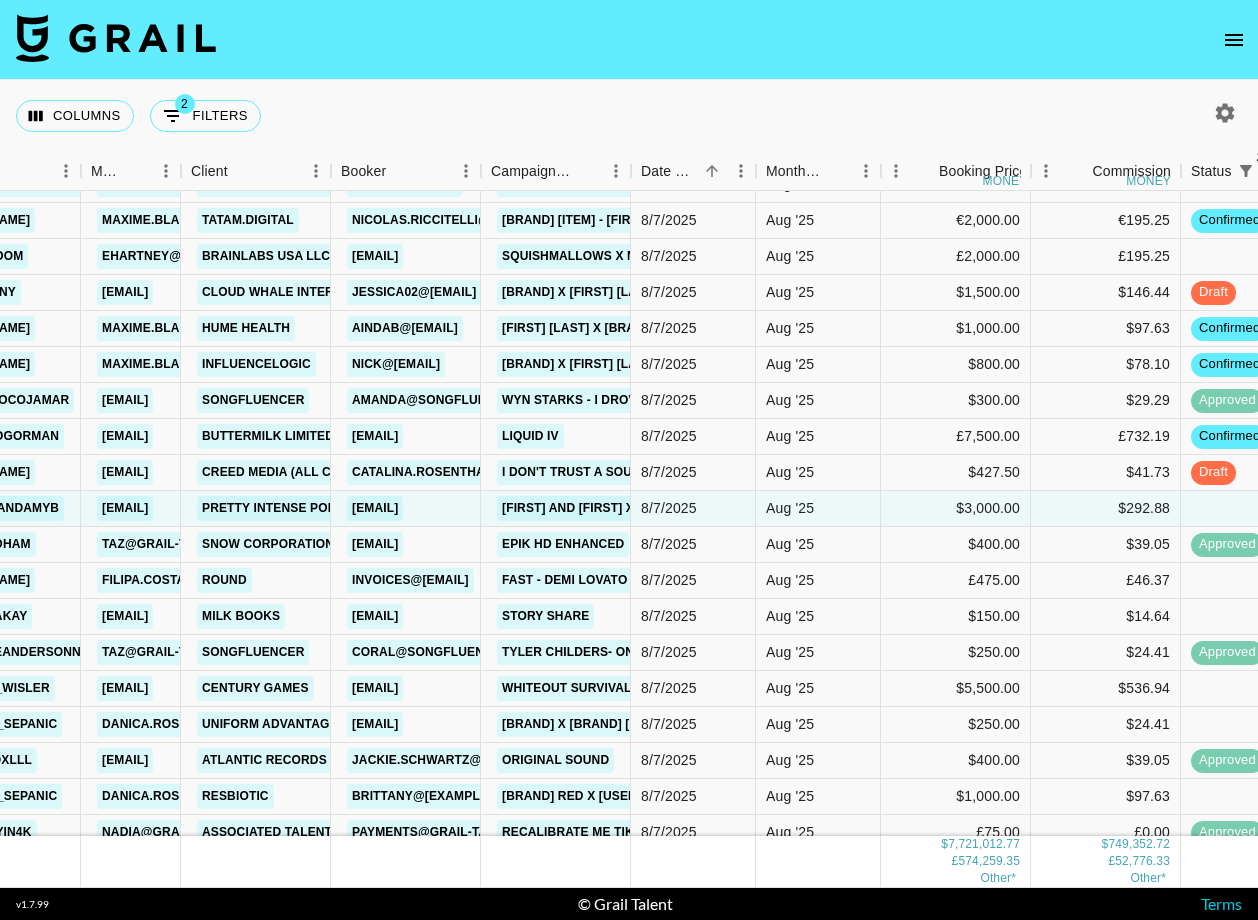 scroll, scrollTop: 212940, scrollLeft: 484, axis: both 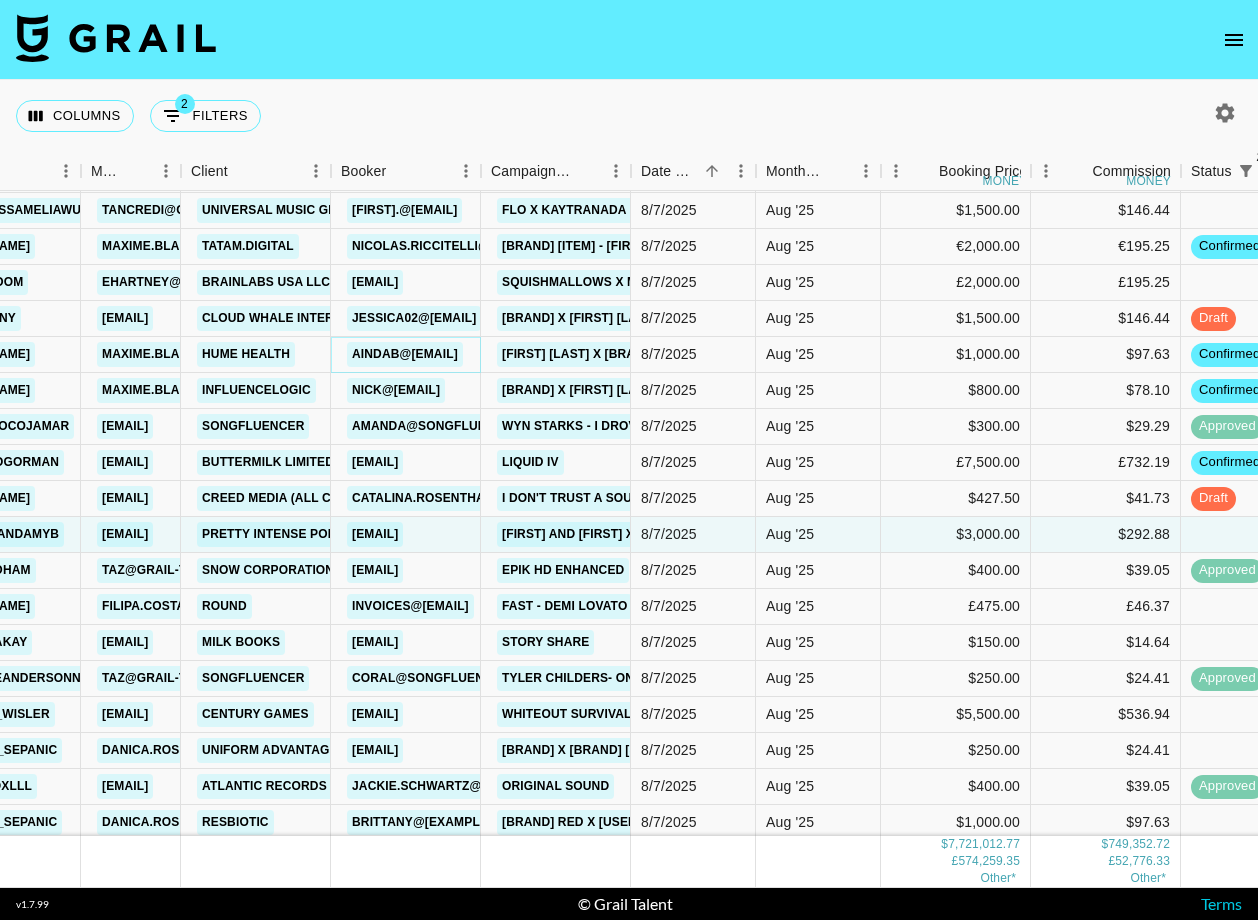 click on "aindab@tryhumehealth.org" at bounding box center (405, 354) 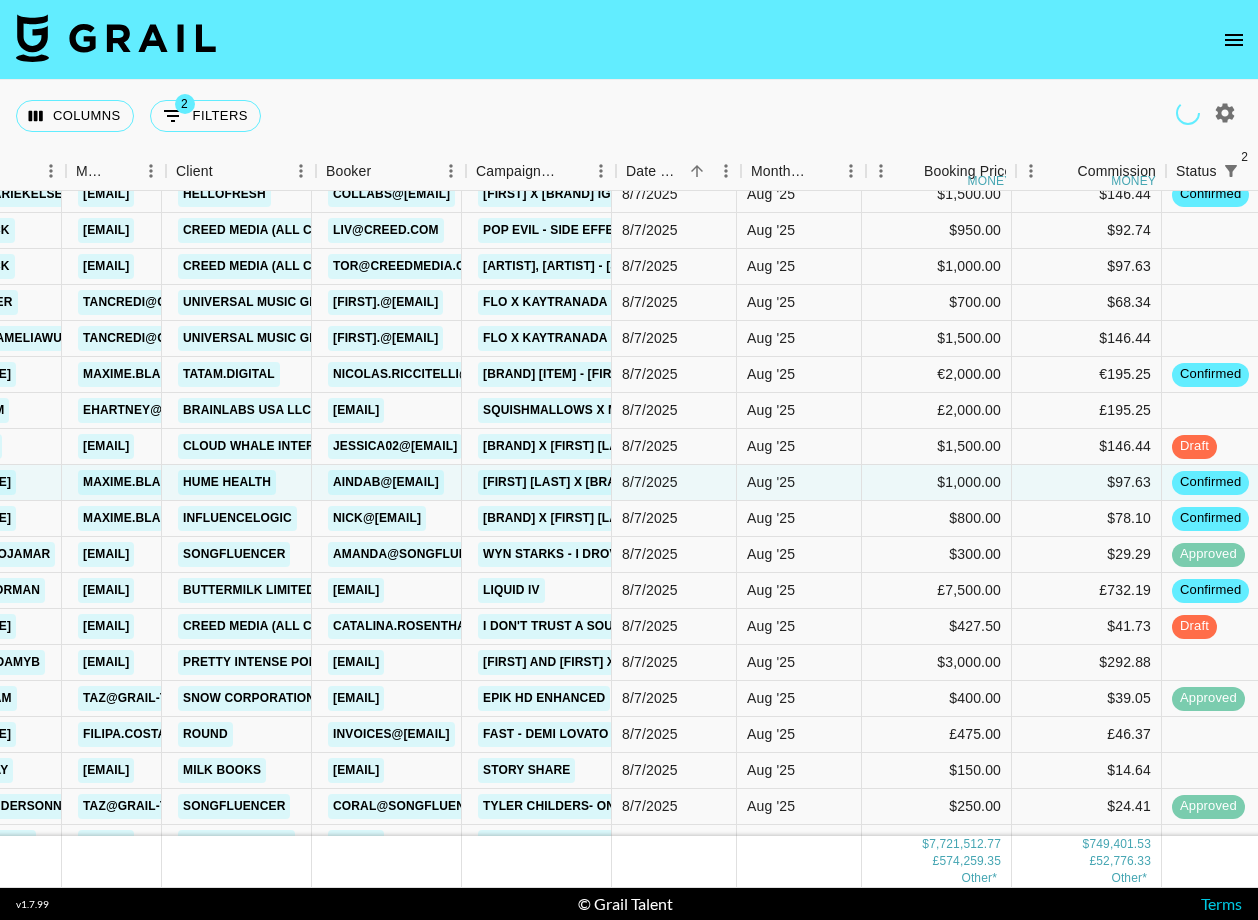 scroll, scrollTop: 212812, scrollLeft: 505, axis: both 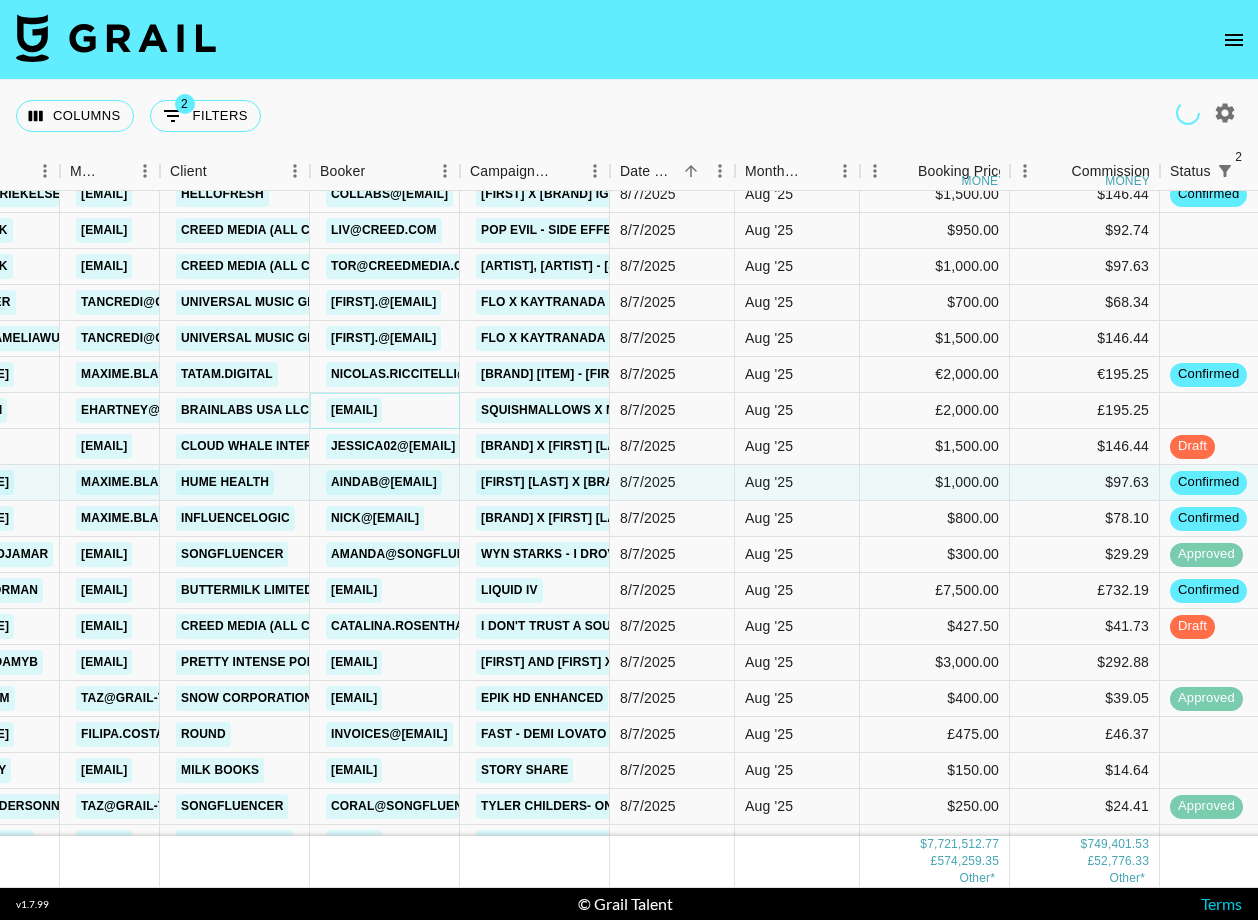 click on "laura.pomilia@brainlabsdigital.com" at bounding box center (354, 410) 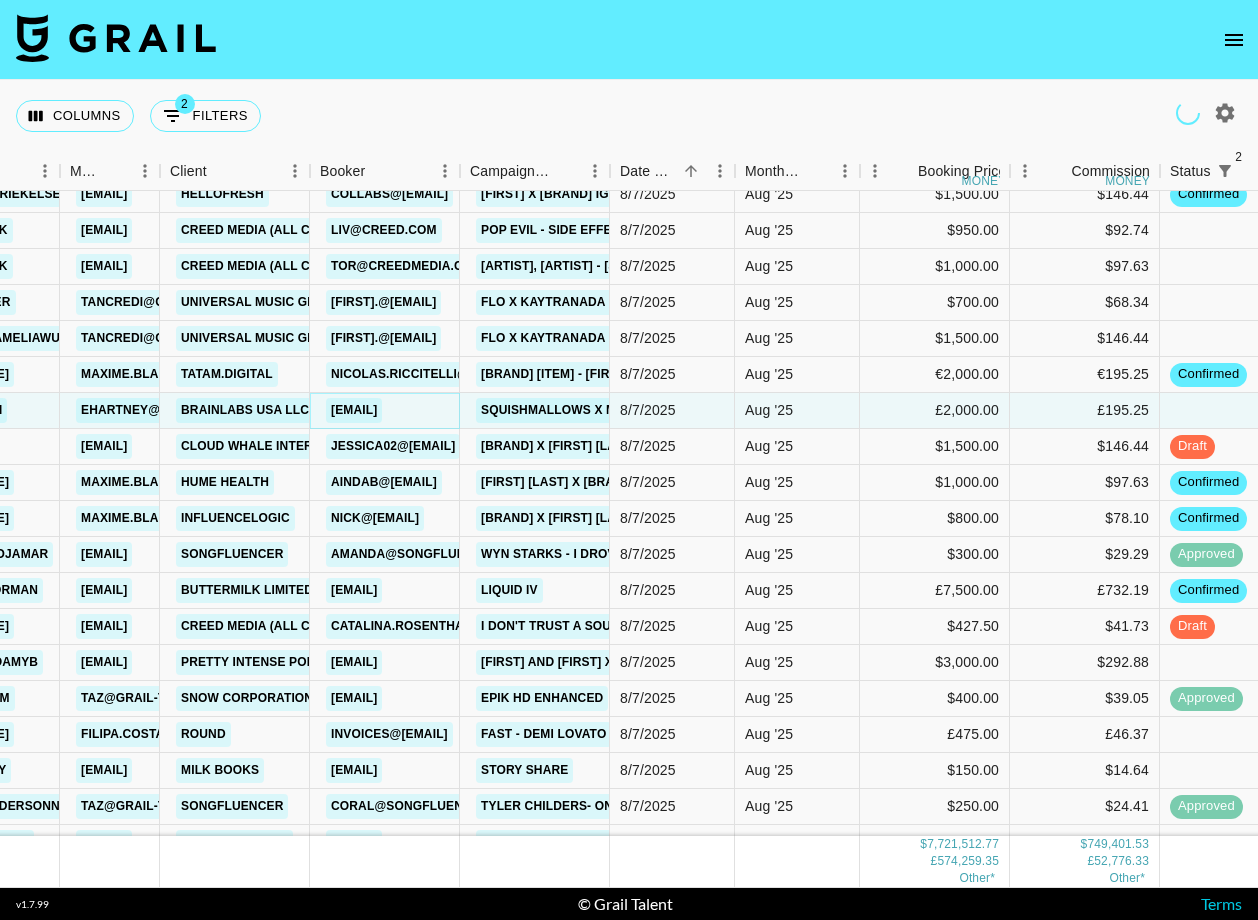 scroll, scrollTop: 212769, scrollLeft: 505, axis: both 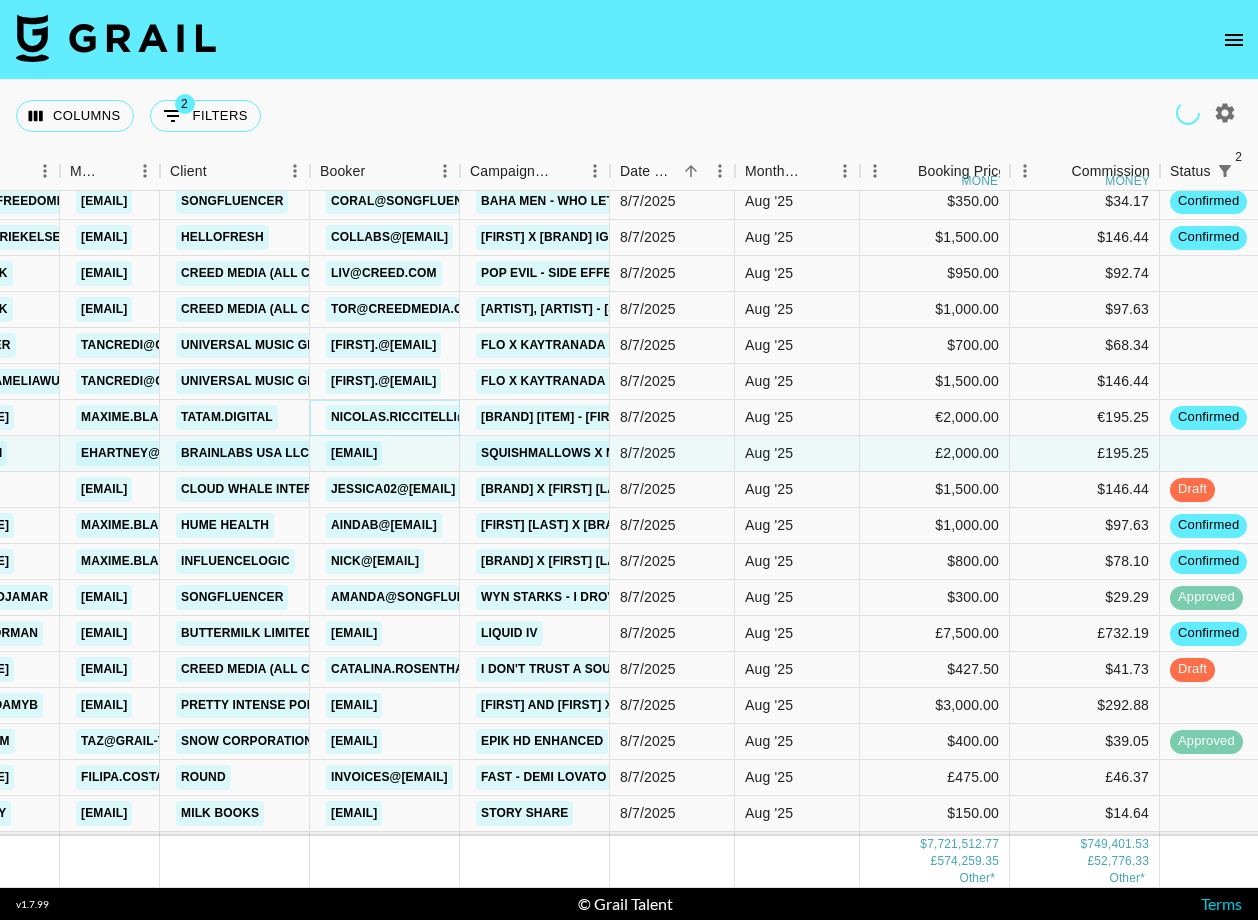 click on "nicolas.riccitelli@tatam.digital" at bounding box center (449, 417) 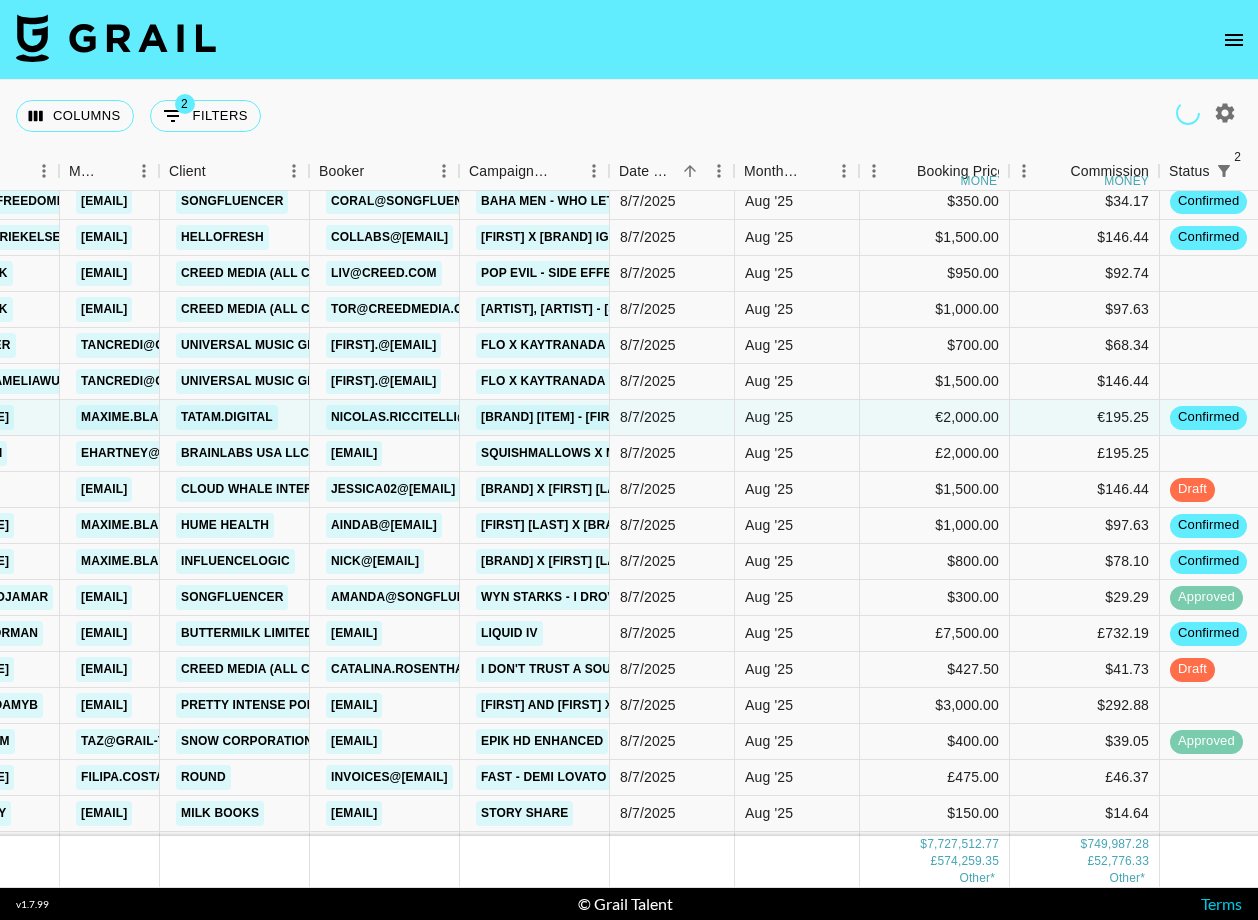 scroll, scrollTop: 212769, scrollLeft: 506, axis: both 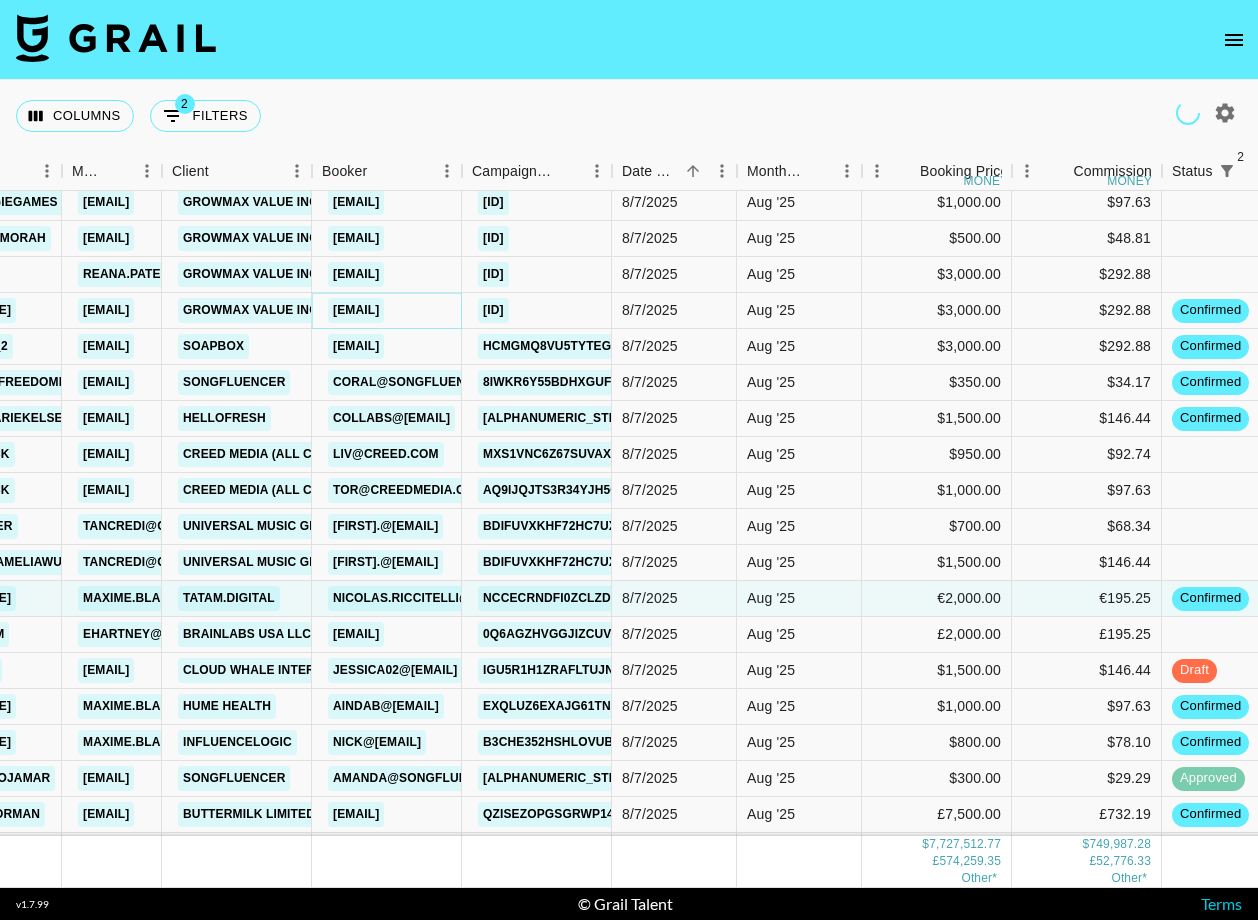 click on "kelly@us.growmaxvalue.com" at bounding box center [356, 310] 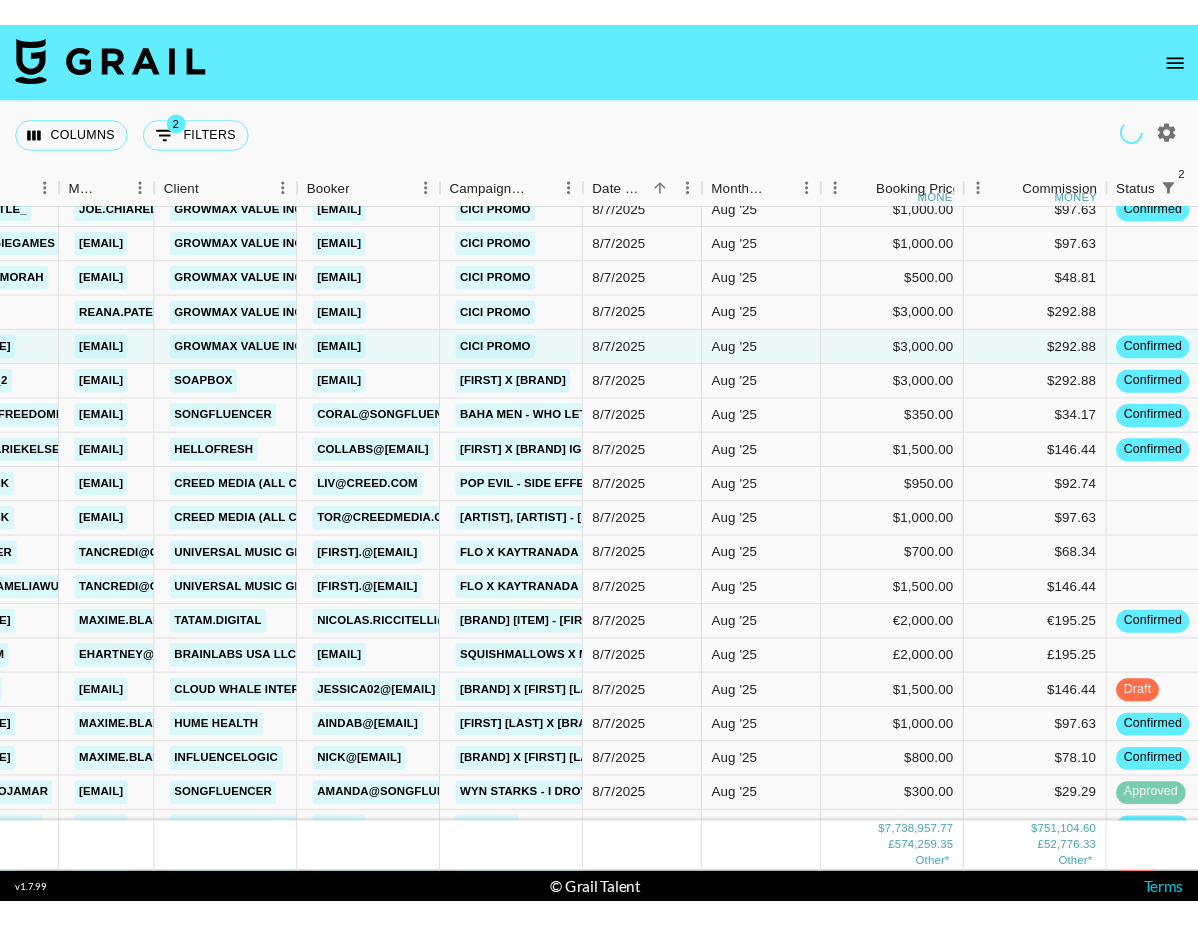 scroll, scrollTop: 212560, scrollLeft: 503, axis: both 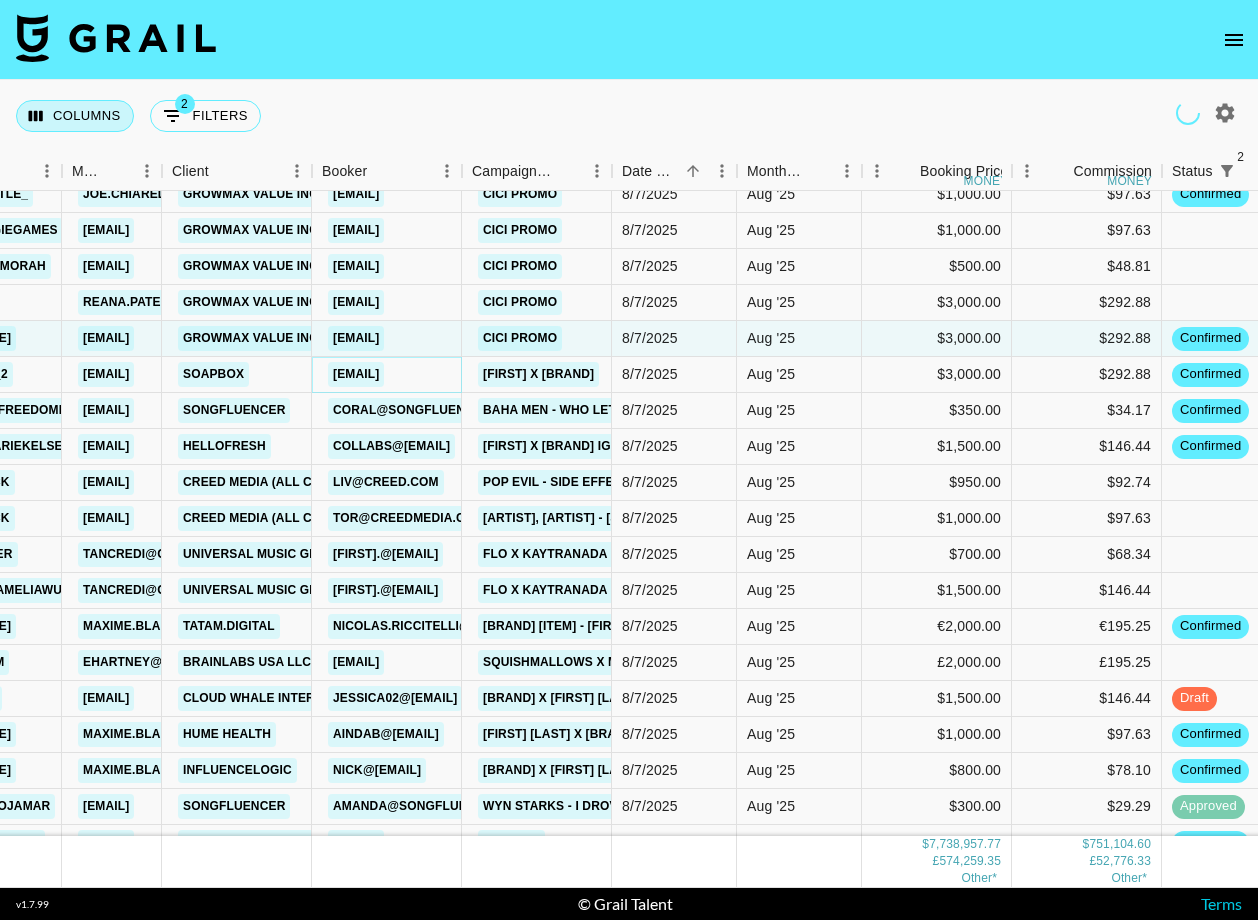 click on "monalisa.siriwardena@soapboxsoaps.com" at bounding box center [356, 374] 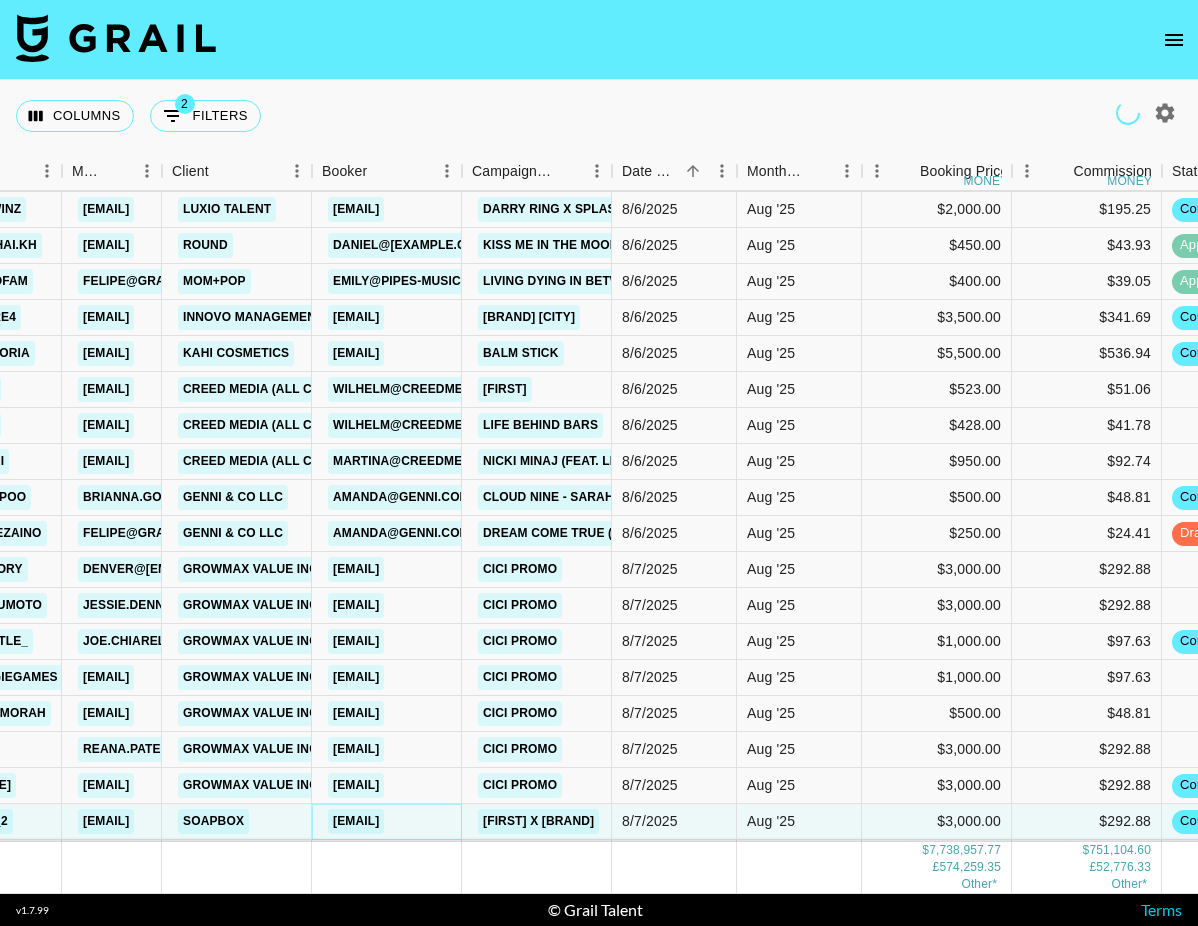 scroll, scrollTop: 212112, scrollLeft: 503, axis: both 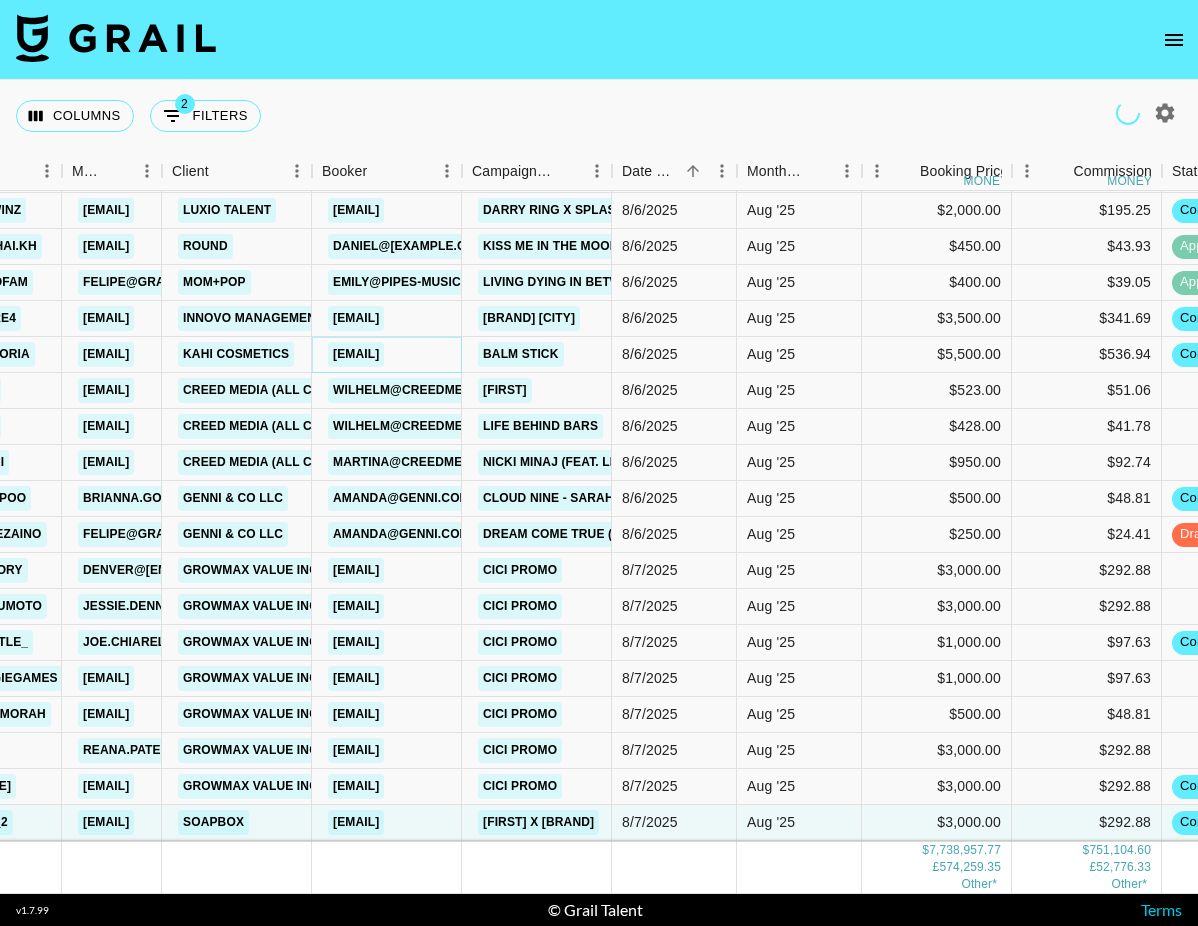 click on "collab@kahicosmetic.com" at bounding box center [356, 354] 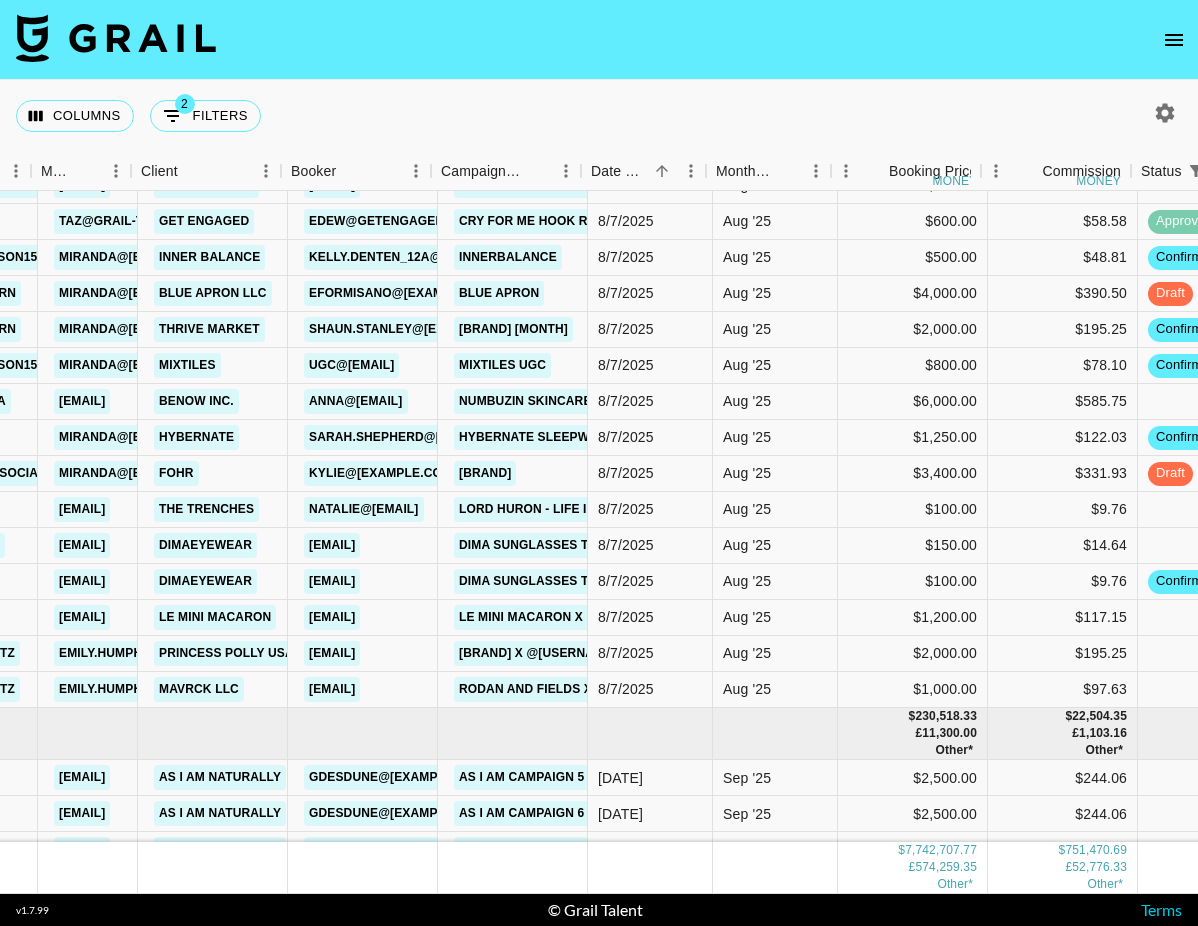 scroll, scrollTop: 213613, scrollLeft: 539, axis: both 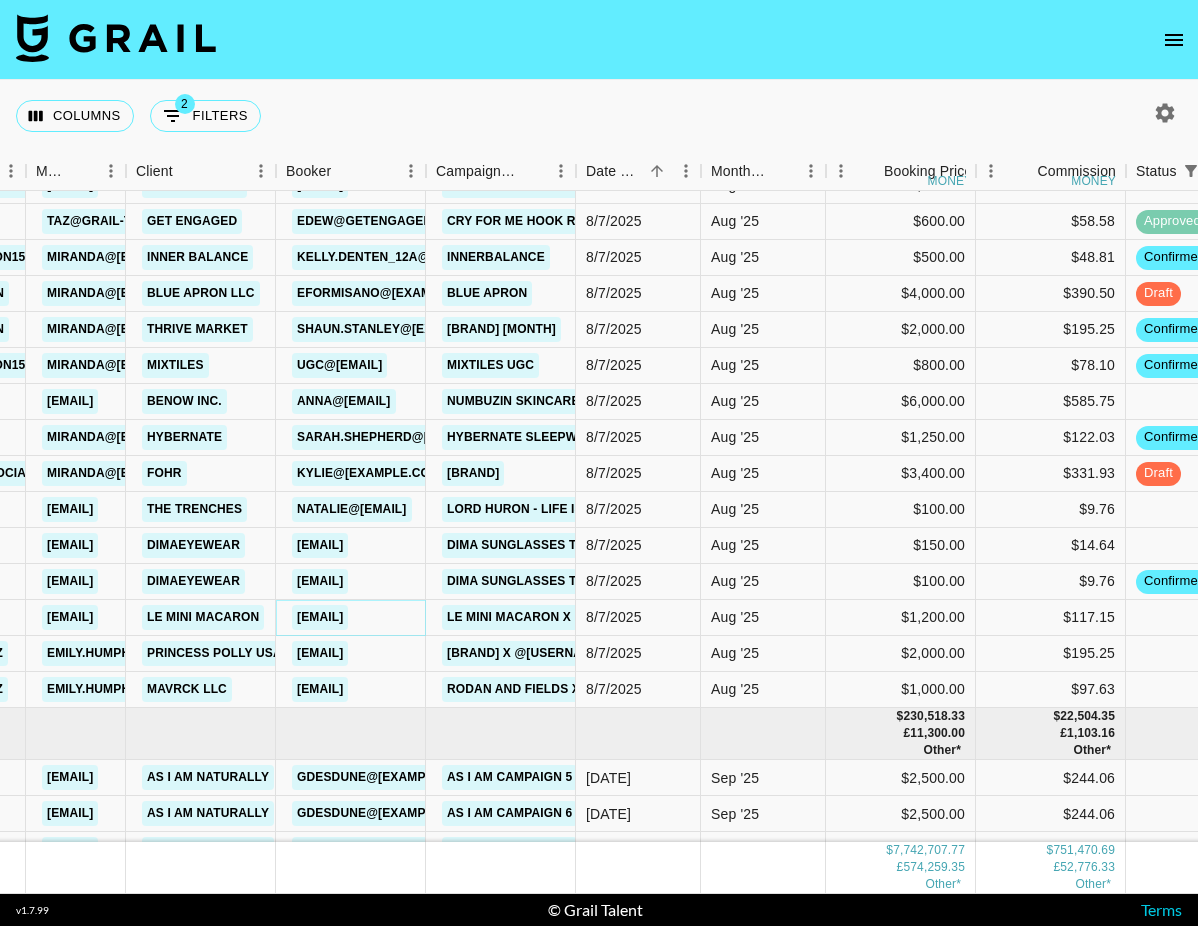 click on "anna@leminimacaron.com" at bounding box center [320, 617] 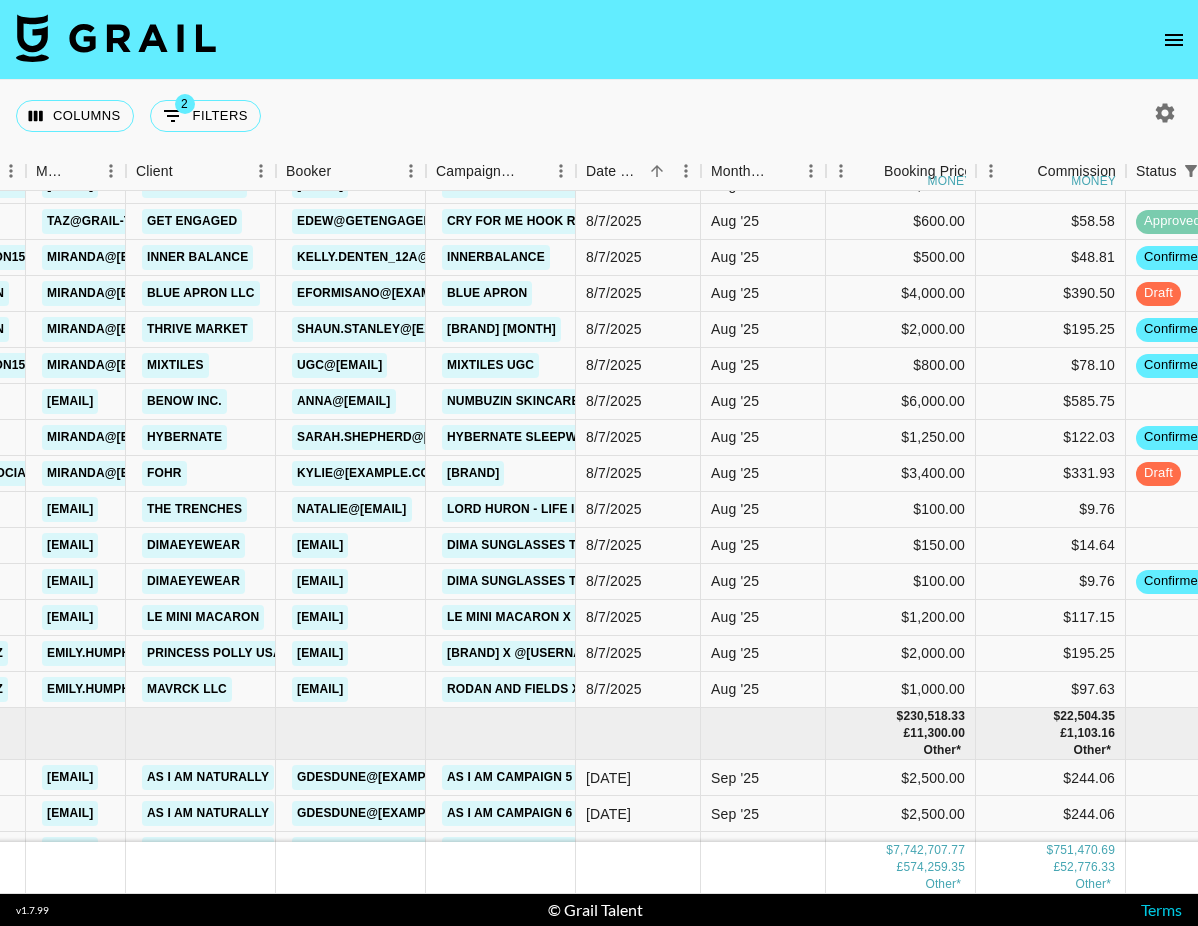 click on "Columns 2 Filters + Booking Month Due Airtable ID Talent Manager Client Booker Campaign (Type) Date Created Month Due Booking Price money Commission money Status 2 Video Link Special Booking Type PO Number Uniport Contact Email Contract File Payment Sent Payment Sent Date Invoice Link Actions recGRUX9SxS82NHV0 kat_longoria laura_clark@grail-talent.com Kahi cosmetics collab@kahicosmetic.com Balm Stick 8/6/2025 Aug '25 $5,500.00 $536.94 confirmed no rechekeaEG3R3oaVe nachyyin4k nadia@grail-talent.com Associated Talent Inc payments@grail-talent.com Recalibrate Me TikTok Shop Campaign July 8/7/2025 Aug '25 £75.00 £0.00 approved Event rechekeaEG3R3oaVe no recc303SnQBjGz4PI wetchickenpapisauce laura_clark@grail-talent.com ALLSALE Corp iris@hubbrandvantage.com Age 20's foundation powder 8/7/2025 Aug '25 $1,000.00 $97.63 no recTBAHMIqOme8RDR soweenie taz@grail-talent.com Get Engaged edew@getengagedmedia.com cry for me hook remix - Ian Asher 8/7/2025 Aug '25 $600.00 $58.58 approved no recX38XFOUnpNihhb Inner Balance" at bounding box center (599, 463) 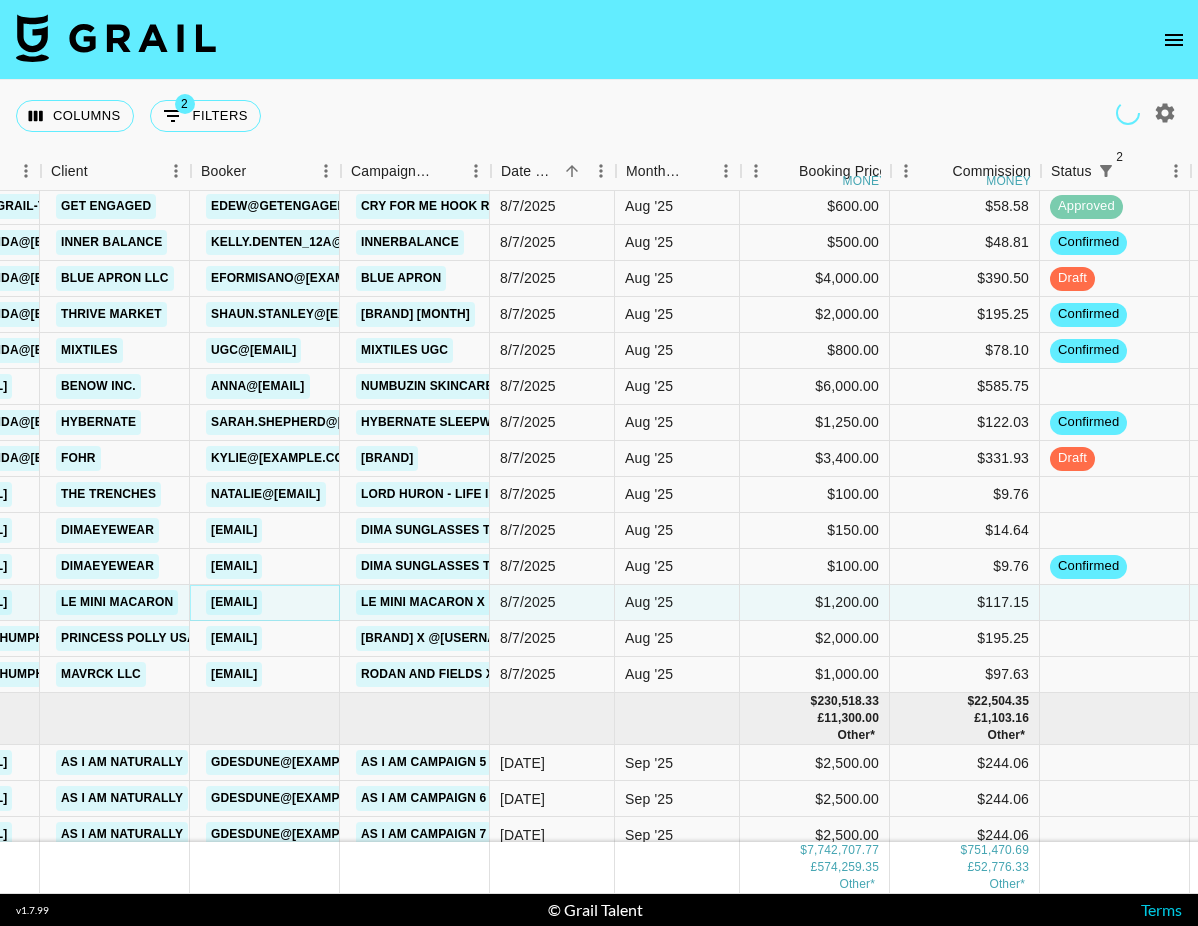 scroll, scrollTop: 213628, scrollLeft: 628, axis: both 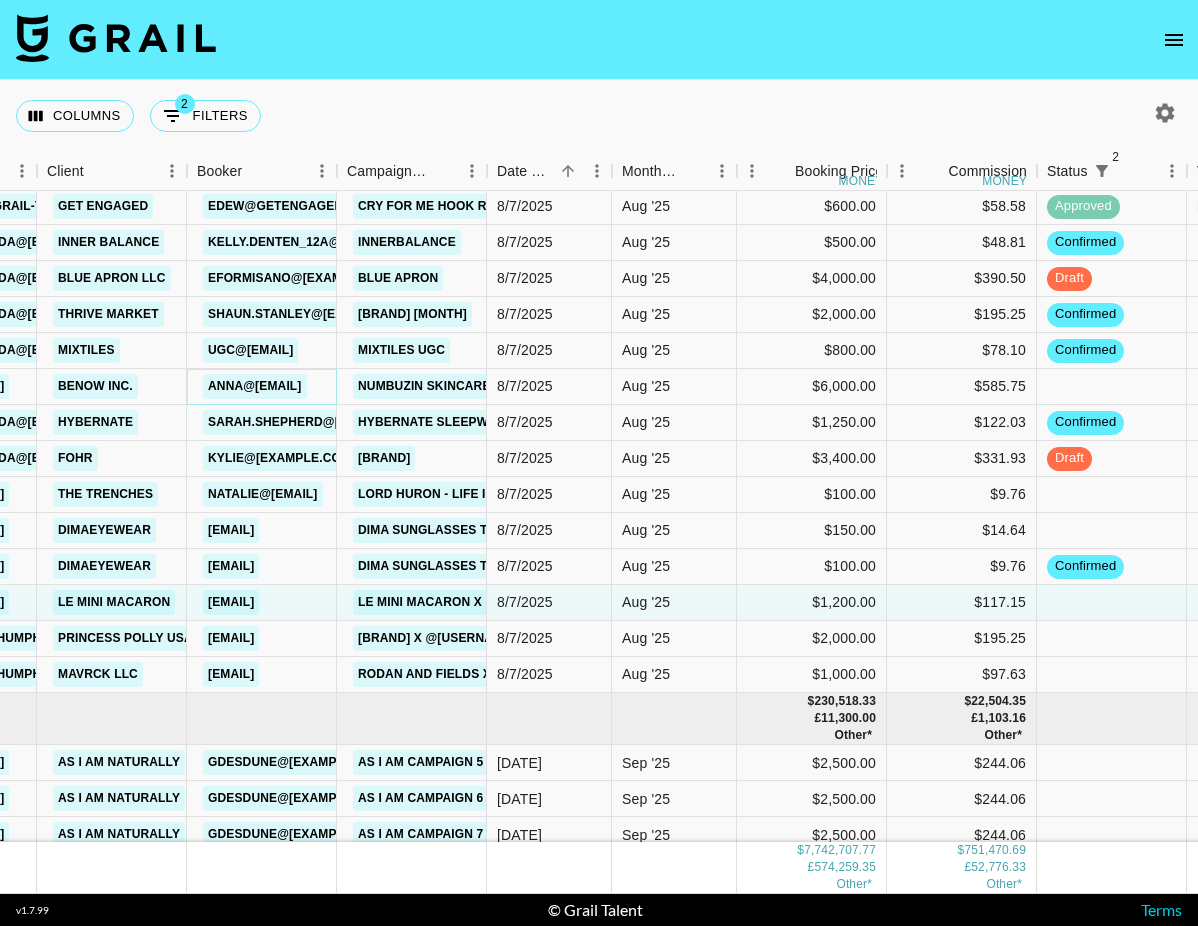 click on "[EMAIL]@[DOMAIN].com" at bounding box center [255, 386] 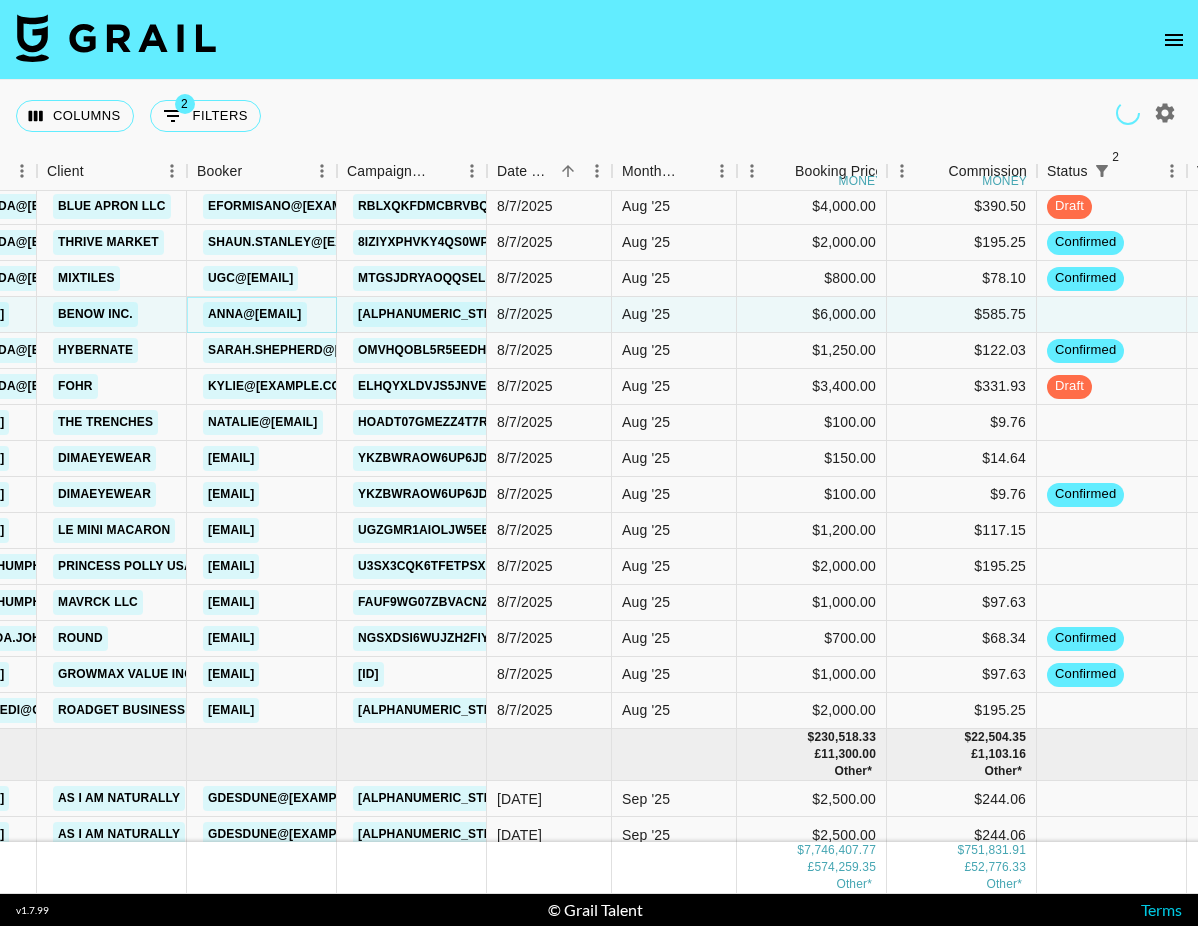 scroll, scrollTop: 213736, scrollLeft: 628, axis: both 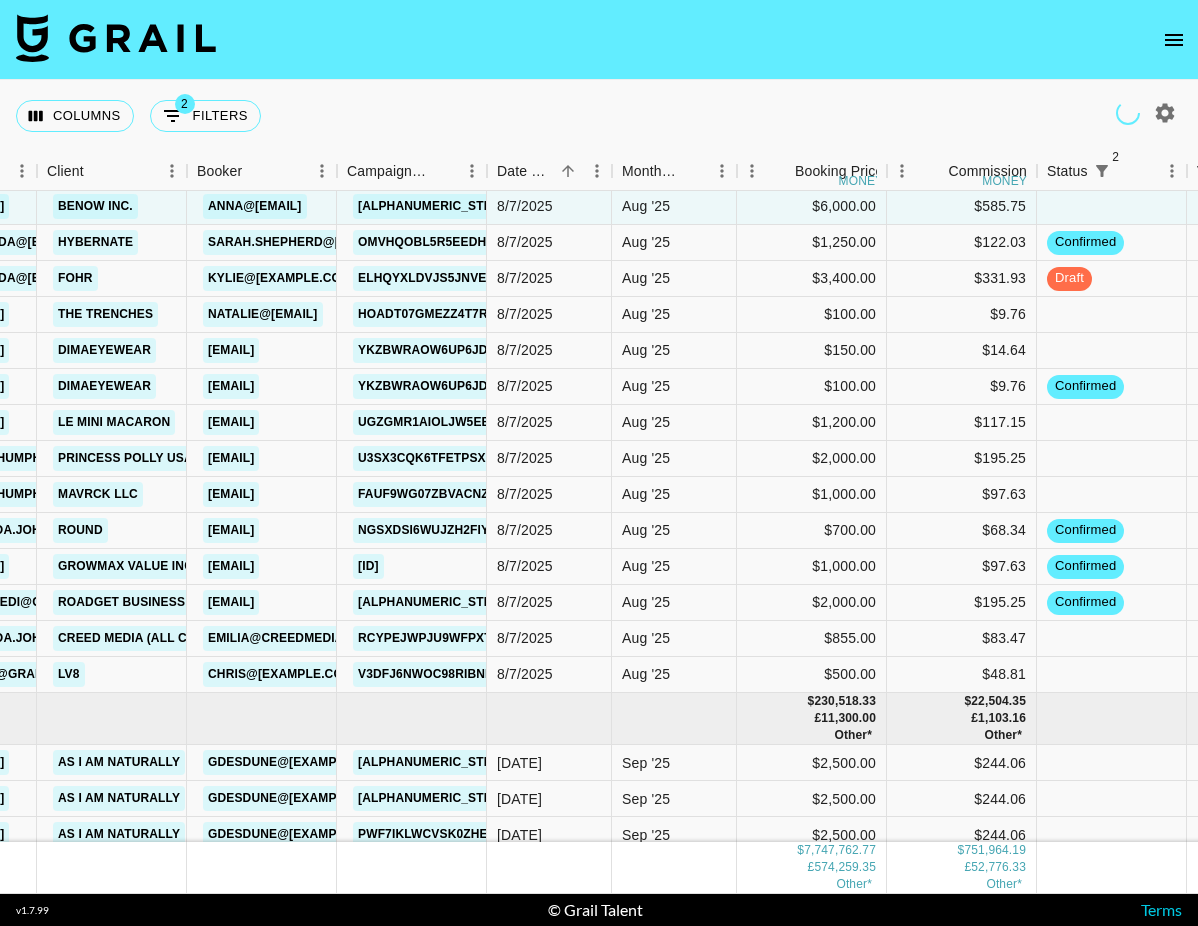 click 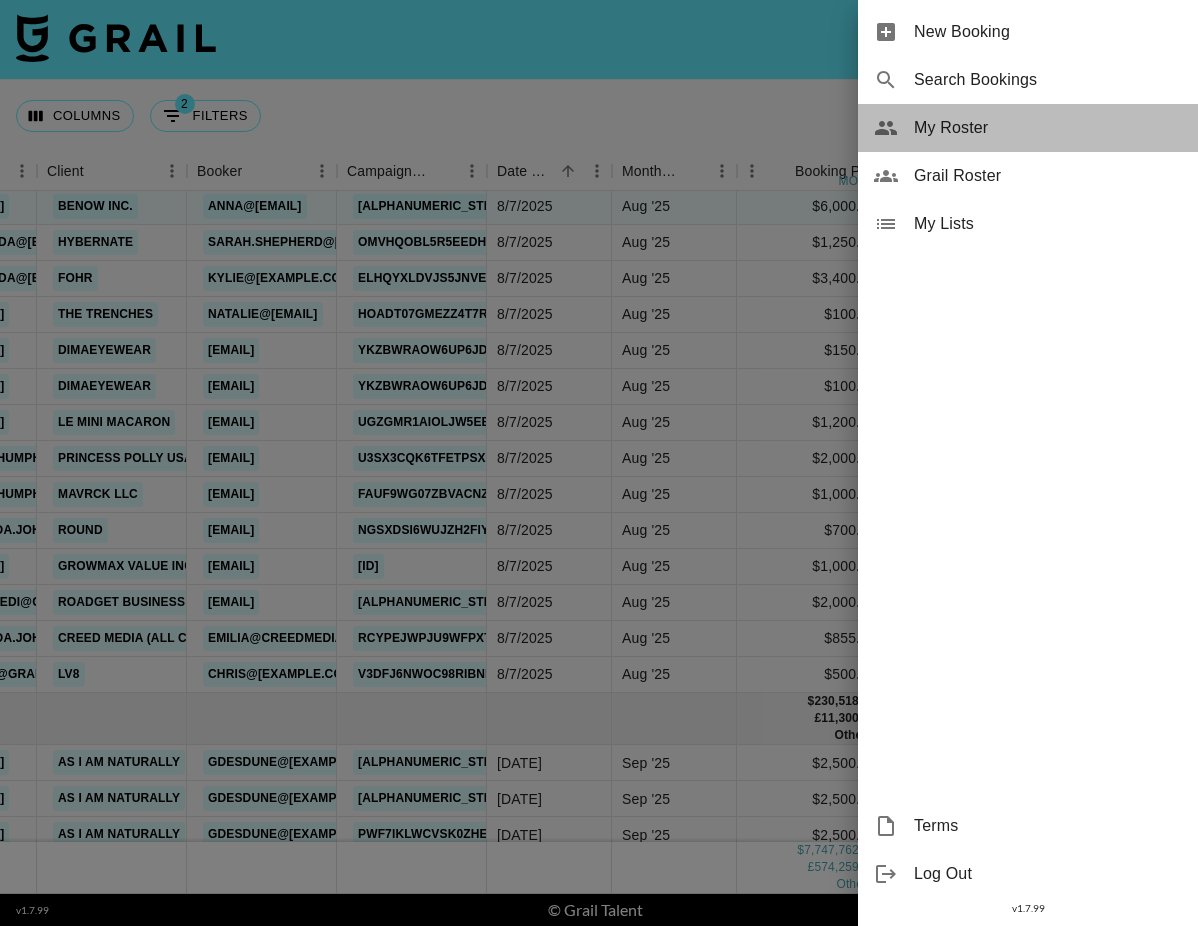click on "My Roster" at bounding box center (1048, 128) 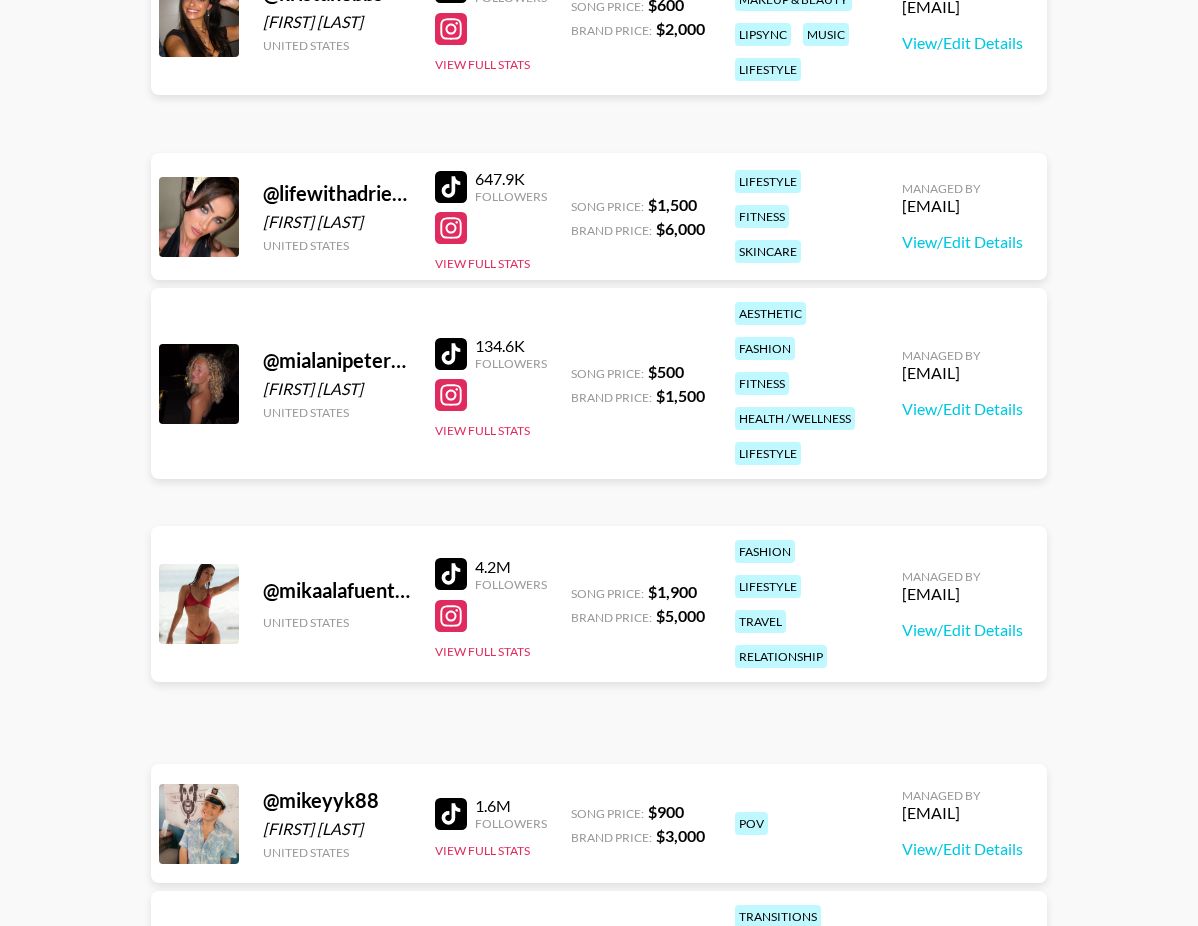 scroll, scrollTop: 5242, scrollLeft: 0, axis: vertical 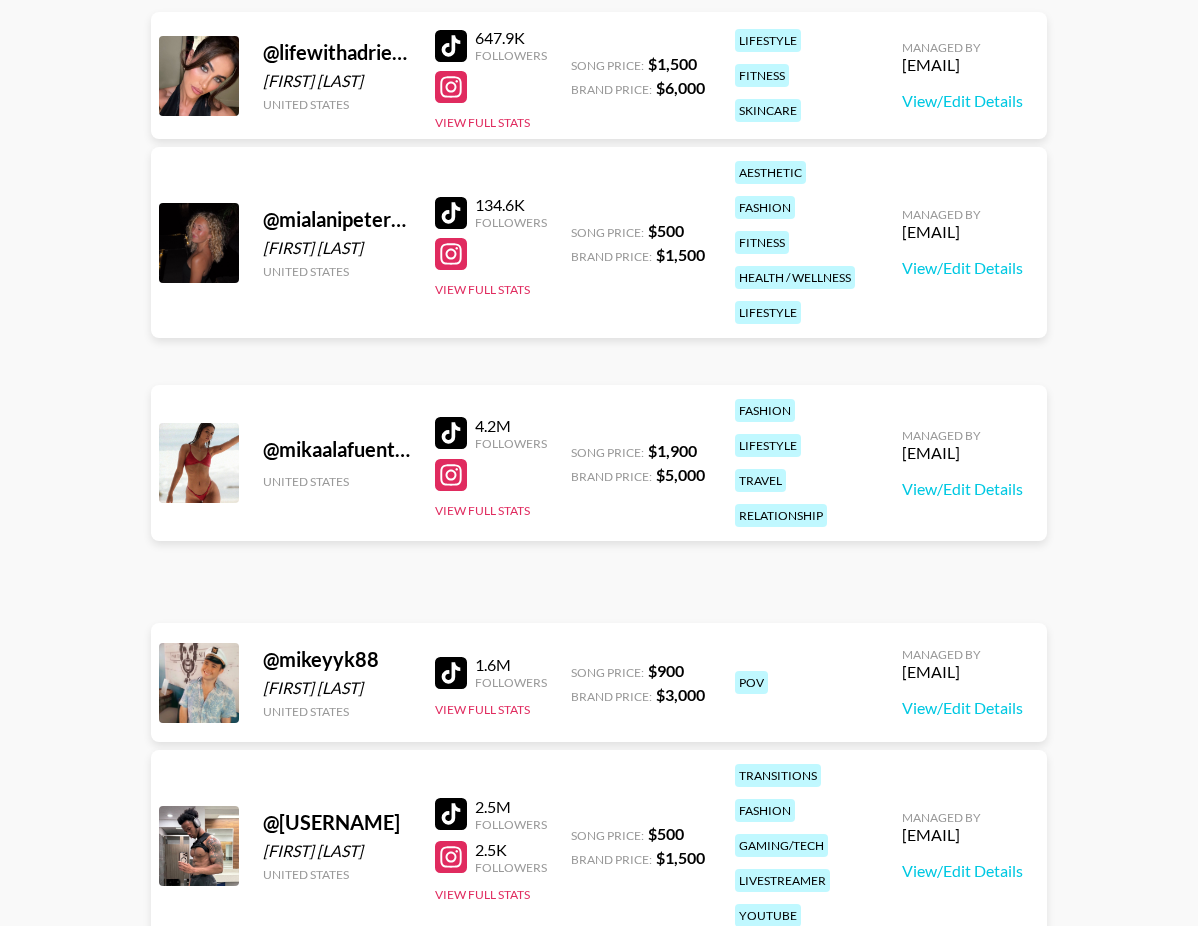 drag, startPoint x: 263, startPoint y: 81, endPoint x: 392, endPoint y: 83, distance: 129.0155 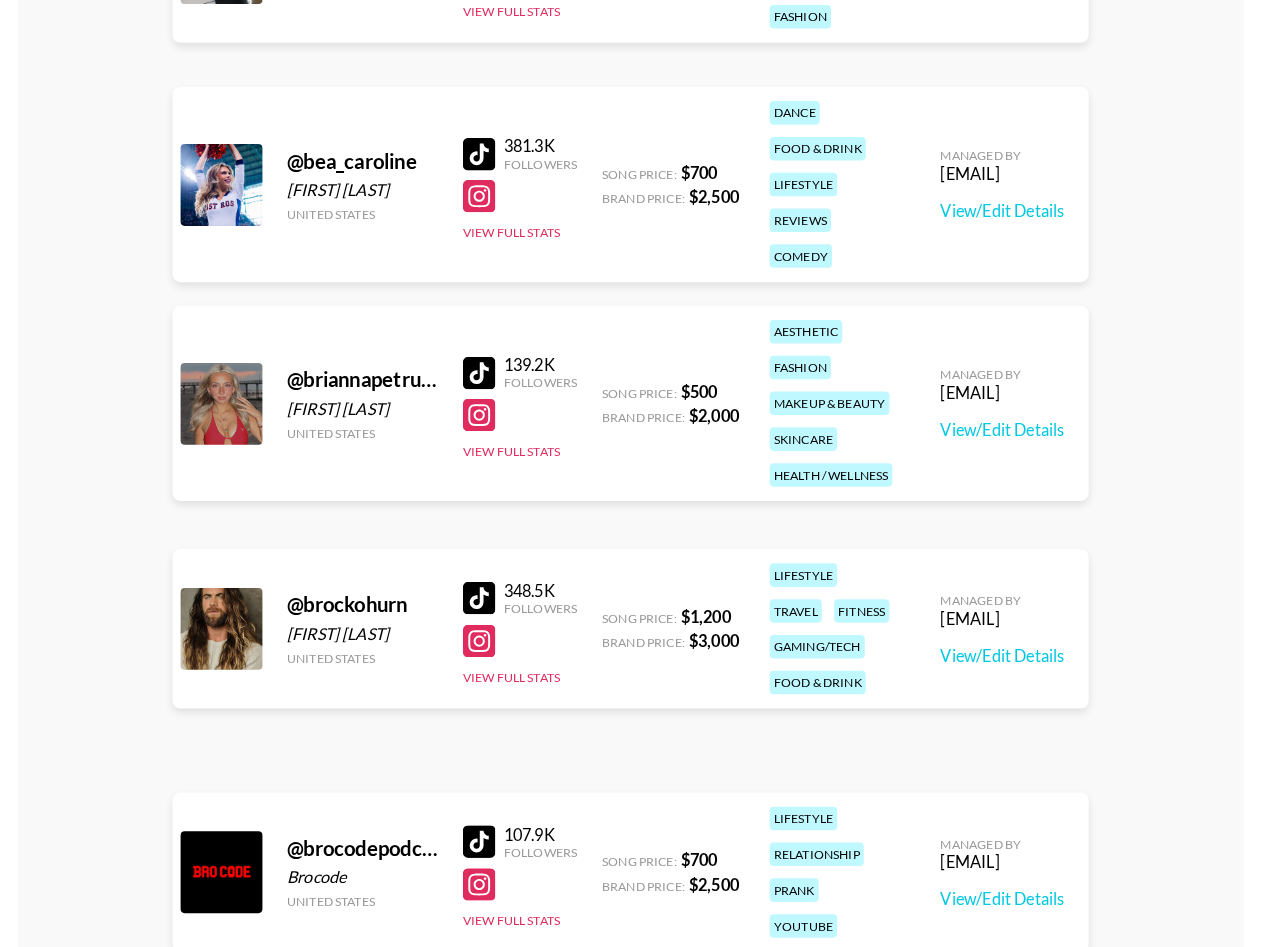 scroll, scrollTop: 0, scrollLeft: 0, axis: both 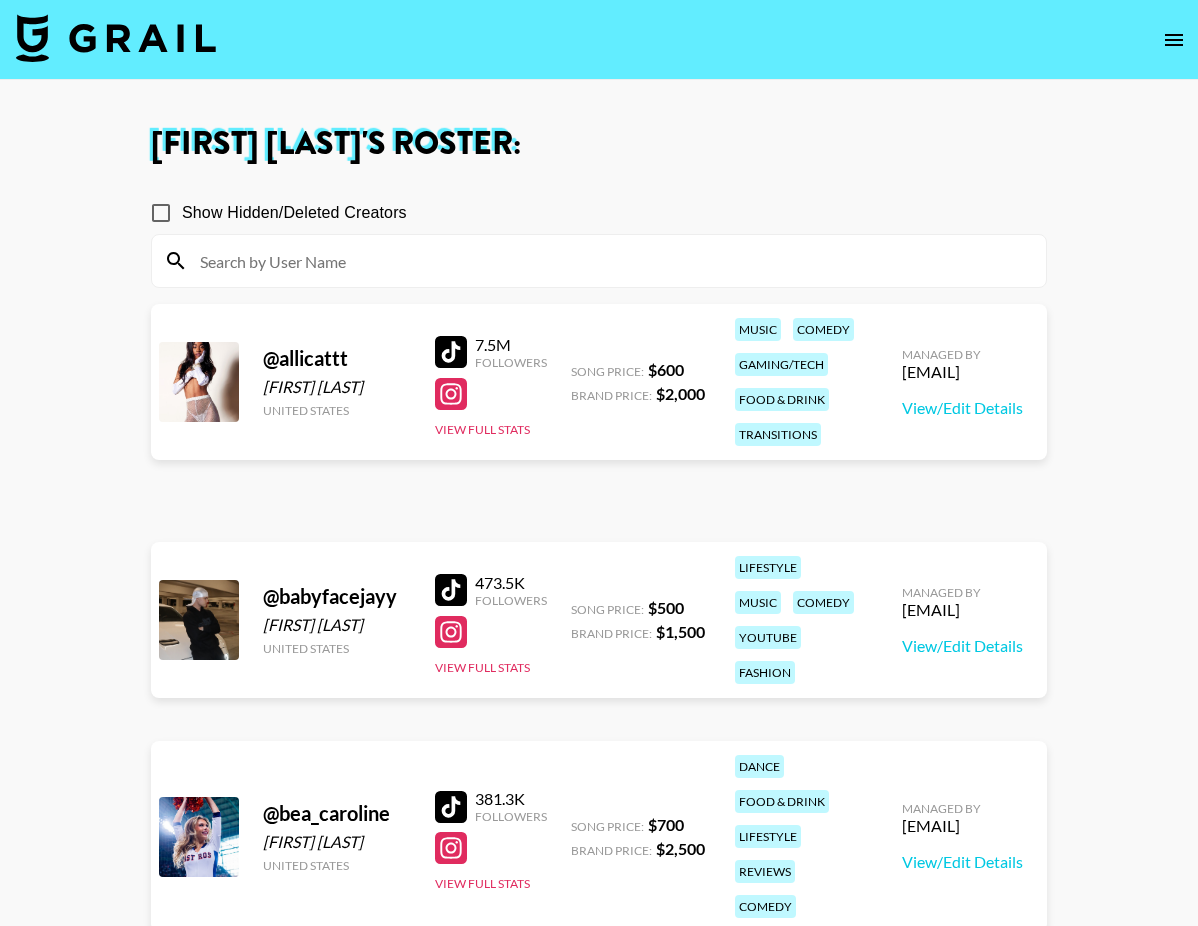 click at bounding box center (116, 38) 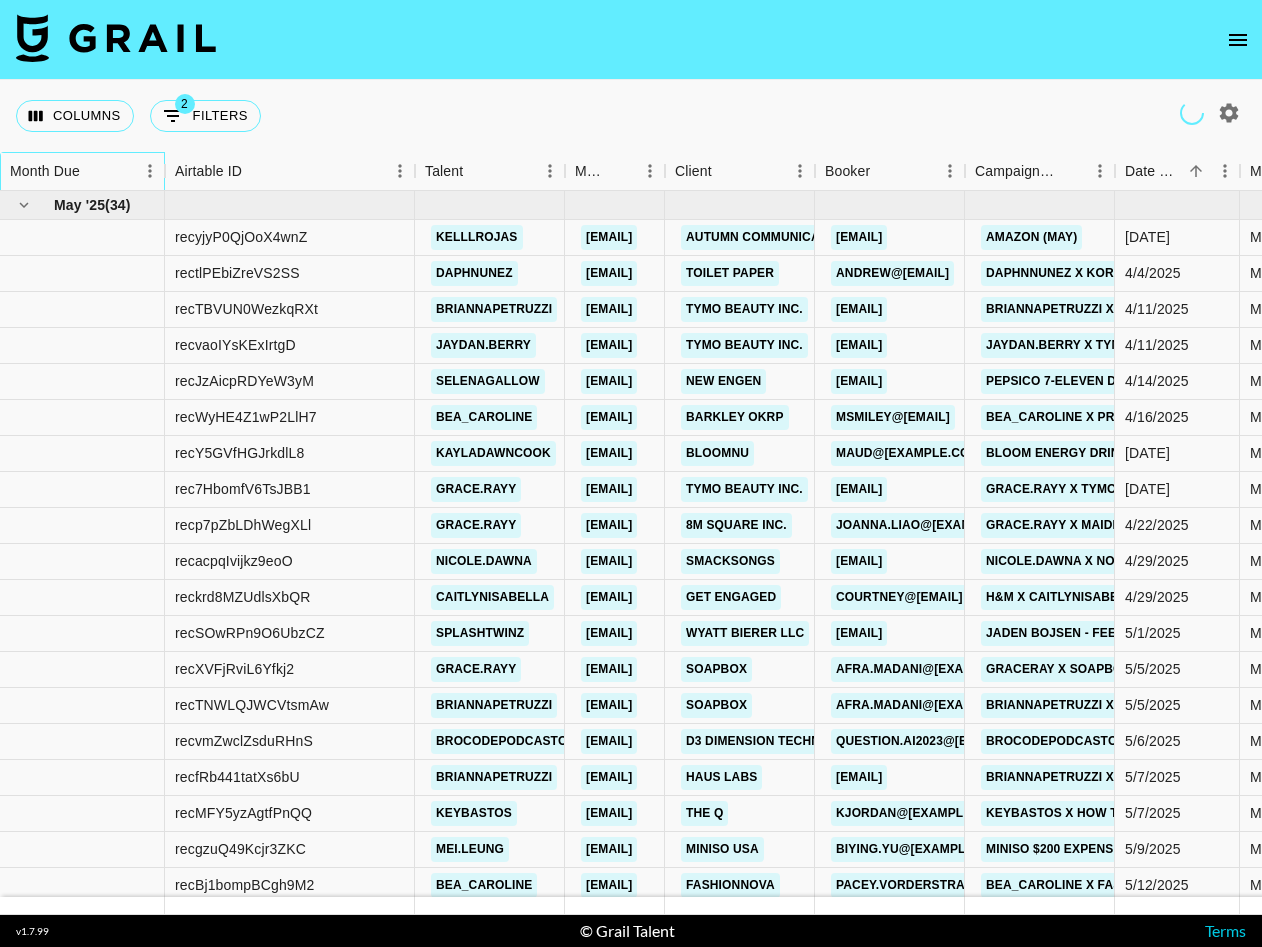 click on "Month Due" at bounding box center (45, 171) 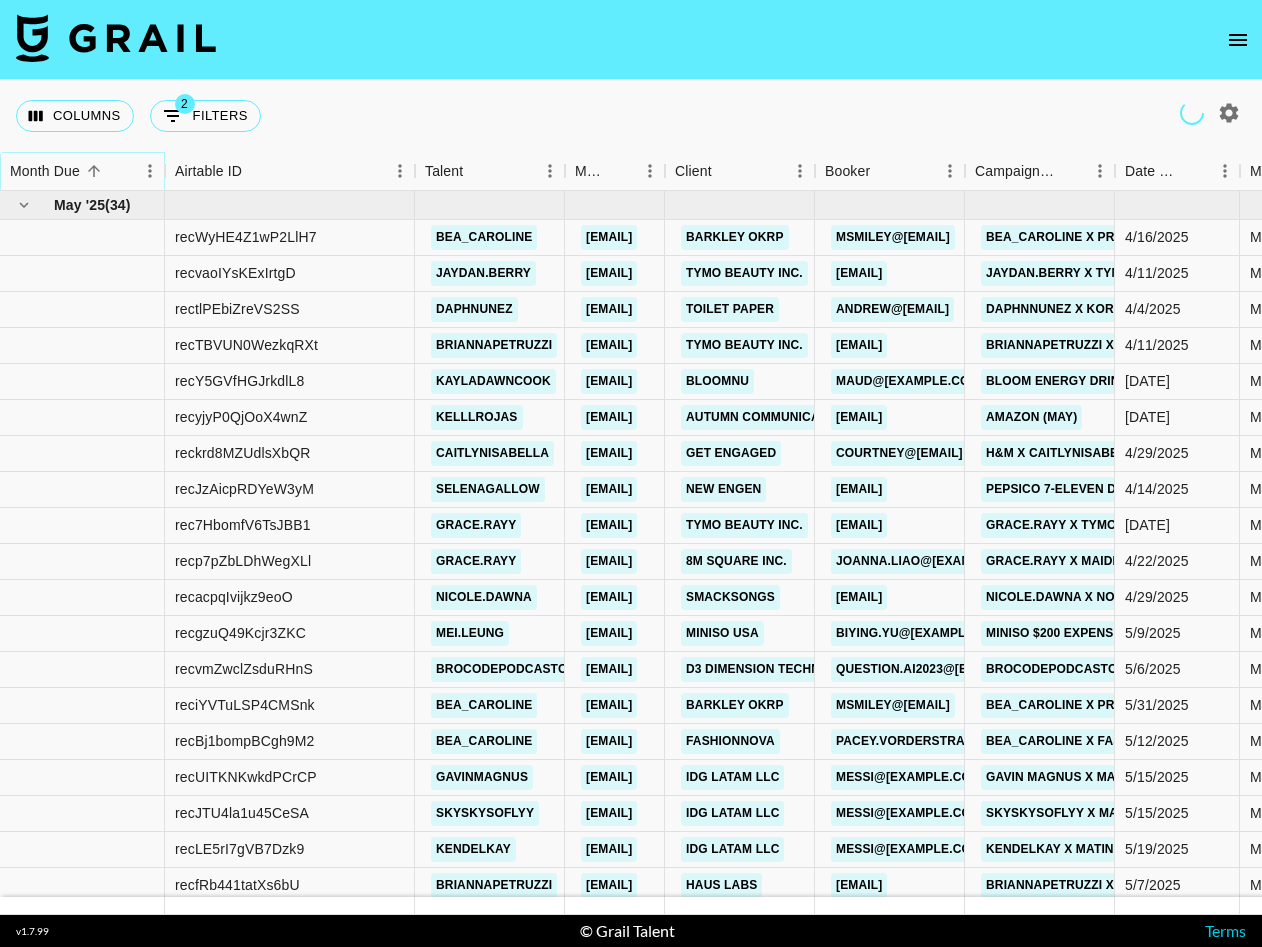click 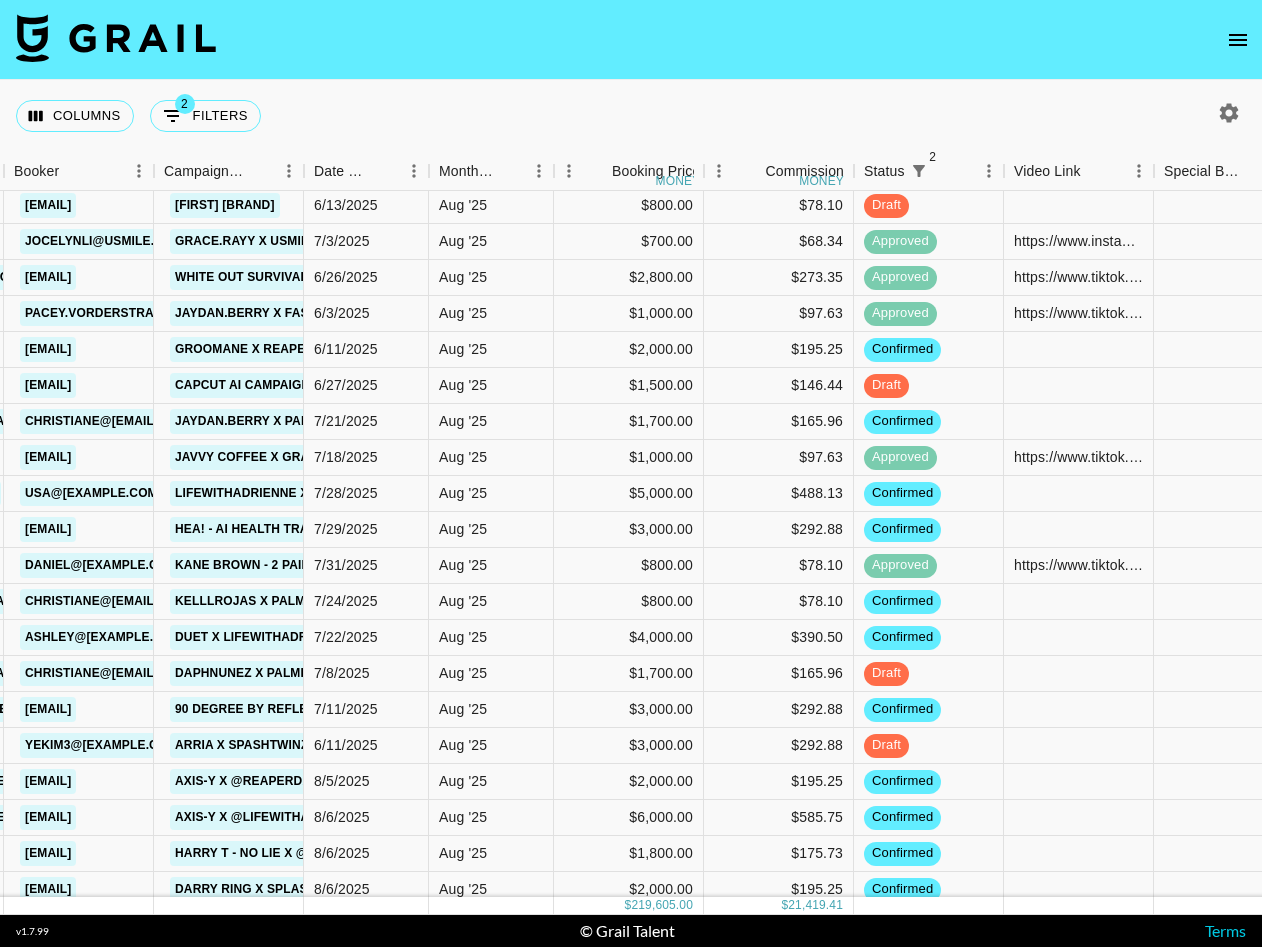 scroll, scrollTop: 298, scrollLeft: 811, axis: both 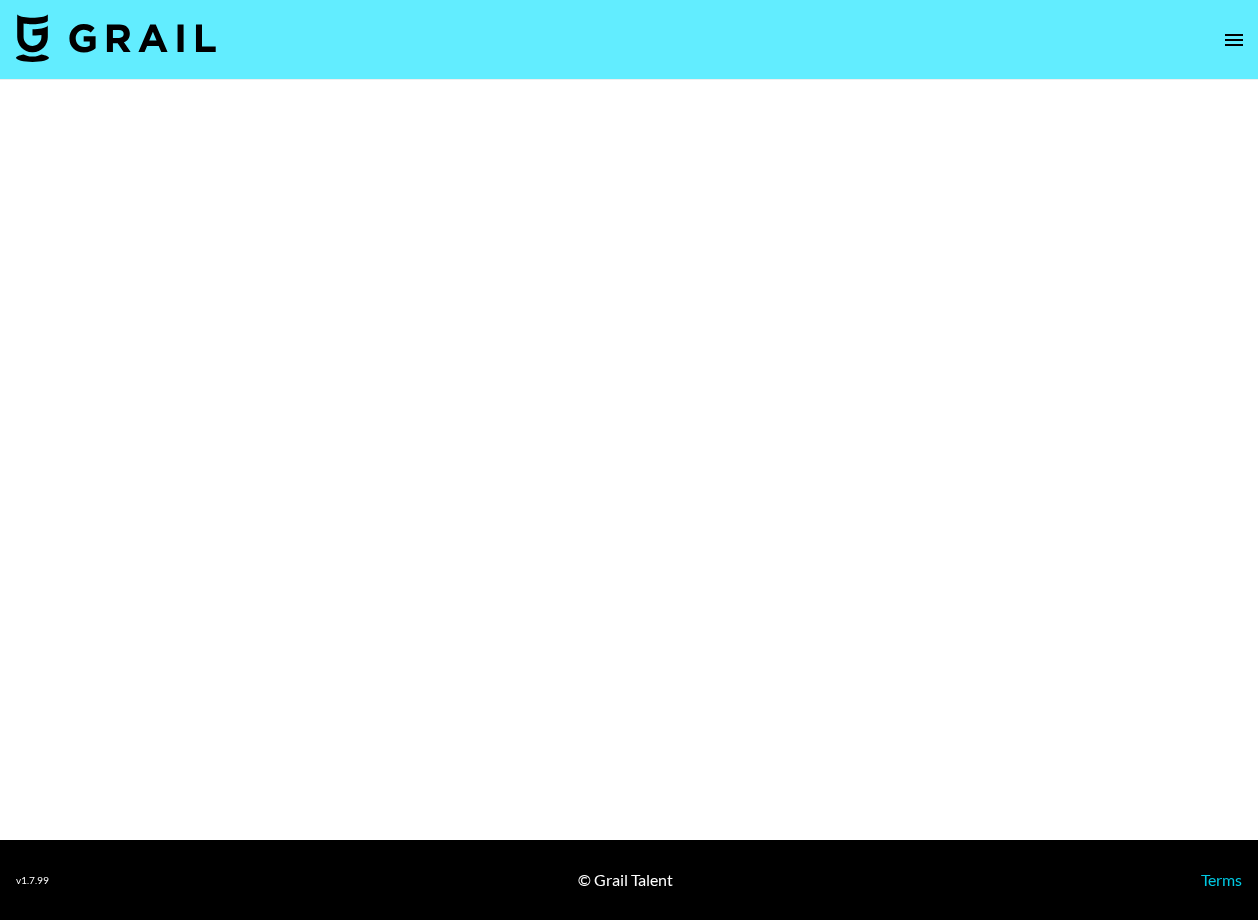select on "Brand" 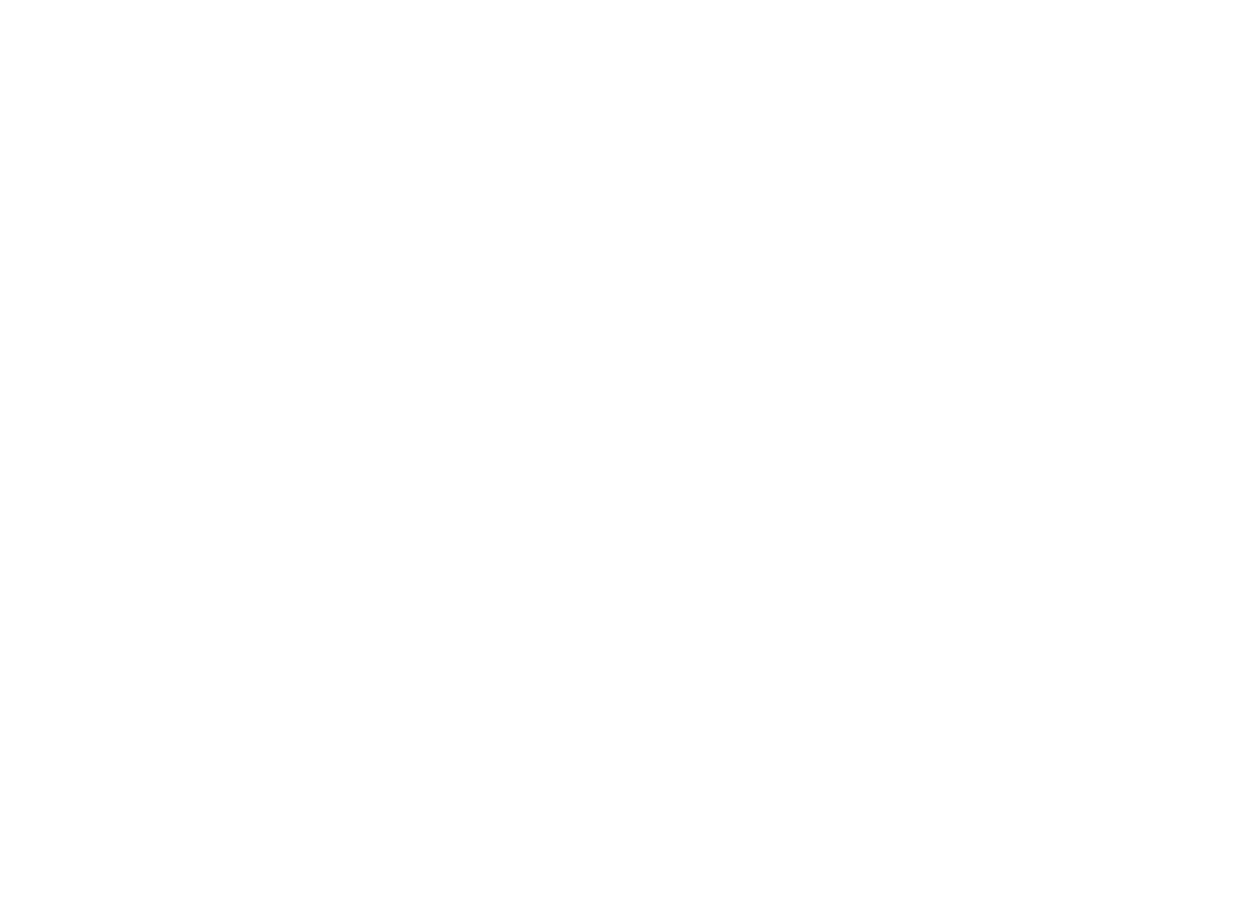 scroll, scrollTop: 0, scrollLeft: 0, axis: both 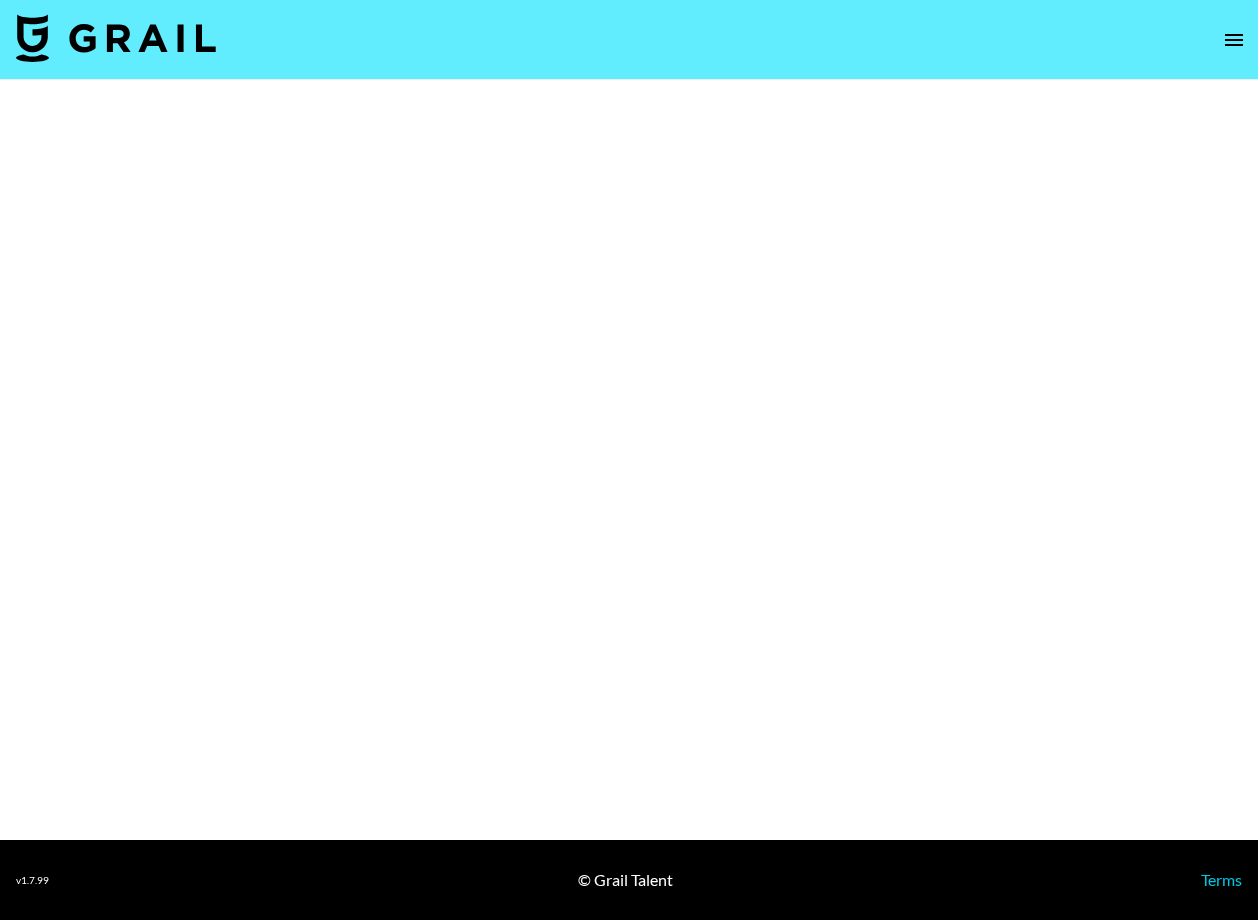 select on "Brand" 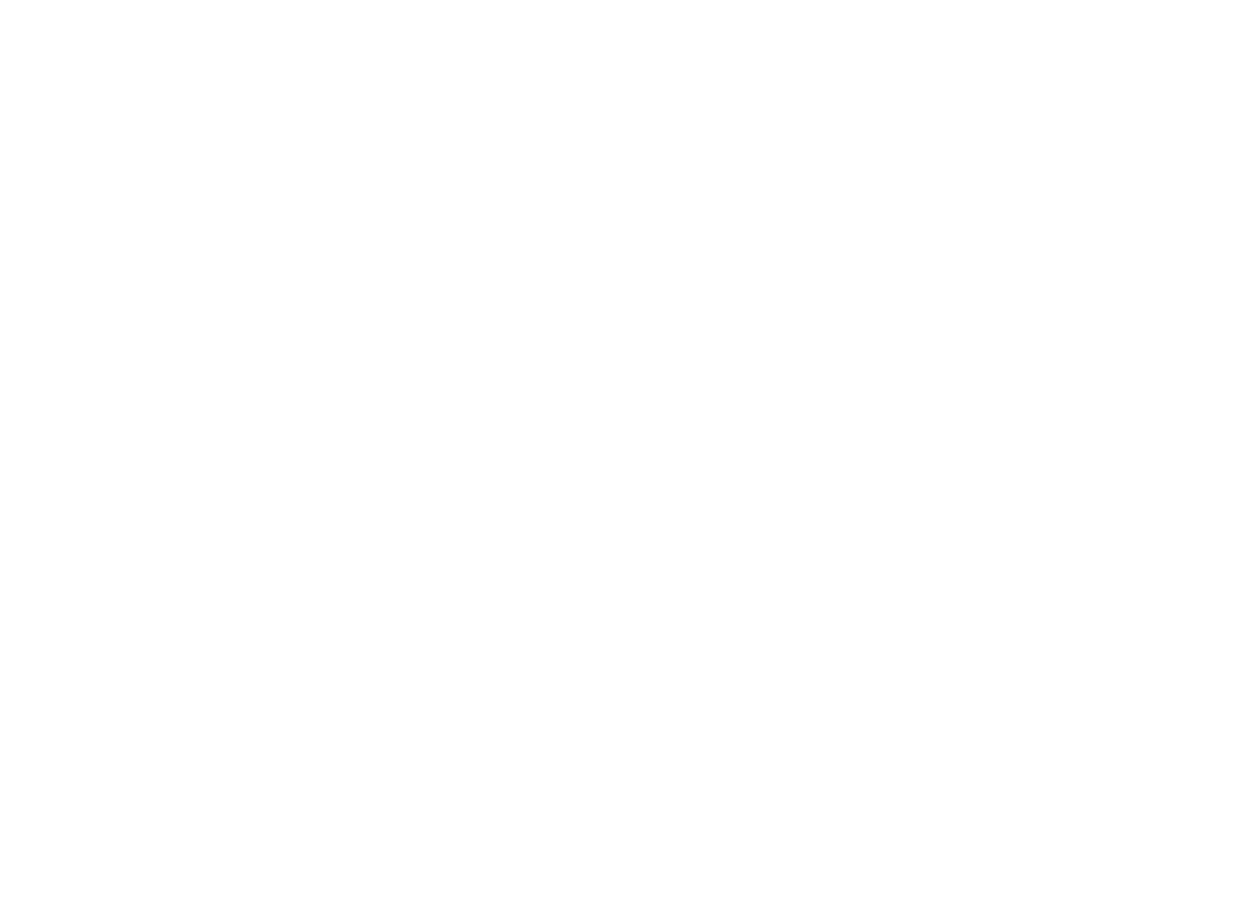 scroll, scrollTop: 0, scrollLeft: 0, axis: both 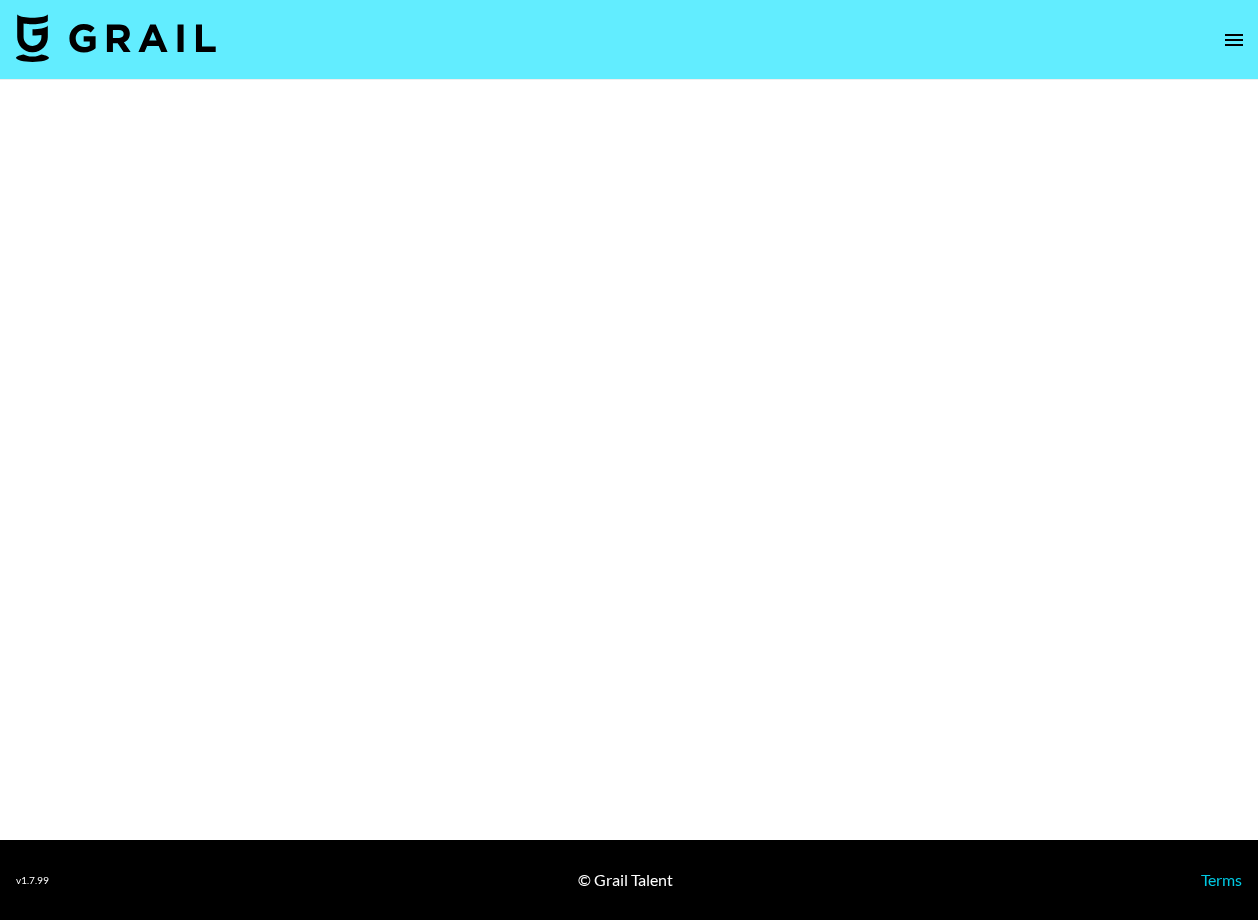 select on "Song" 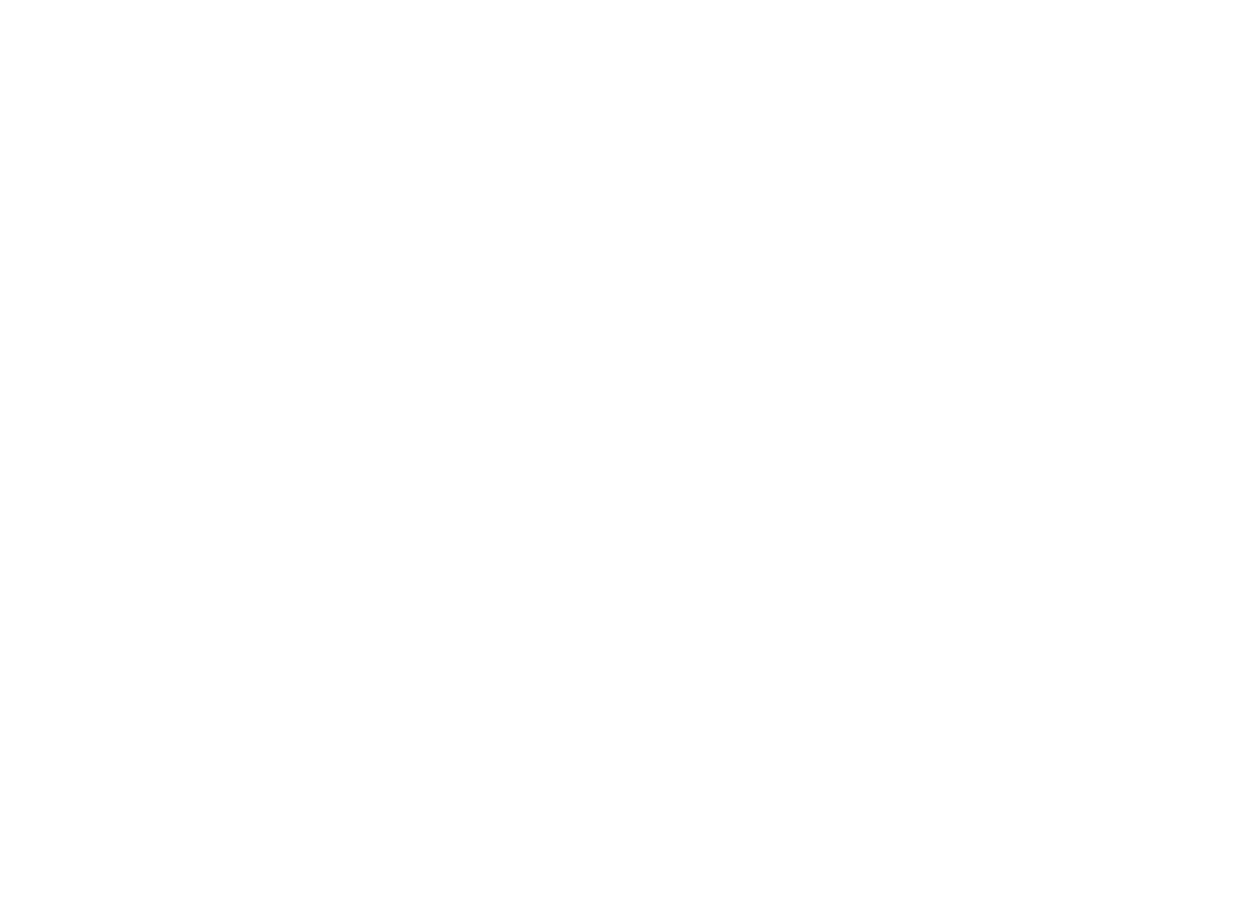 scroll, scrollTop: 0, scrollLeft: 0, axis: both 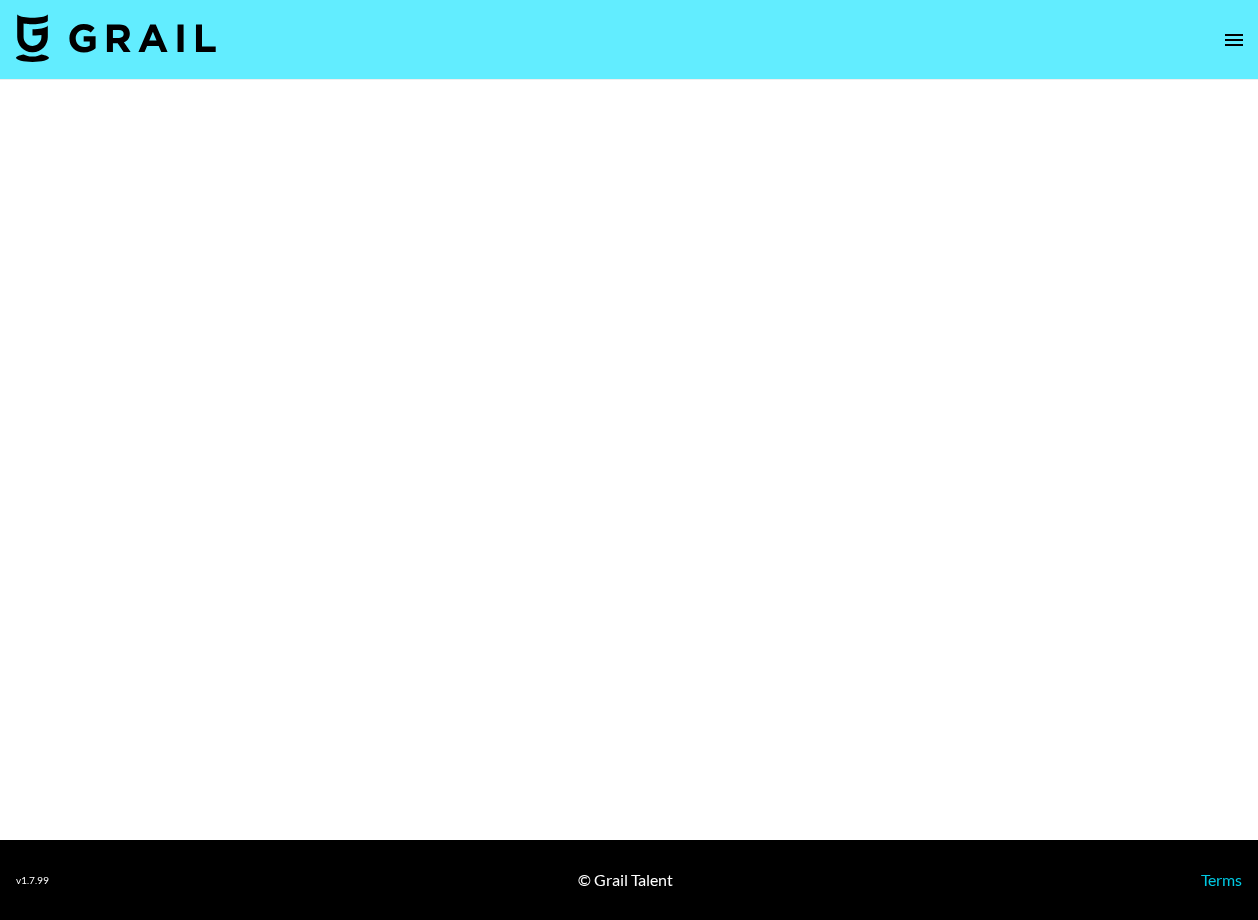 select on "Brand" 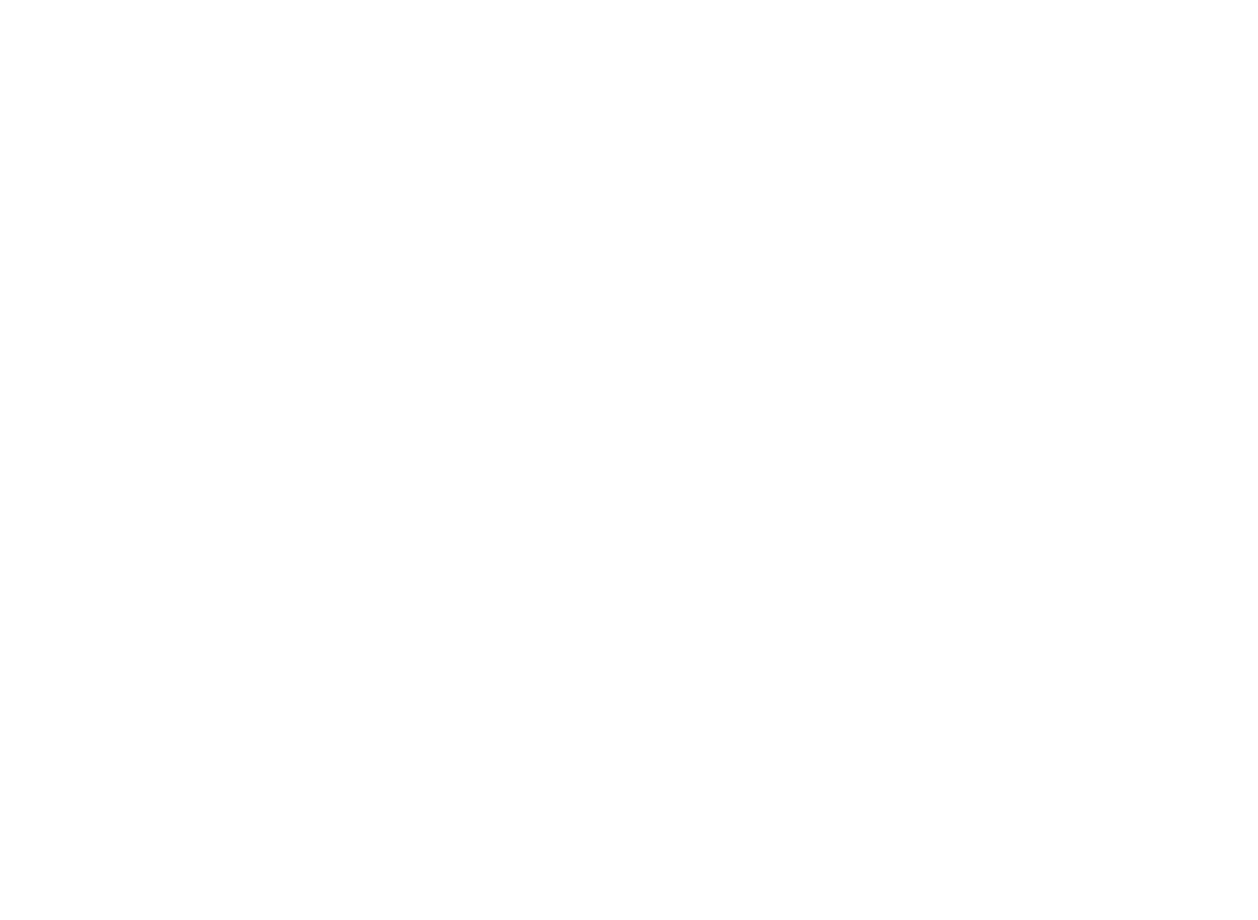 scroll, scrollTop: 0, scrollLeft: 0, axis: both 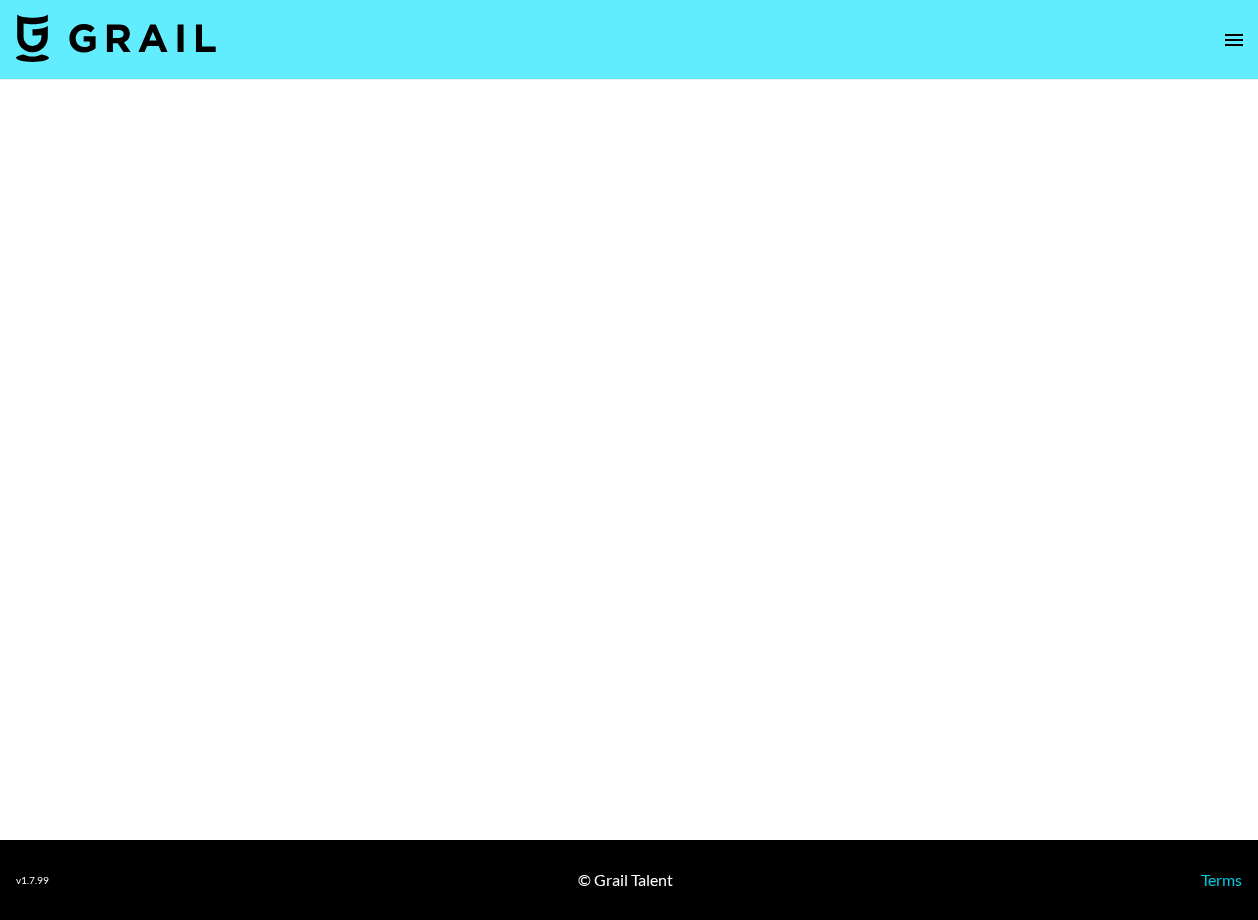 select on "Brand" 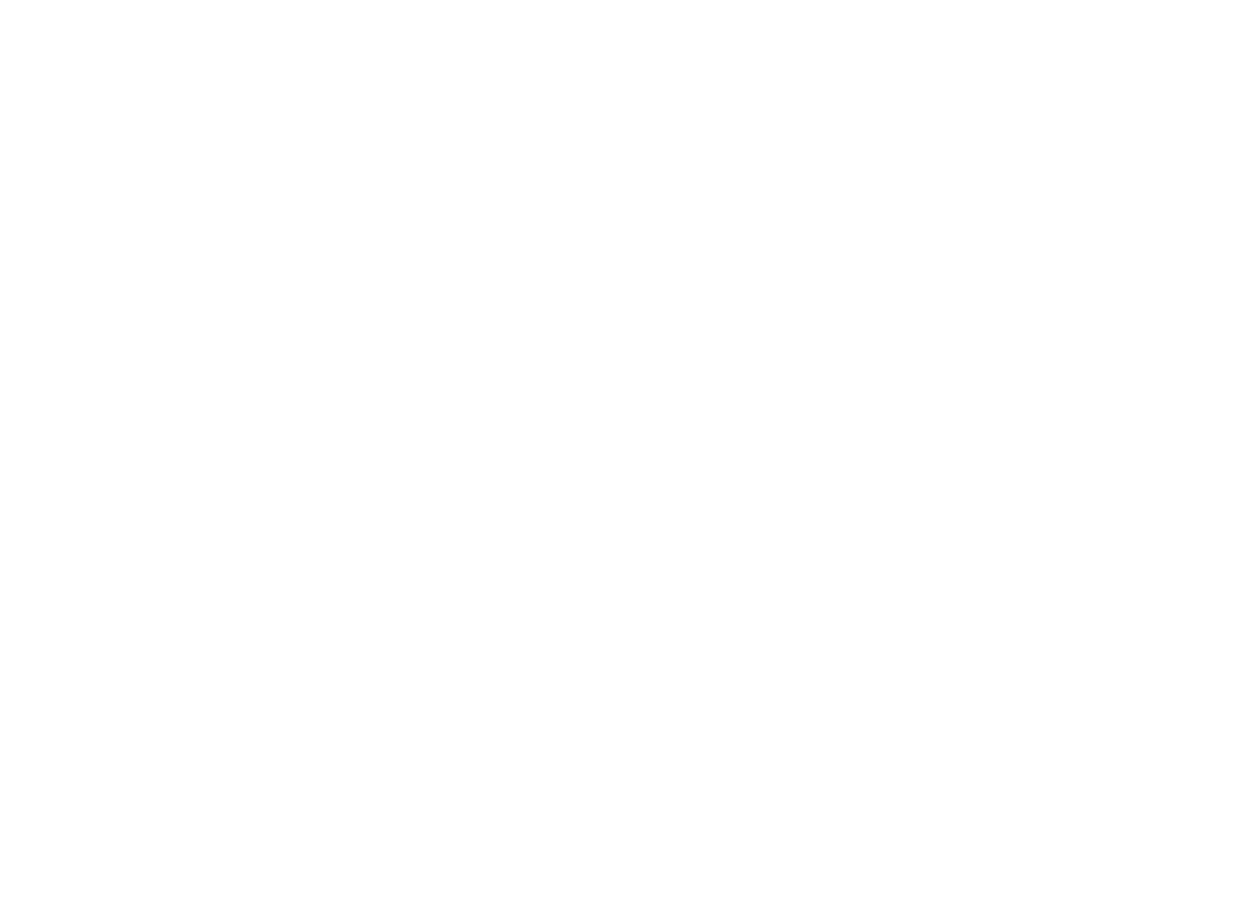 scroll, scrollTop: 0, scrollLeft: 0, axis: both 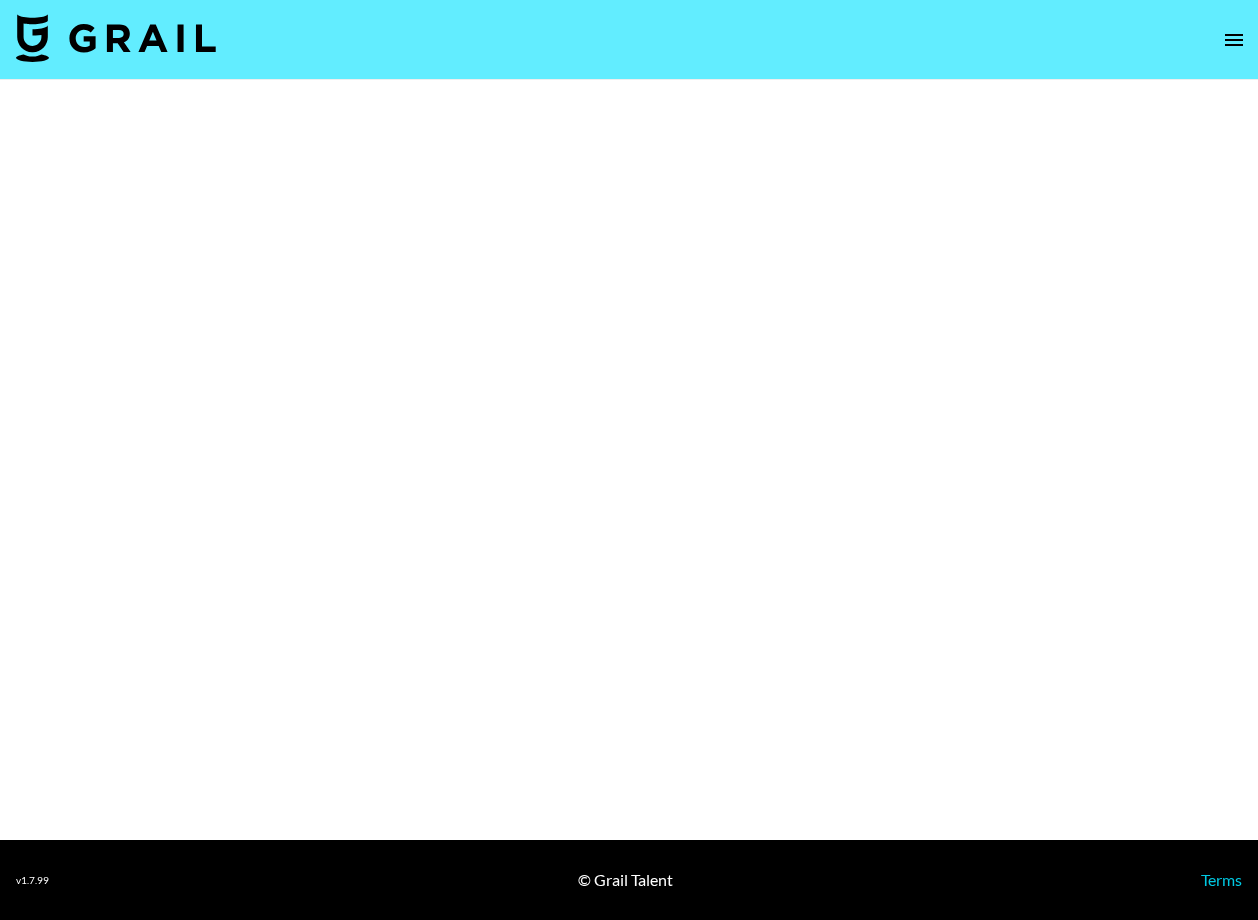select on "Brand" 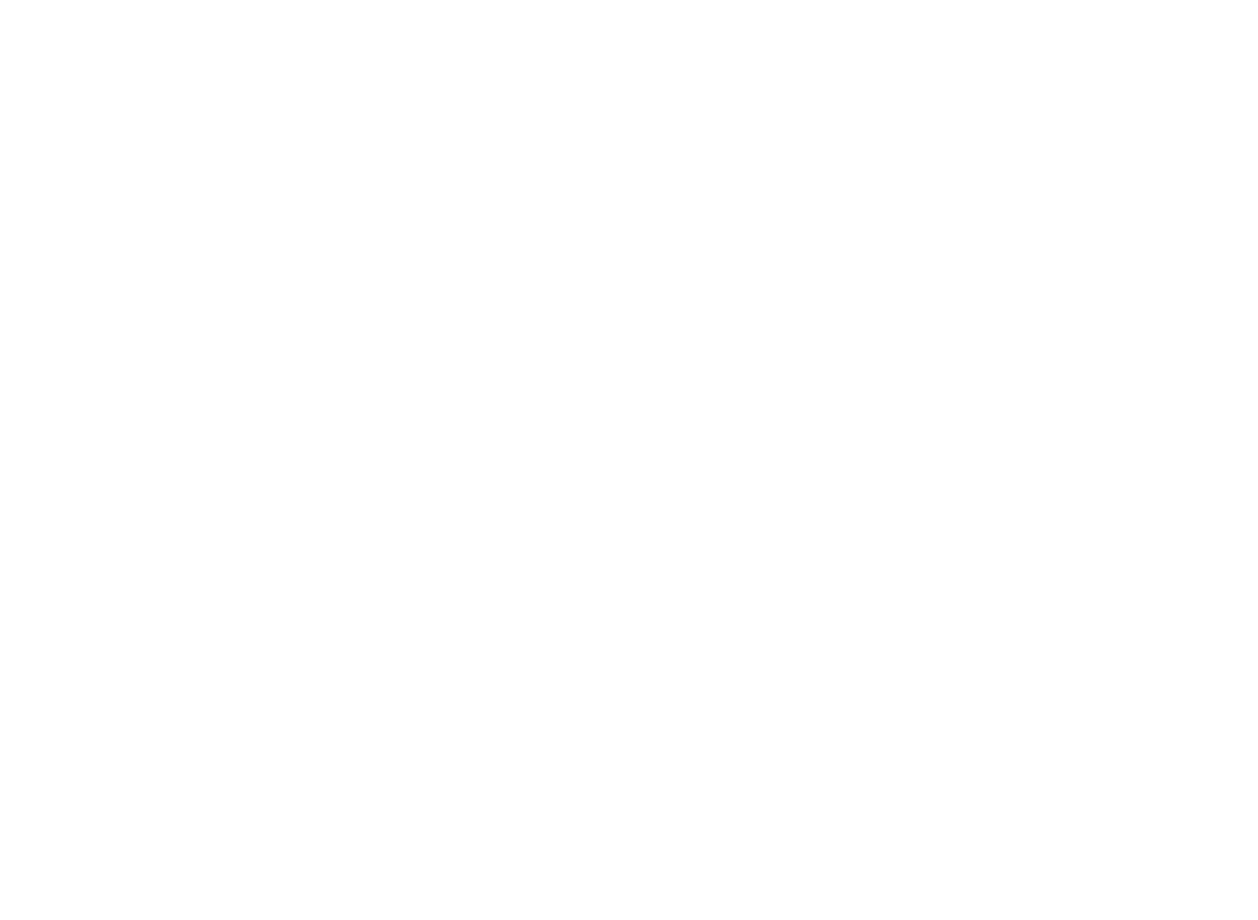 scroll, scrollTop: 0, scrollLeft: 0, axis: both 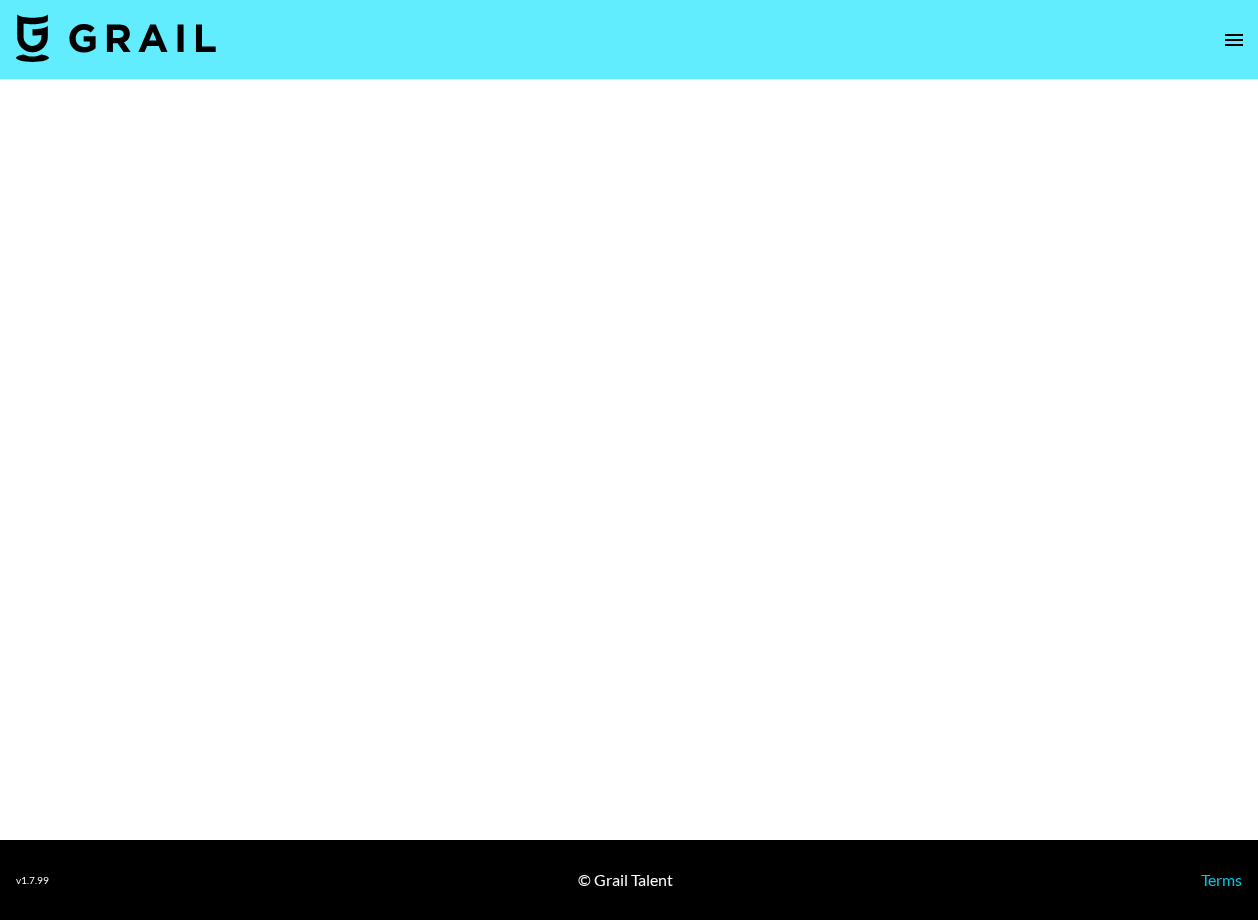 select on "Brand" 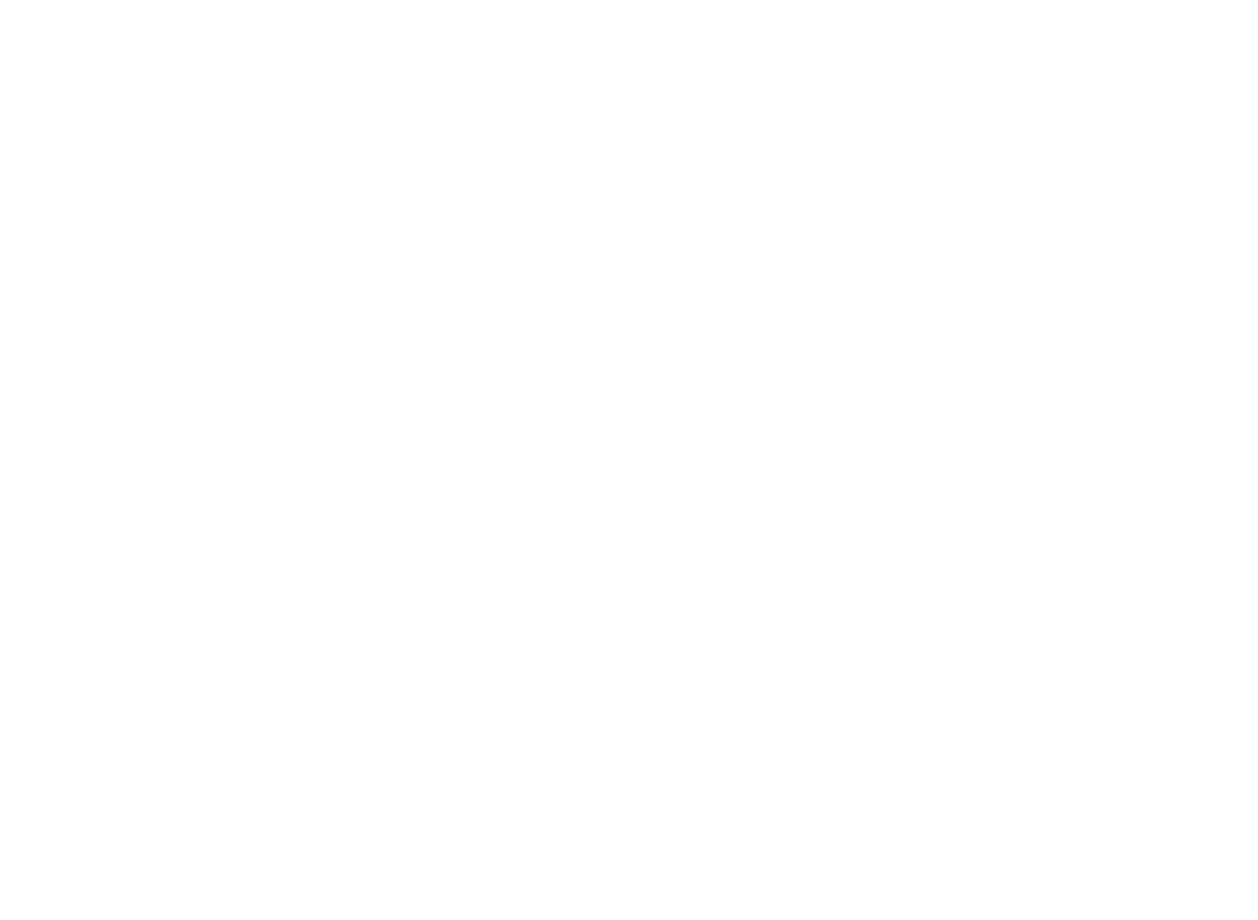 scroll, scrollTop: 0, scrollLeft: 0, axis: both 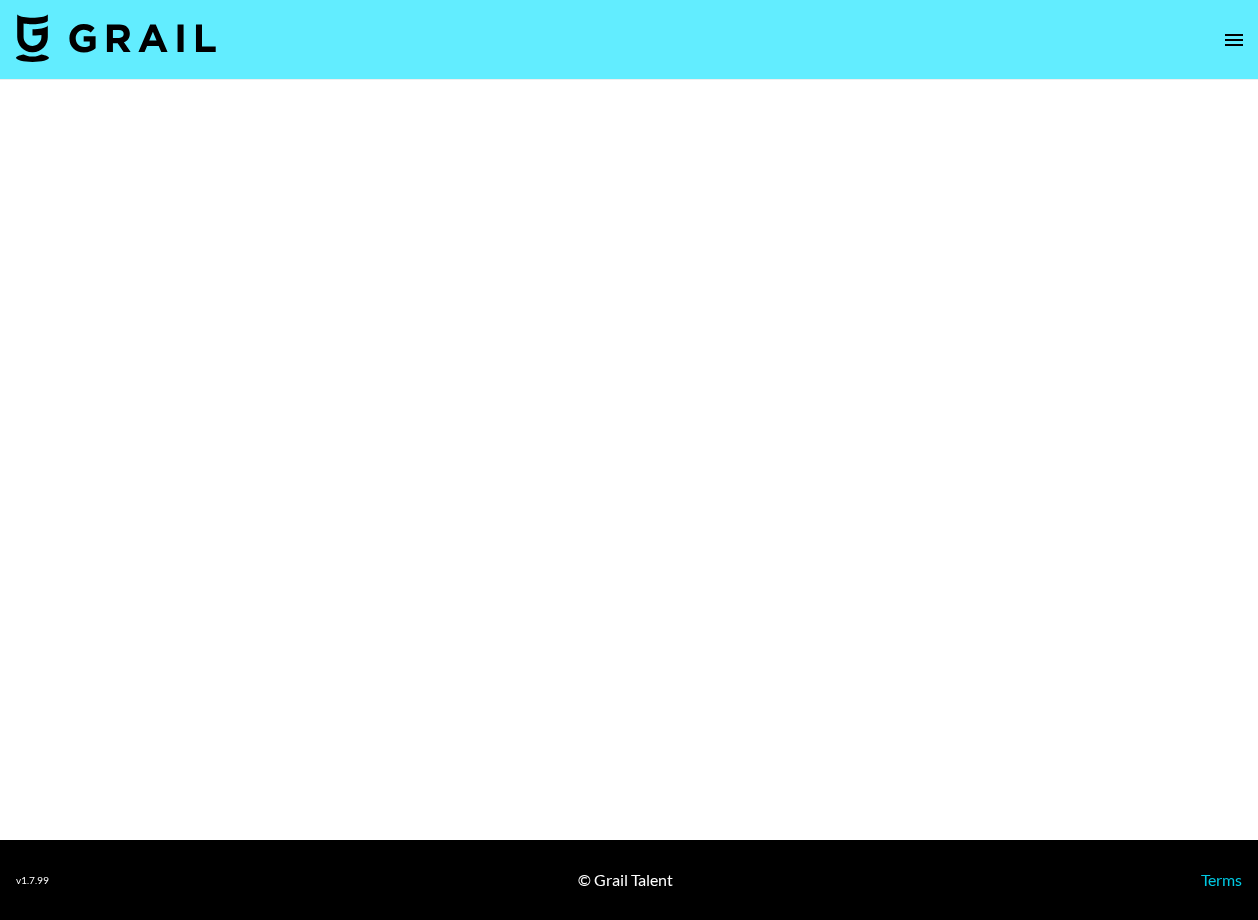 select on "Brand" 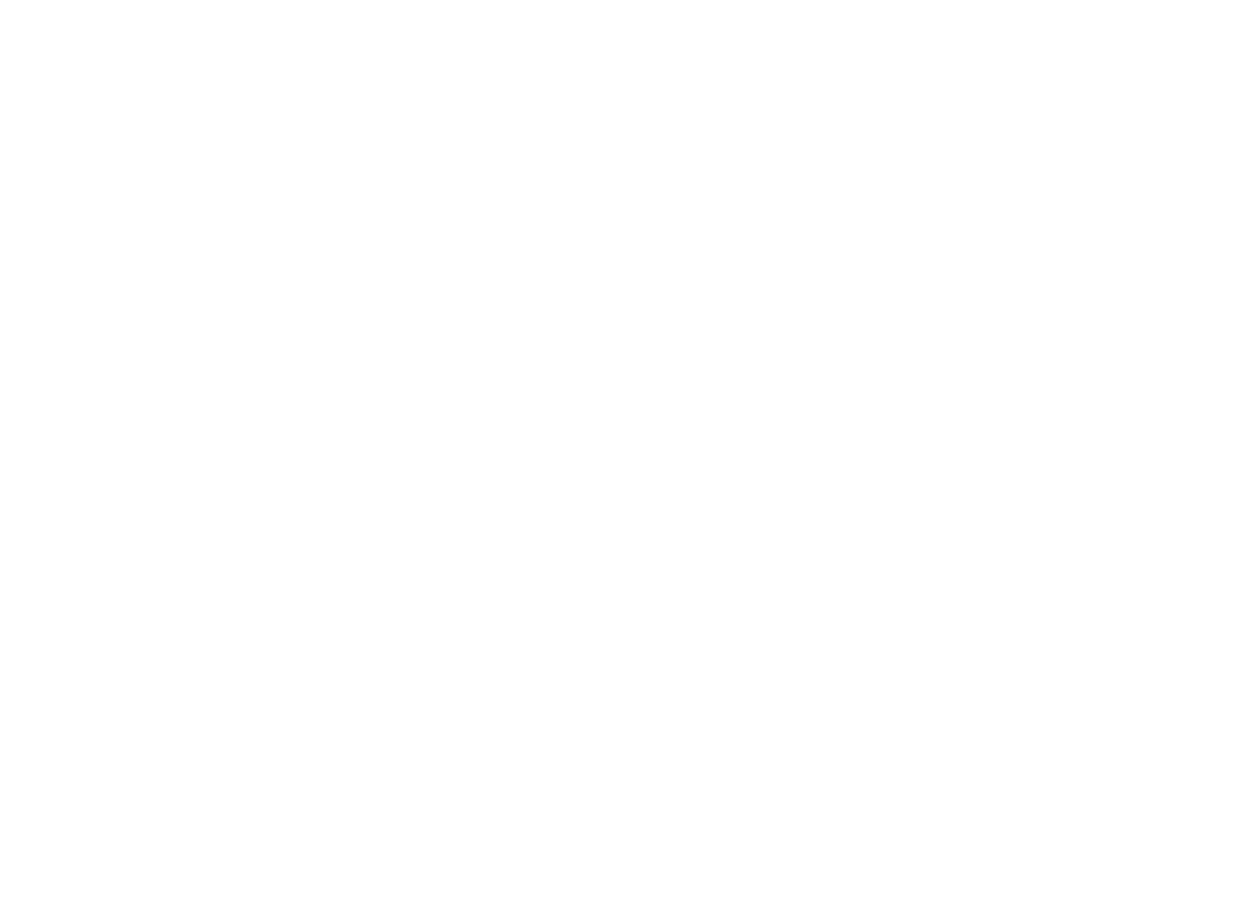 scroll, scrollTop: 0, scrollLeft: 0, axis: both 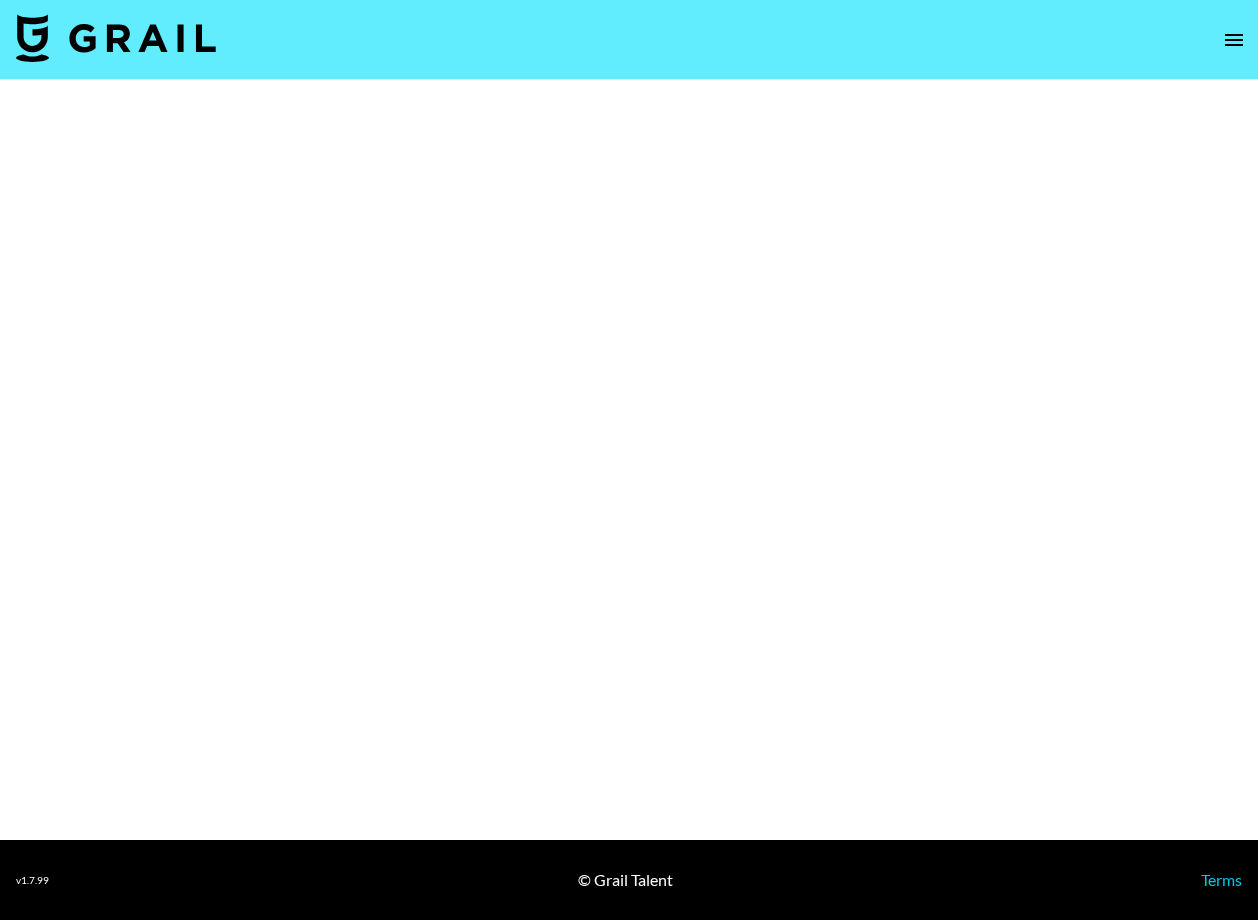 select on "Brand" 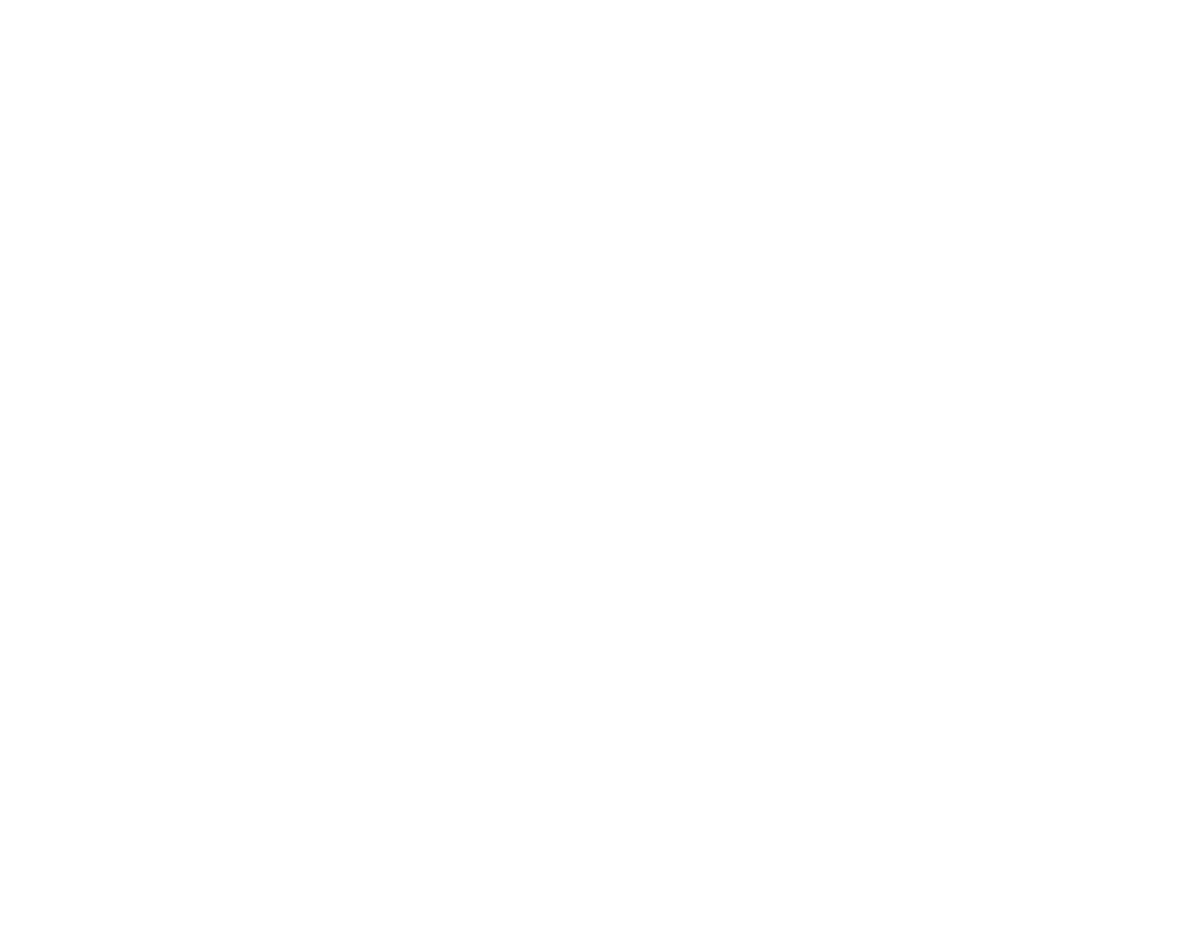 scroll, scrollTop: 0, scrollLeft: 0, axis: both 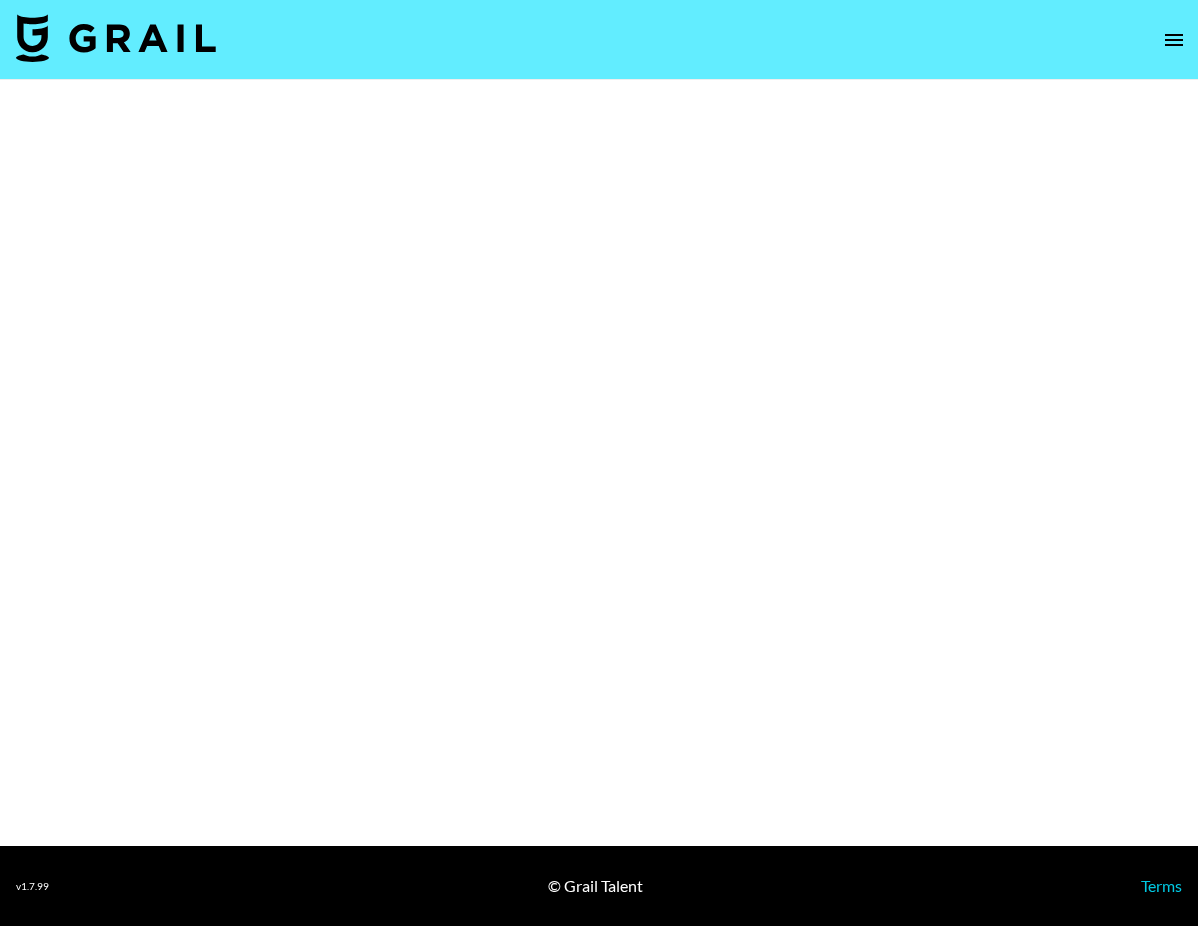 select on "Brand" 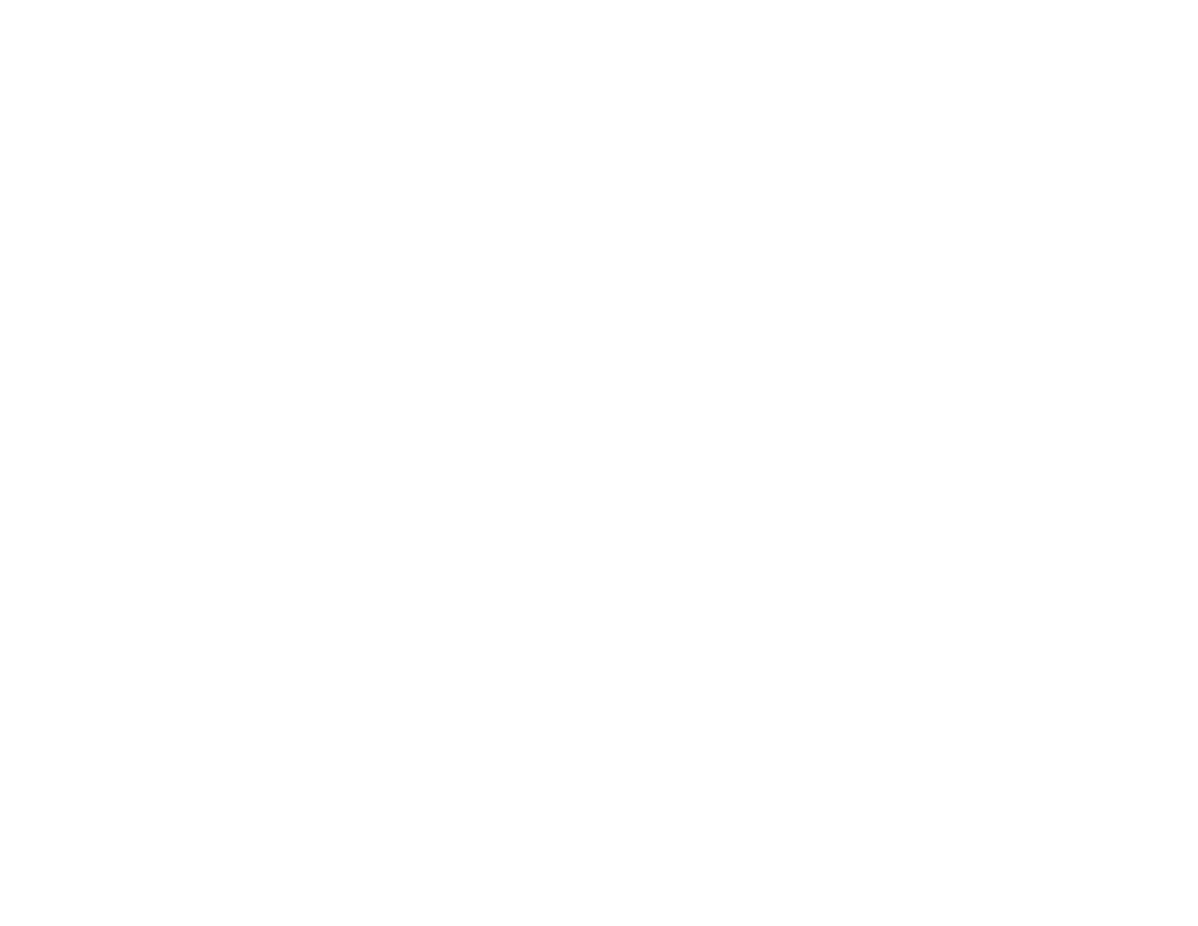 scroll, scrollTop: 0, scrollLeft: 0, axis: both 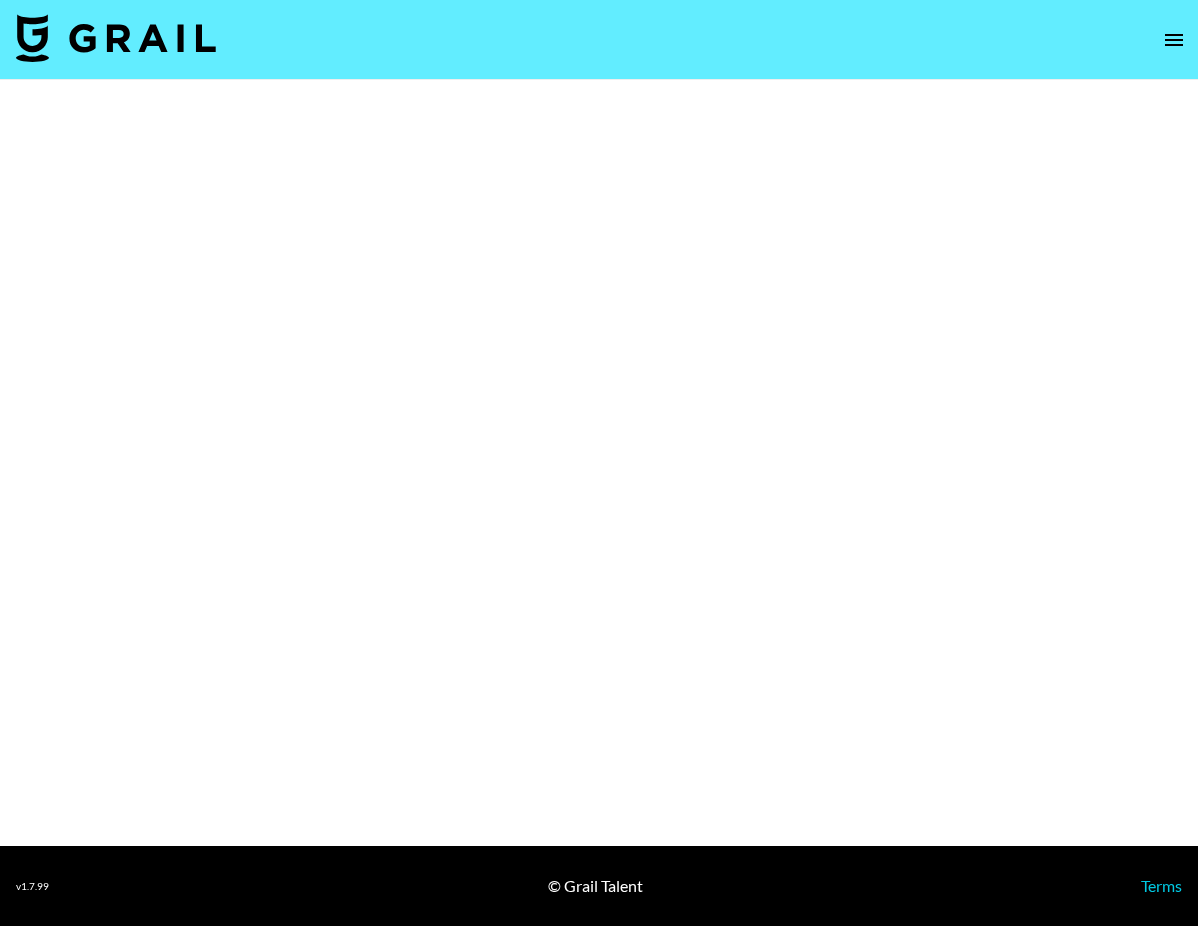 select on "Brand" 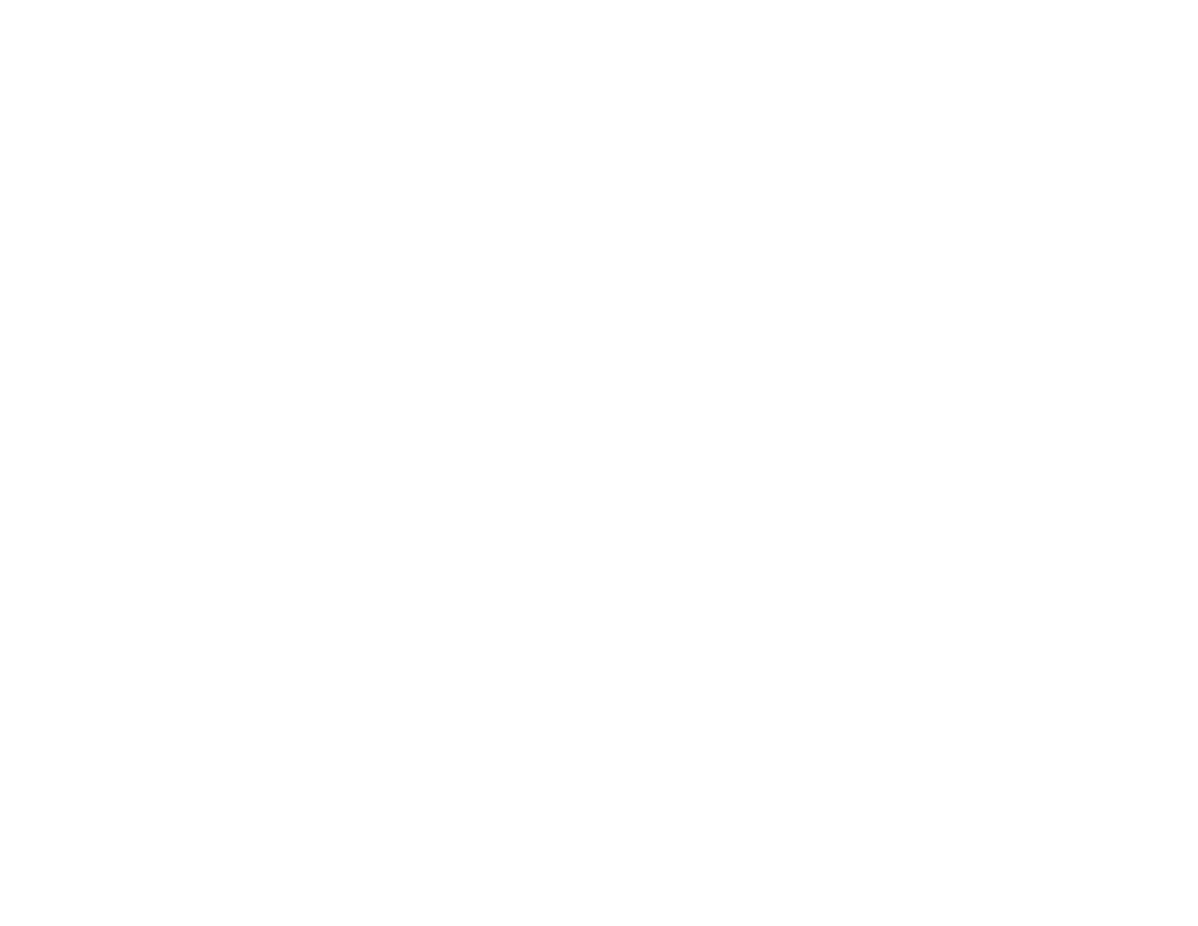 scroll, scrollTop: 0, scrollLeft: 0, axis: both 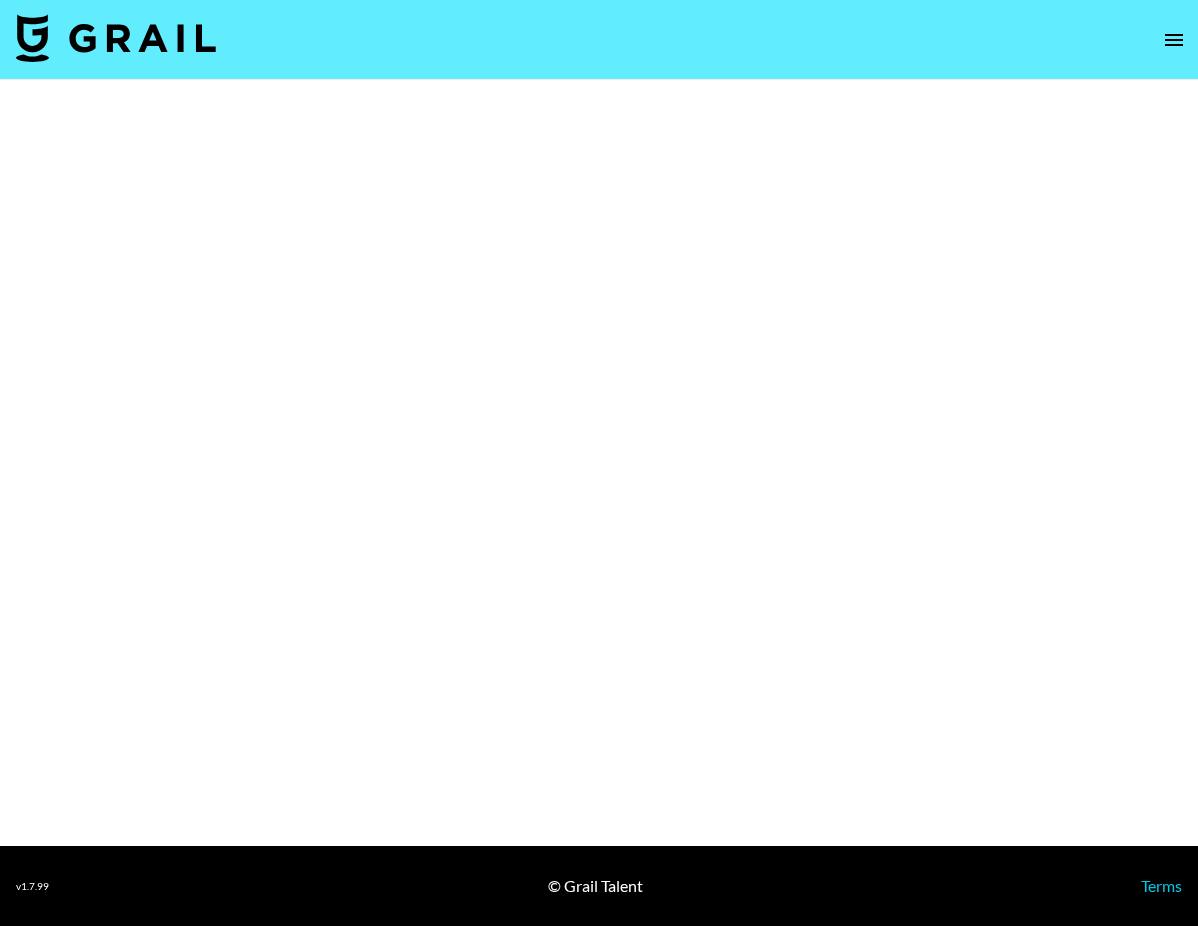 select on "Brand" 